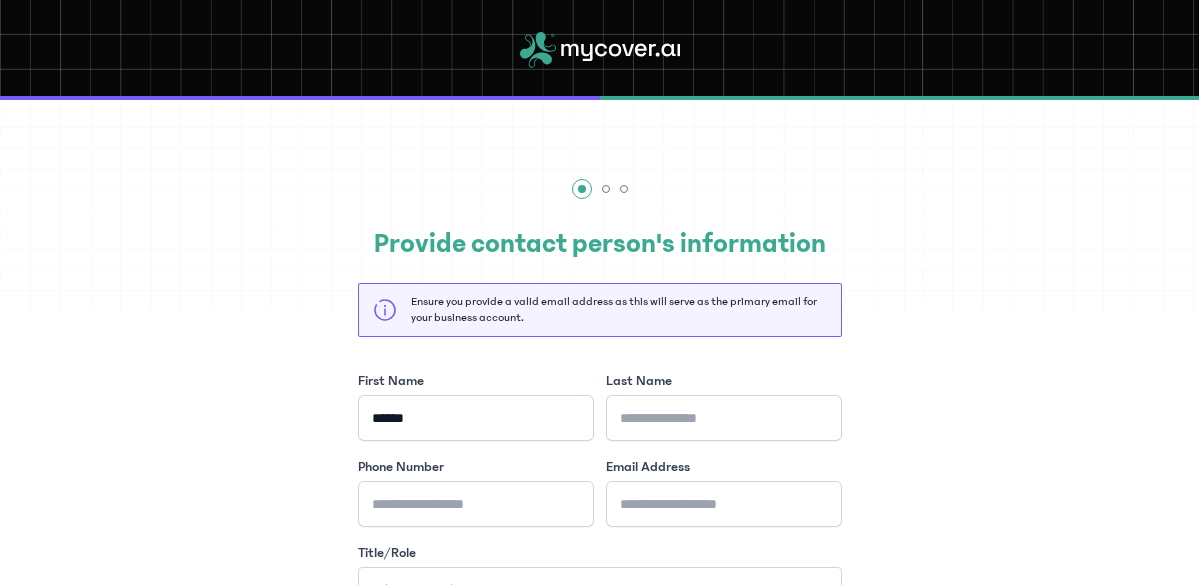 scroll, scrollTop: 0, scrollLeft: 0, axis: both 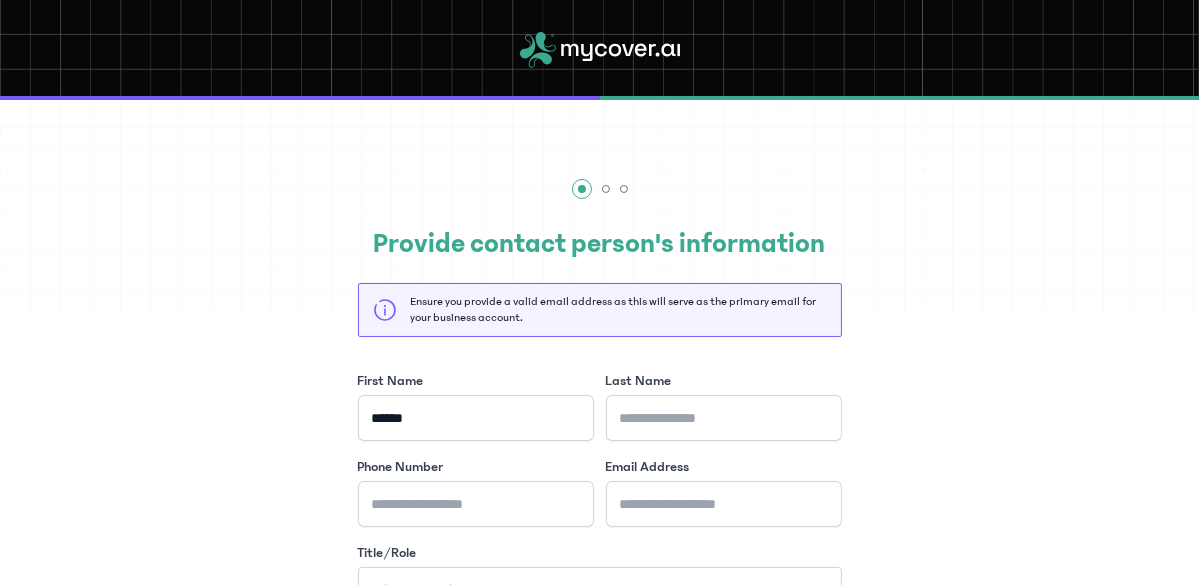 type on "******" 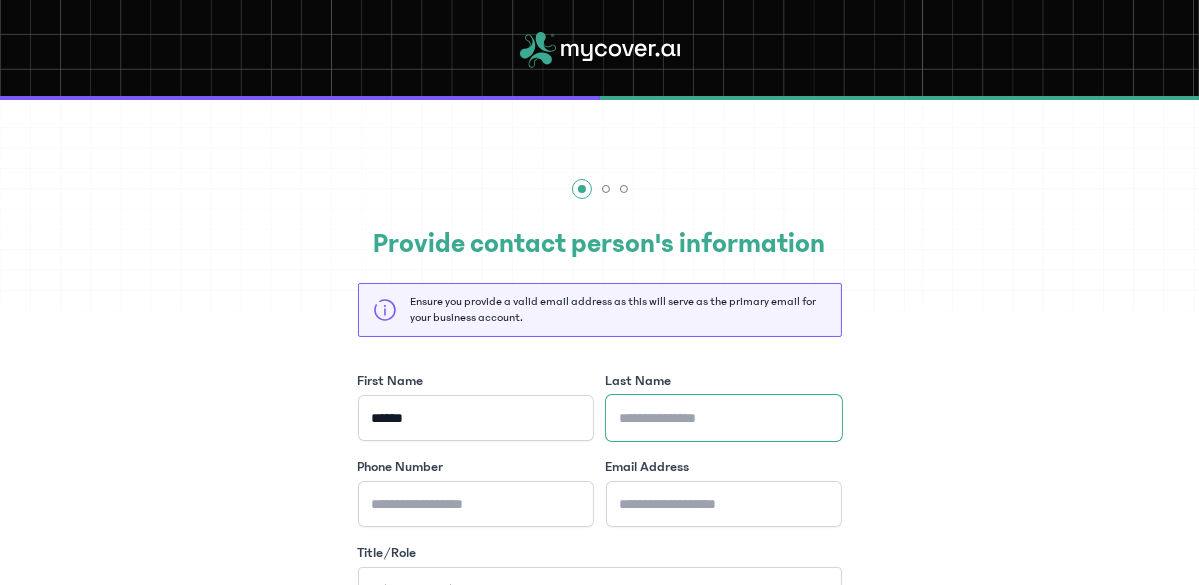 click on "Last Name" at bounding box center [724, 418] 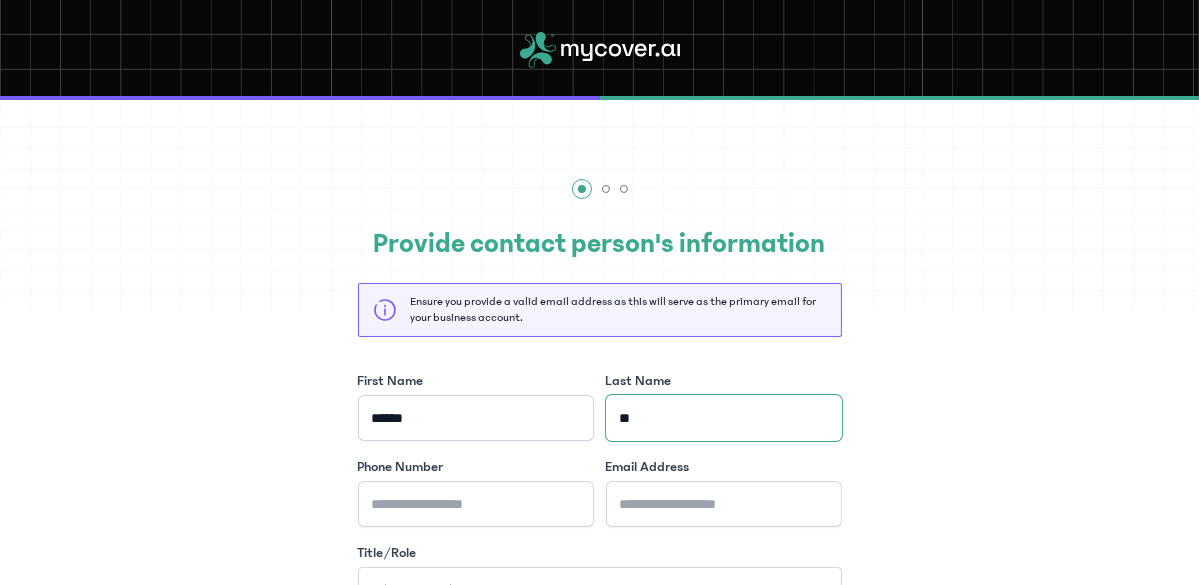 type on "*" 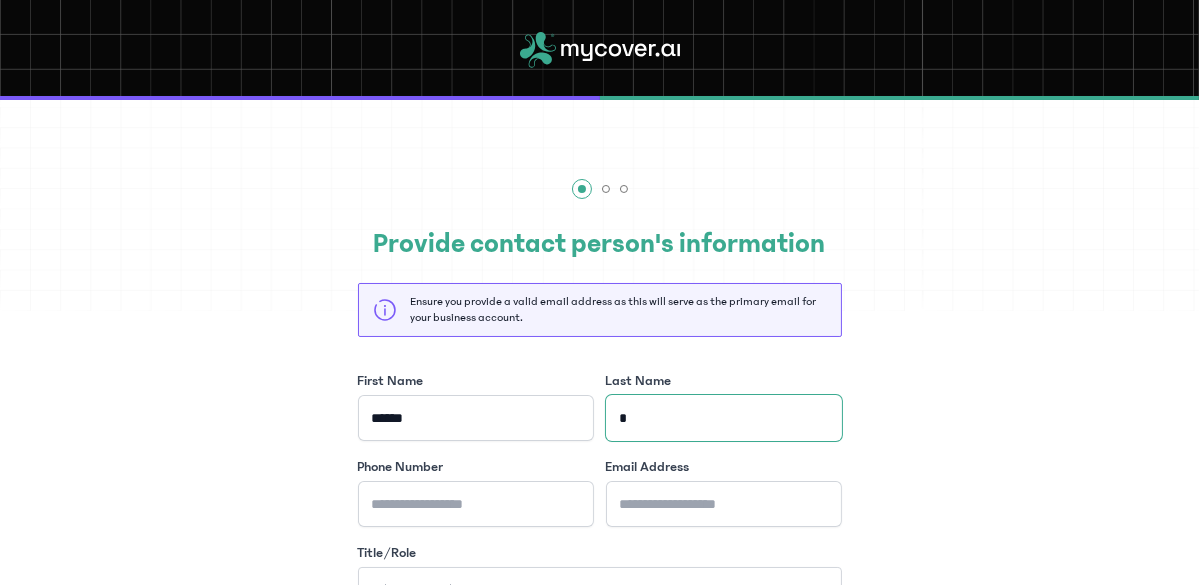type 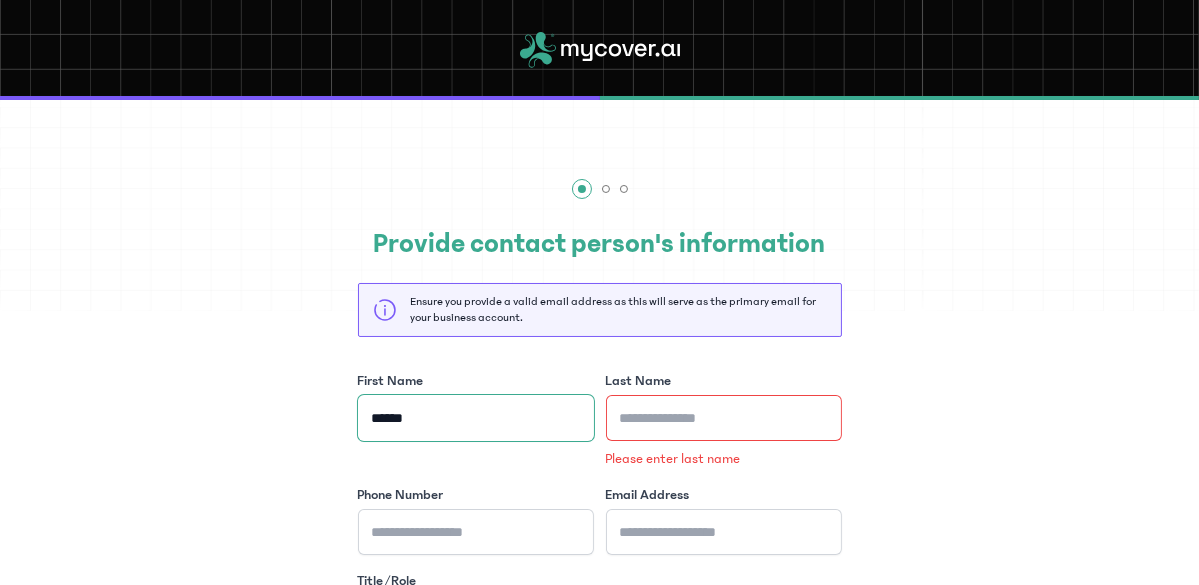 click on "******" at bounding box center [476, 418] 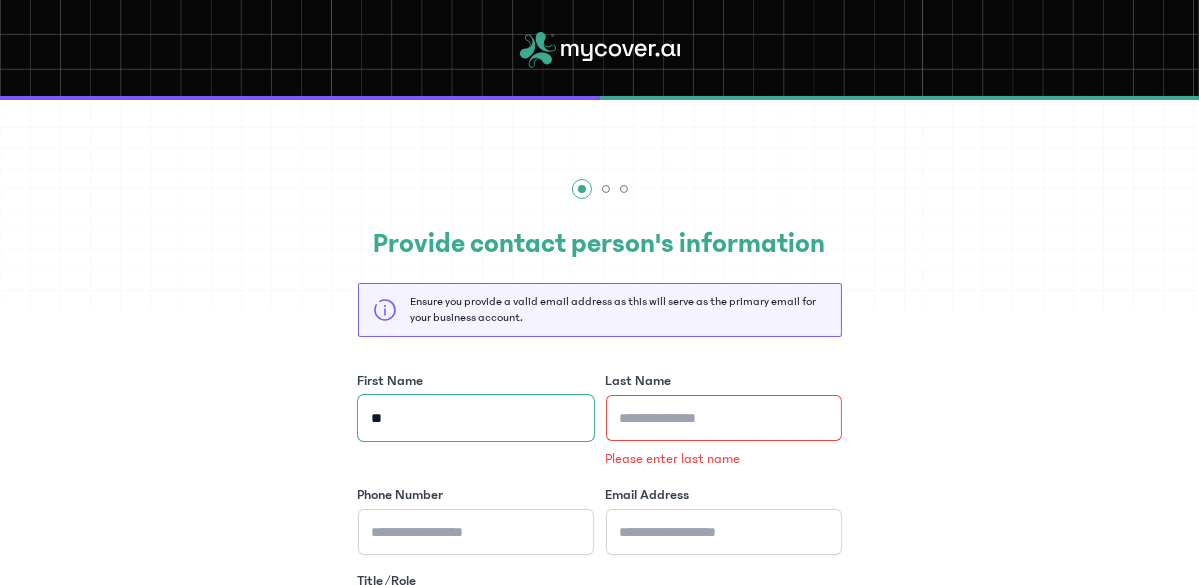 type on "*" 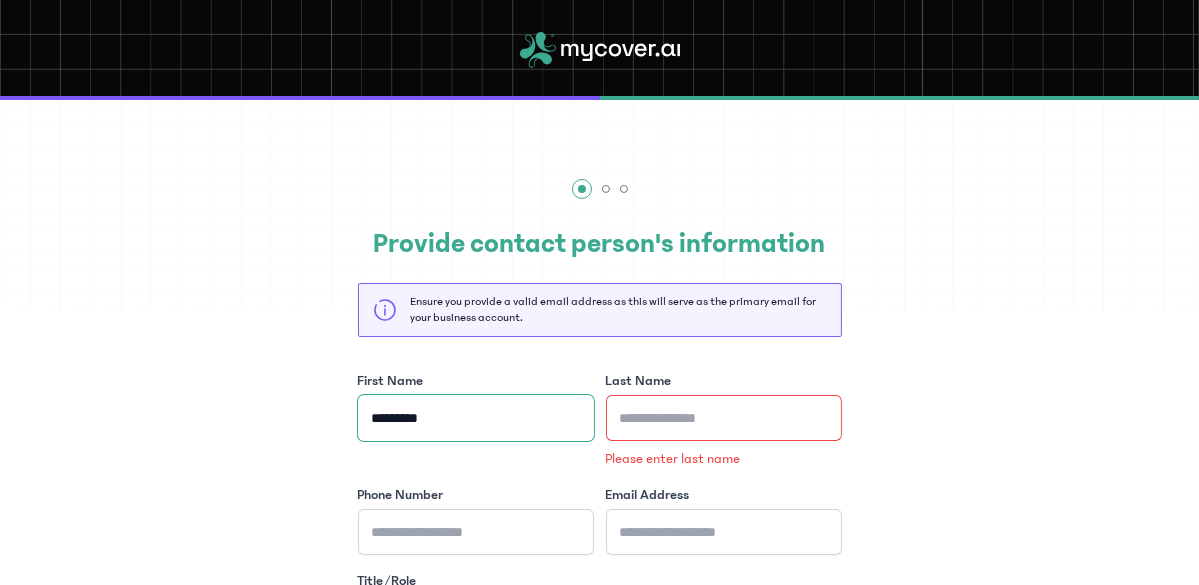 type on "*********" 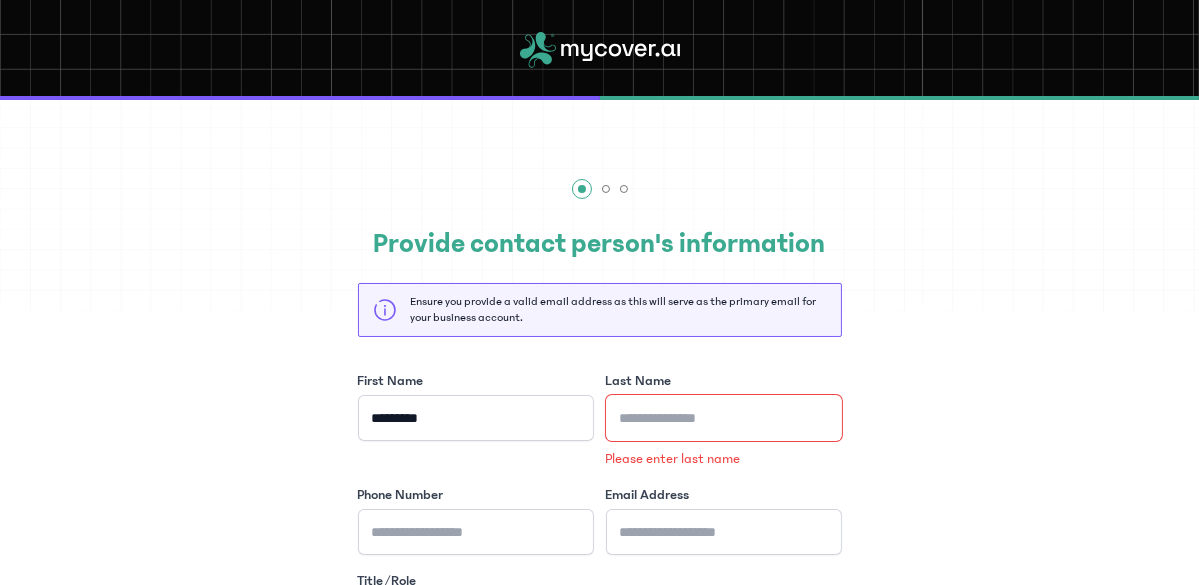 click on "Last Name" at bounding box center [724, 418] 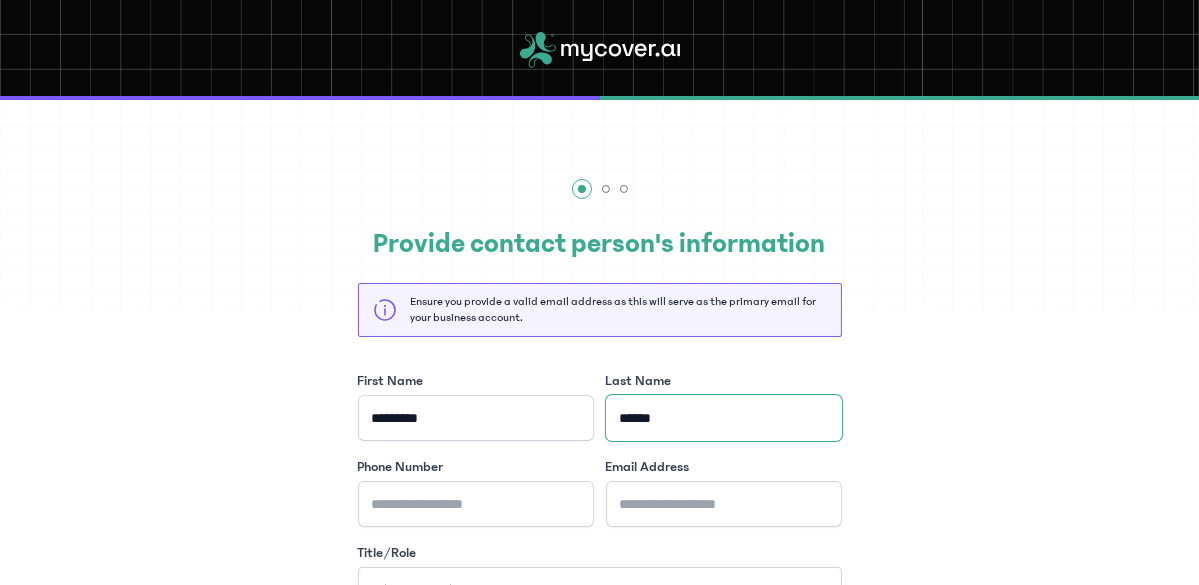 type on "******" 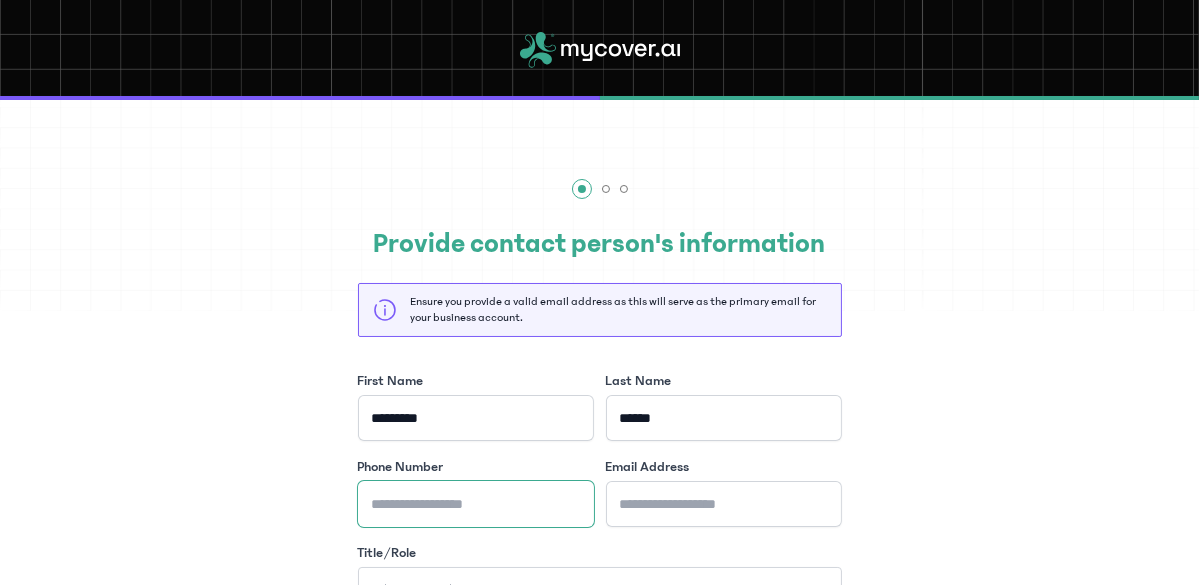 click on "Phone Number" at bounding box center [476, 504] 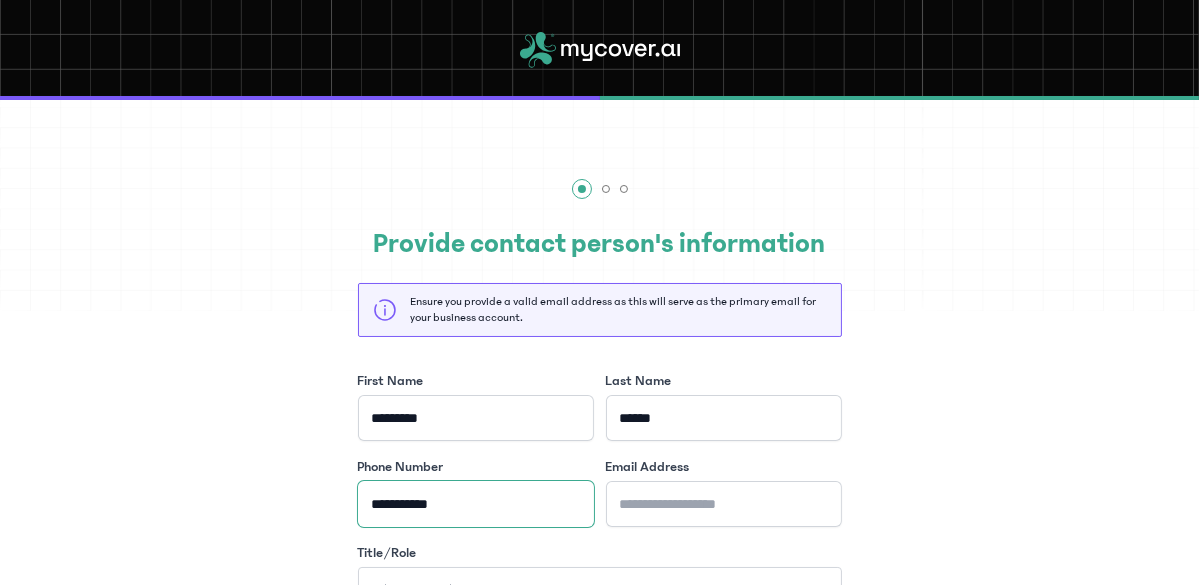 type on "**********" 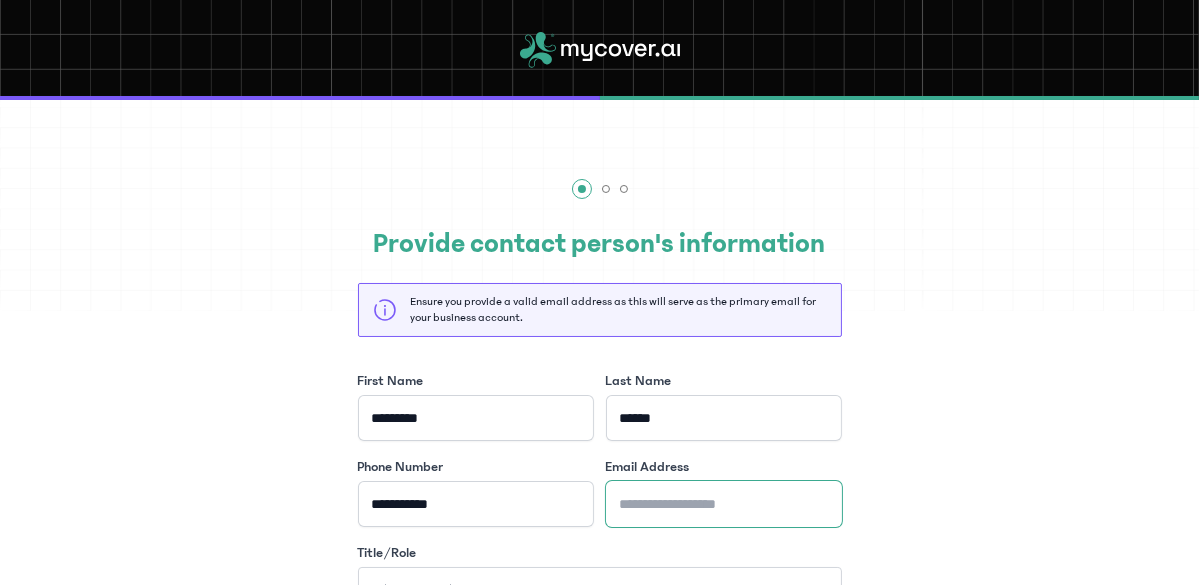 click on "Email Address" at bounding box center [724, 504] 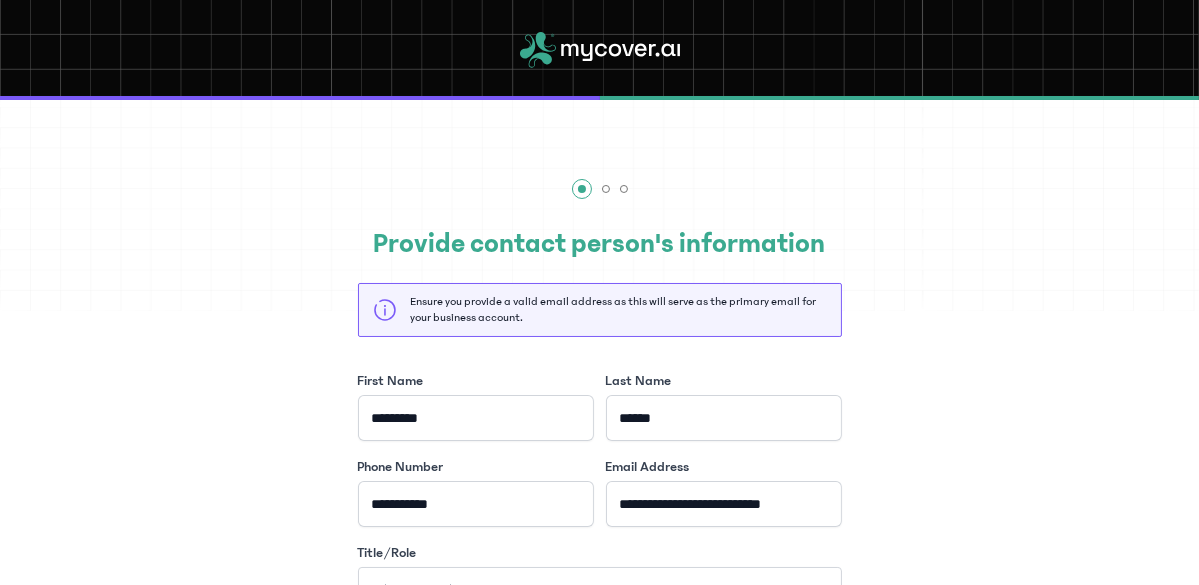 click on "Title/Role Select your role" 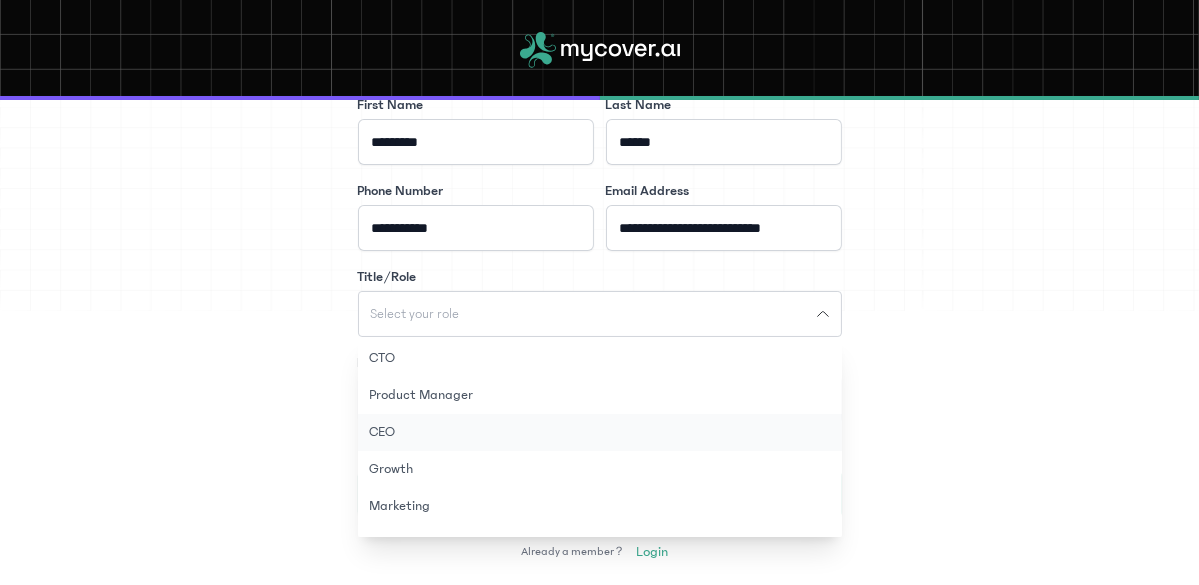 scroll, scrollTop: 315, scrollLeft: 0, axis: vertical 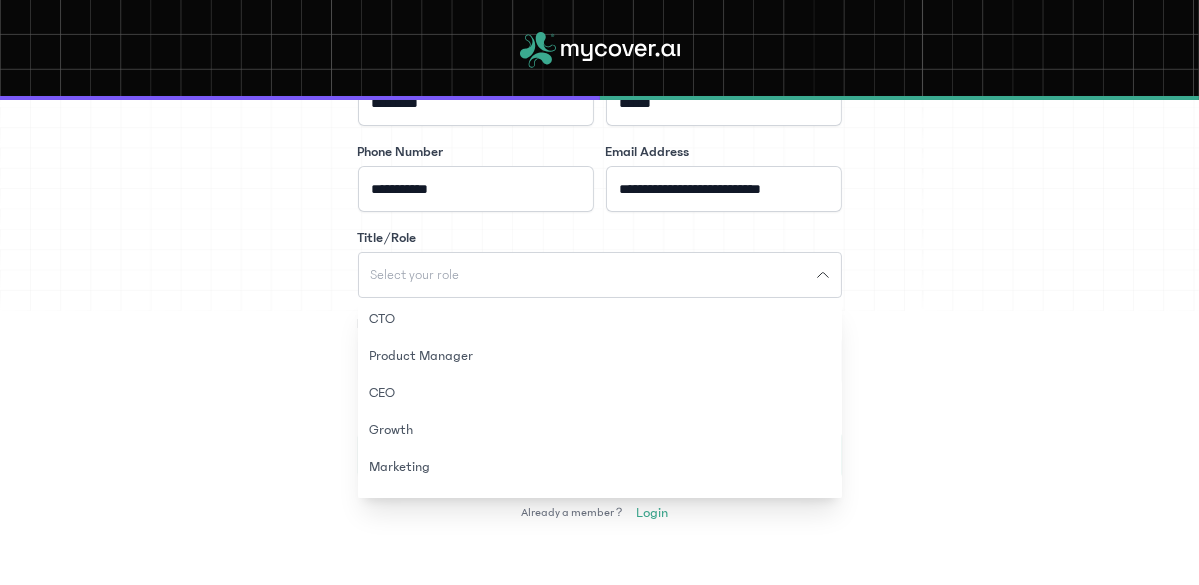 click on "Select your role" 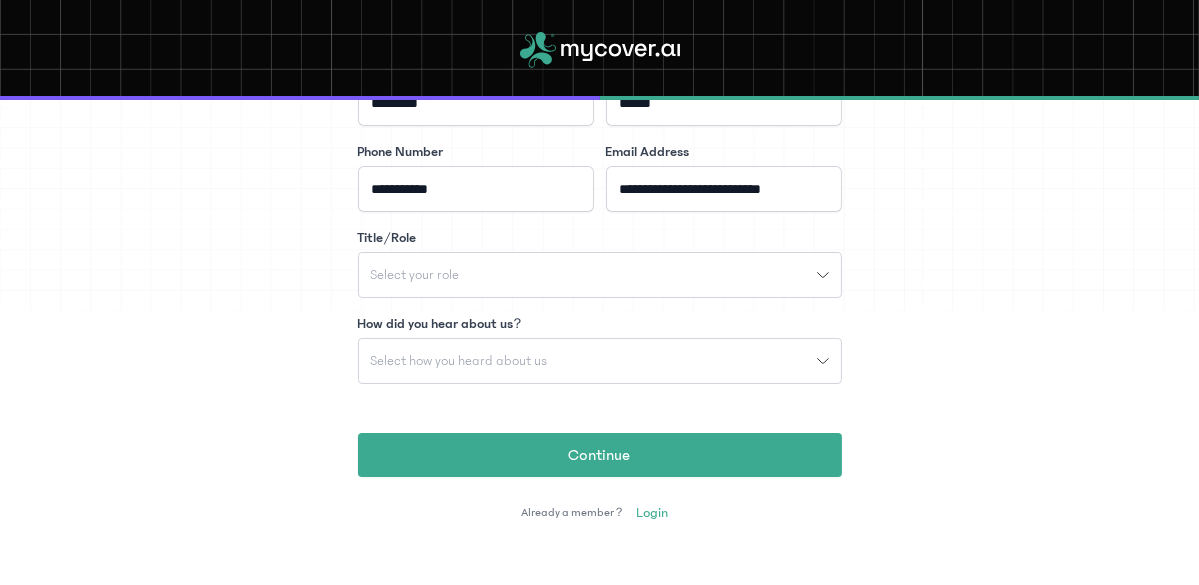 click on "Select your role" 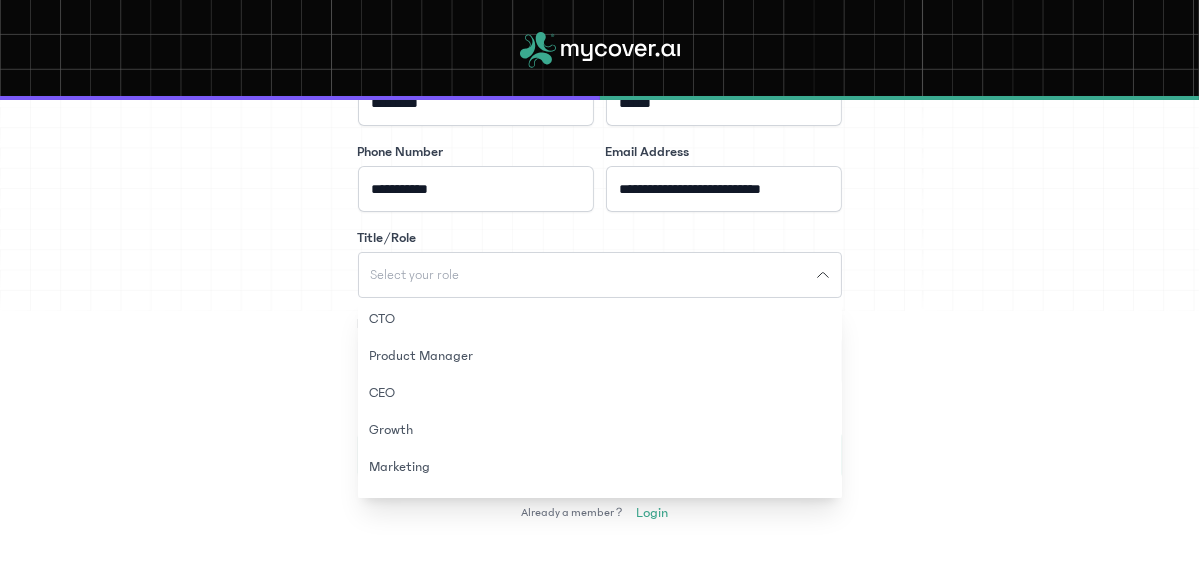 scroll, scrollTop: 101, scrollLeft: 0, axis: vertical 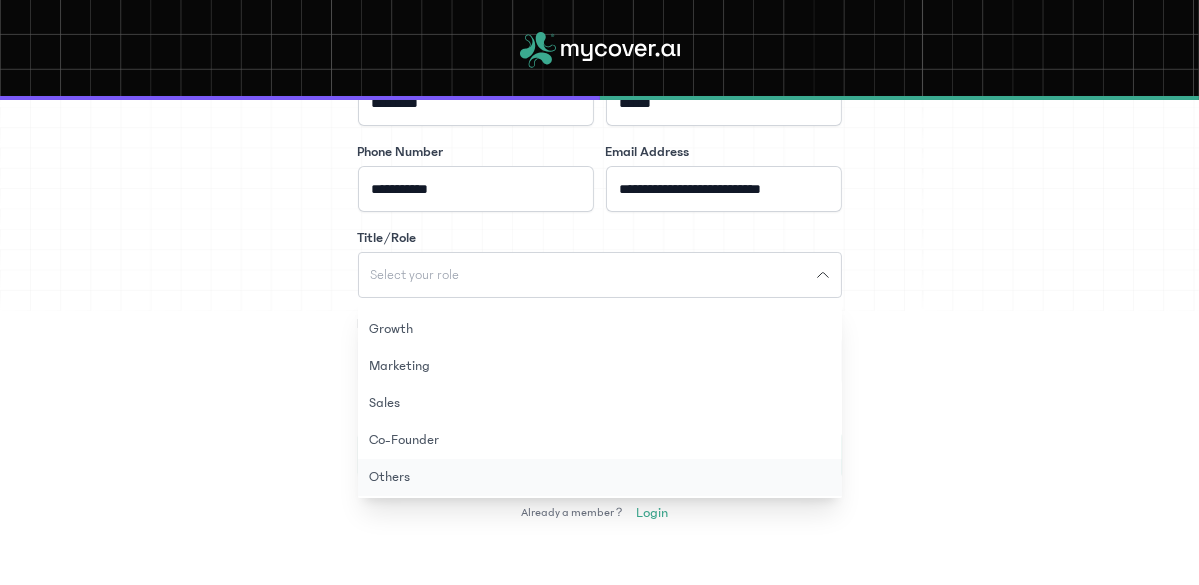 click on "Others" 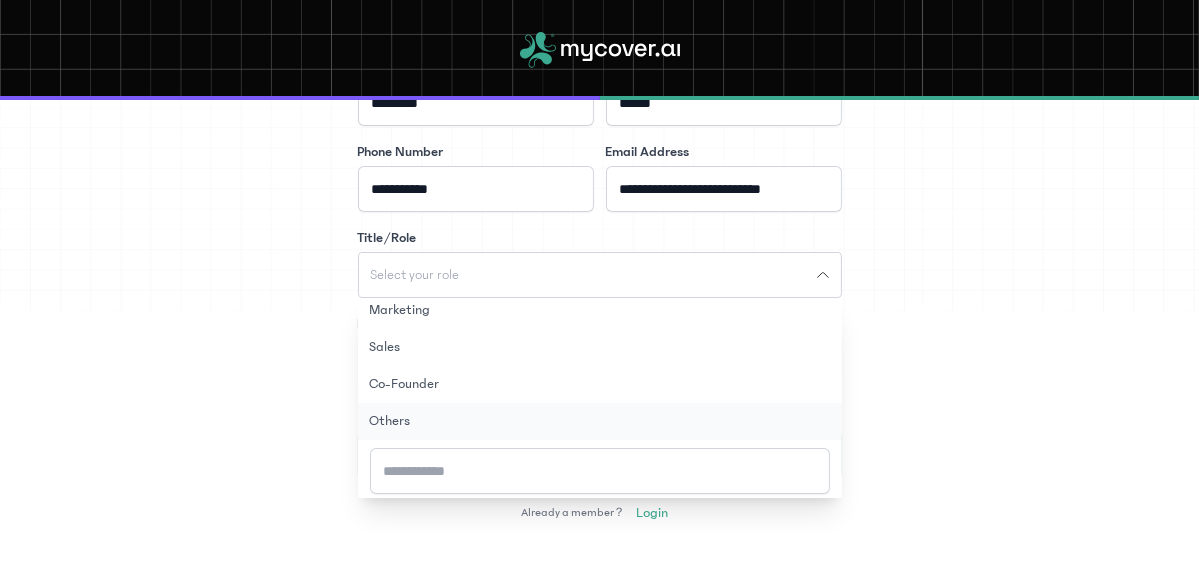 scroll, scrollTop: 227, scrollLeft: 0, axis: vertical 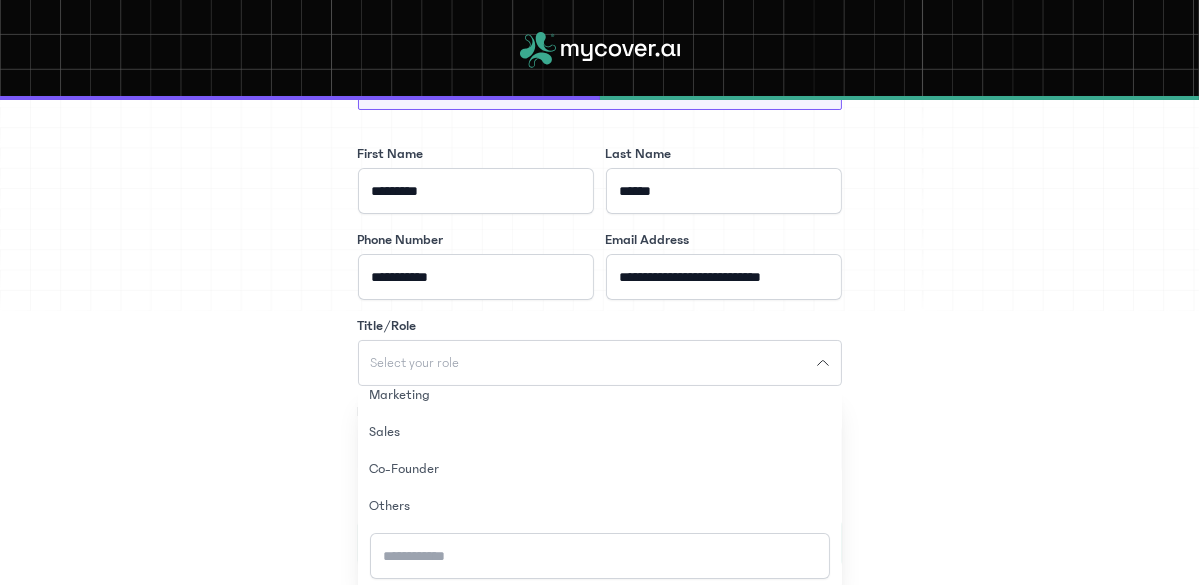 drag, startPoint x: 550, startPoint y: 469, endPoint x: 543, endPoint y: 370, distance: 99.24717 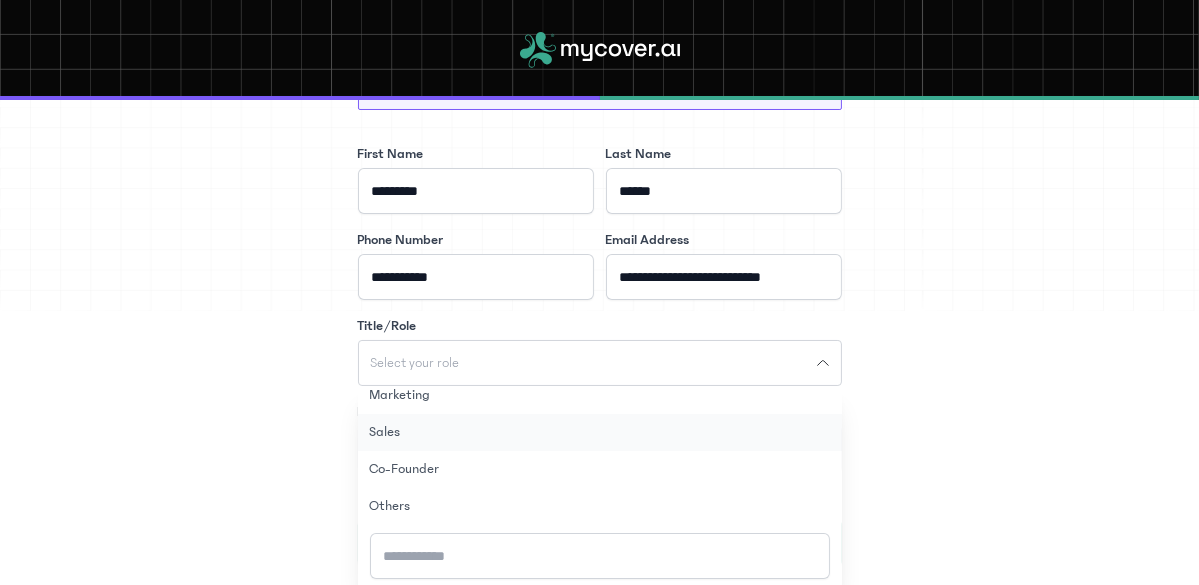 click on "Sales" 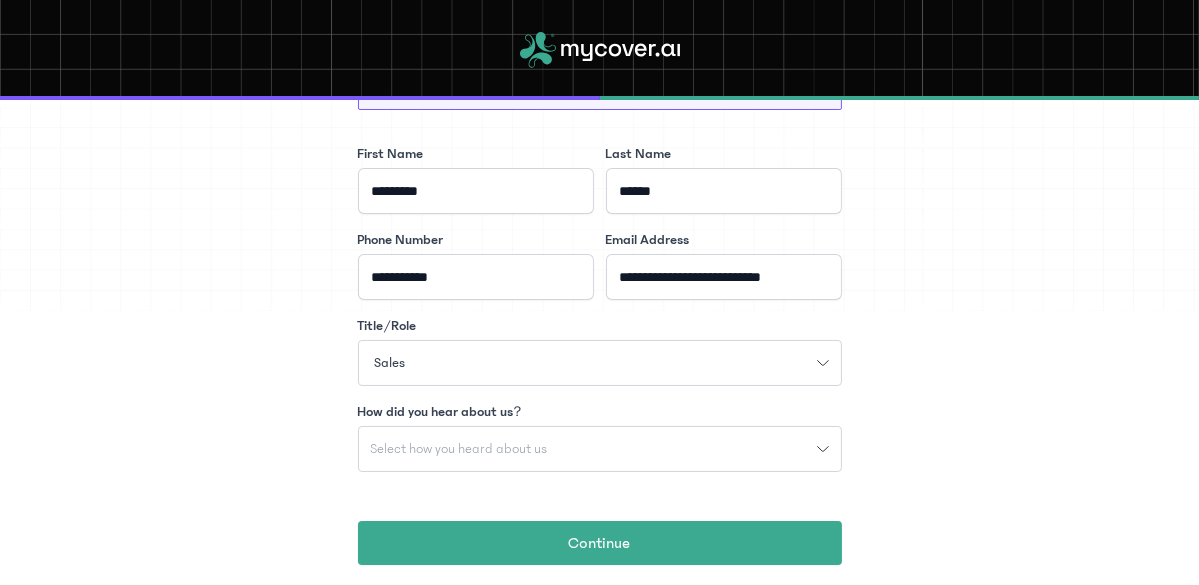 drag, startPoint x: 750, startPoint y: 349, endPoint x: 735, endPoint y: 389, distance: 42.72002 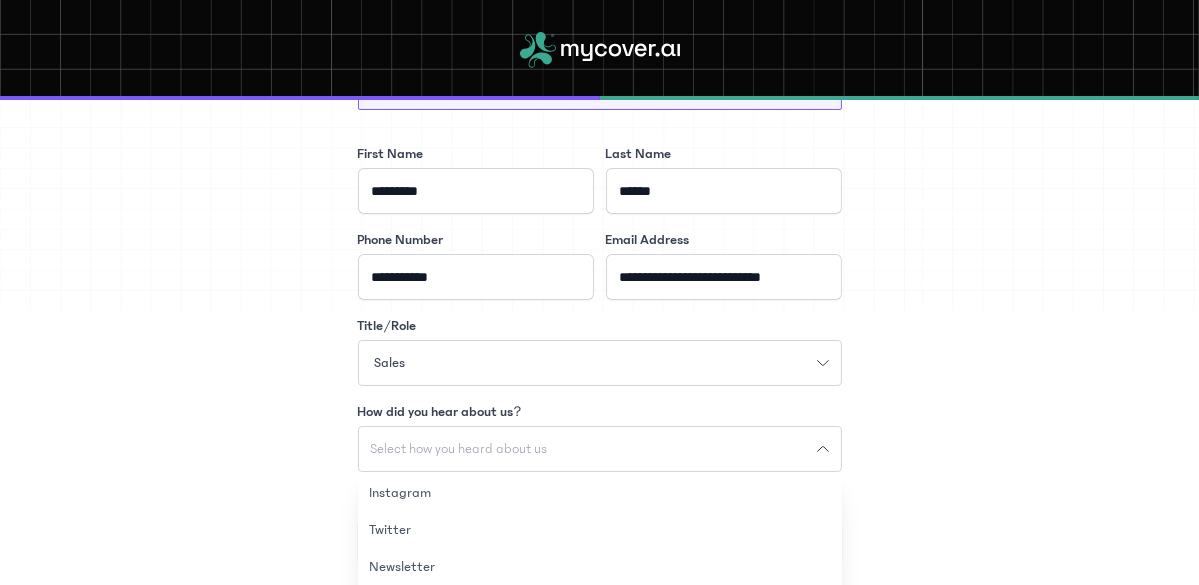 scroll, scrollTop: 603, scrollLeft: 0, axis: vertical 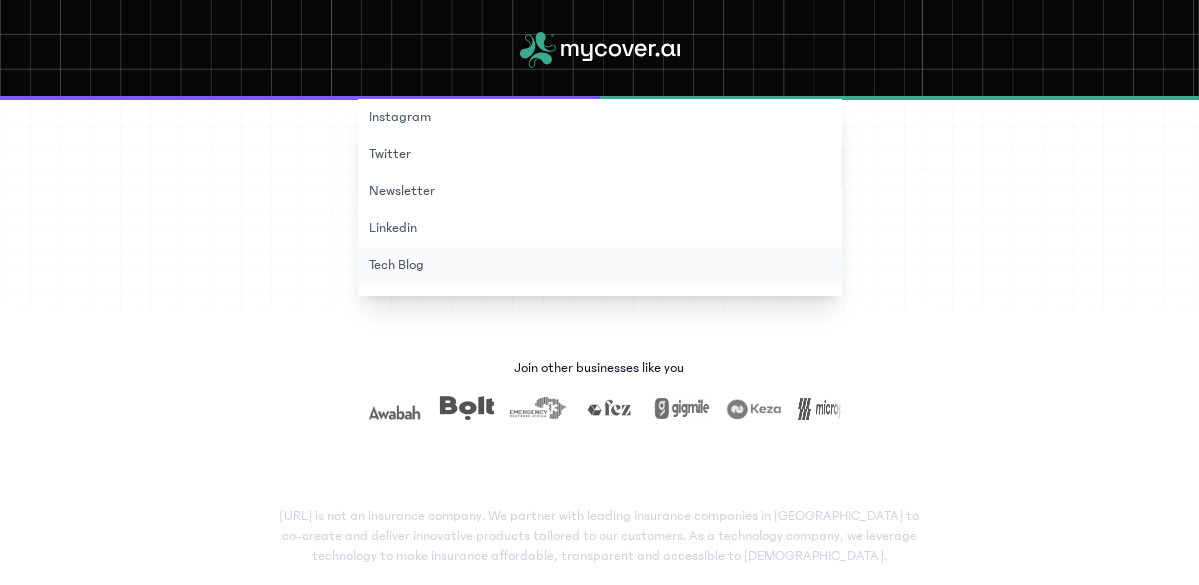 click on "Tech Blog" 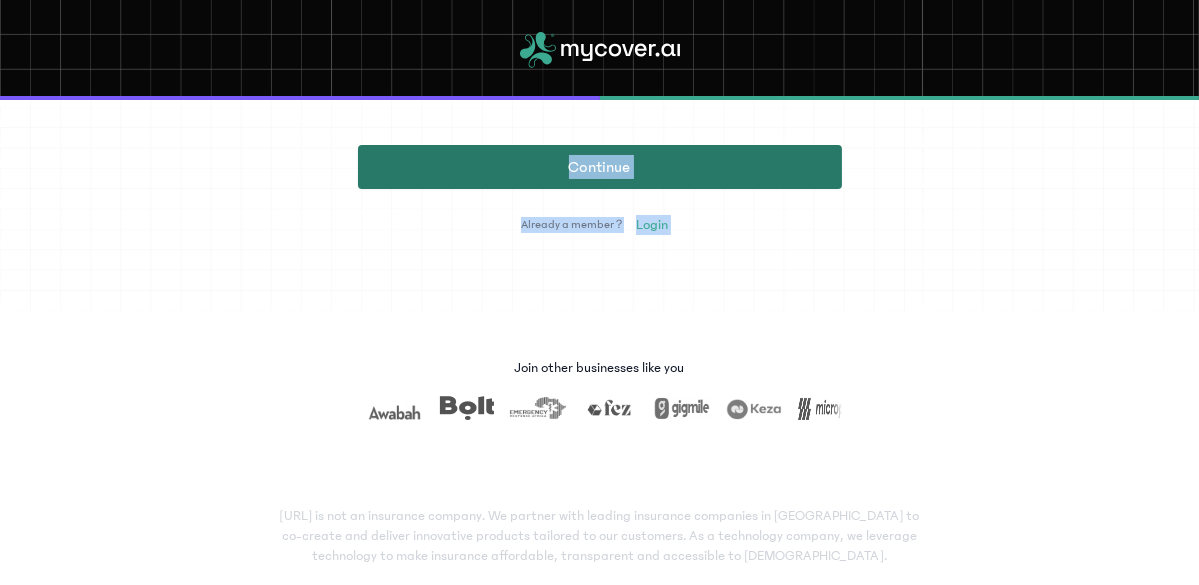 drag, startPoint x: 747, startPoint y: 266, endPoint x: 667, endPoint y: 179, distance: 118.19052 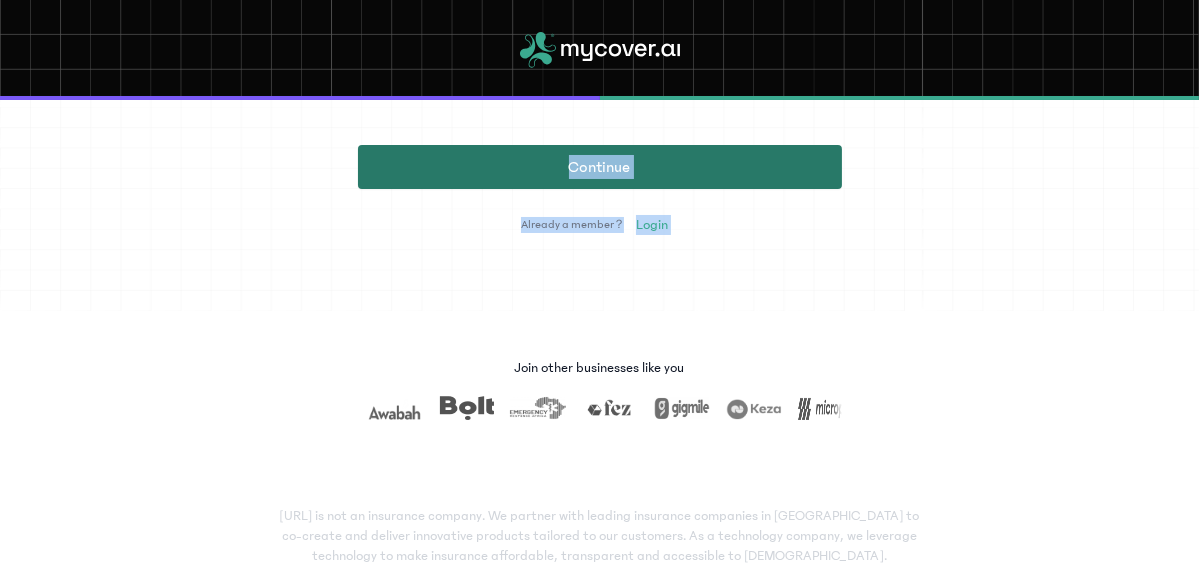 click on "Continue" at bounding box center (600, 167) 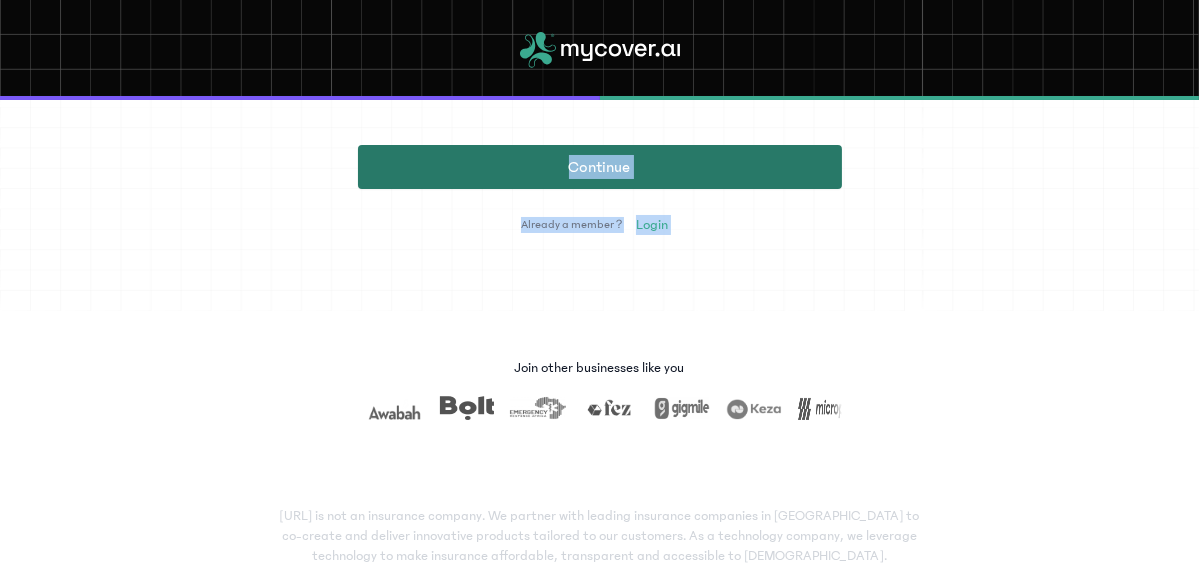click on "Continue" 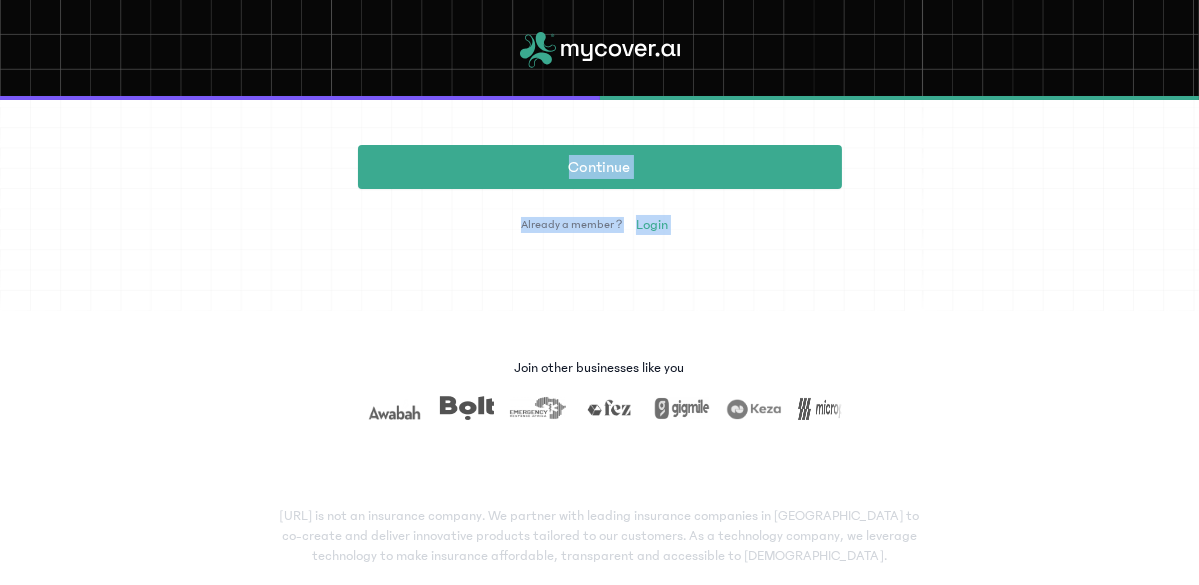 click on "Already a member ?" at bounding box center (571, 225) 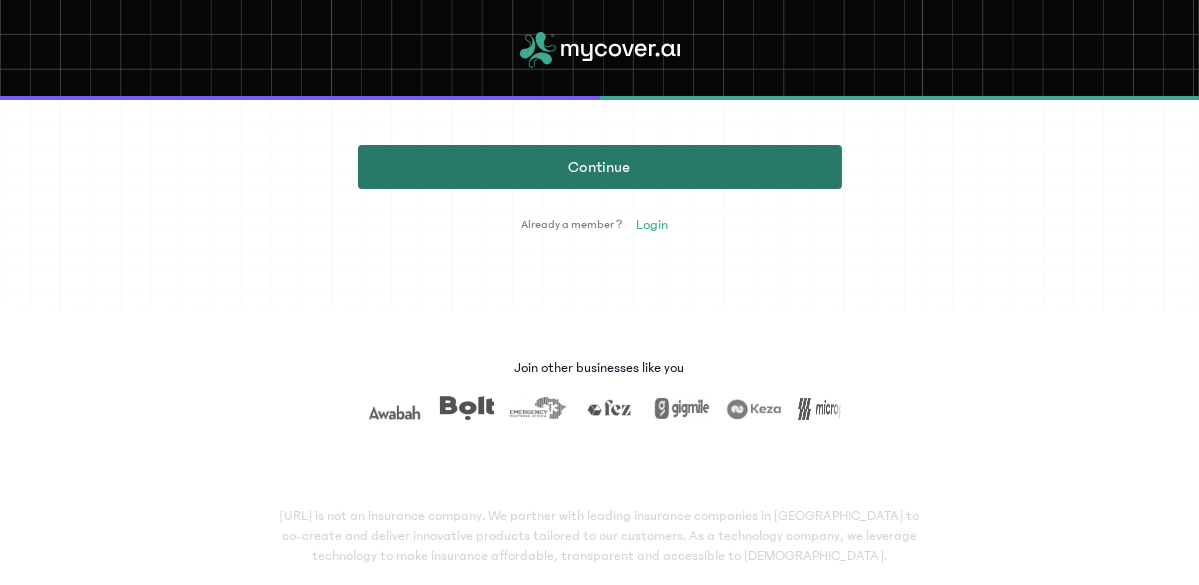 click on "Continue" 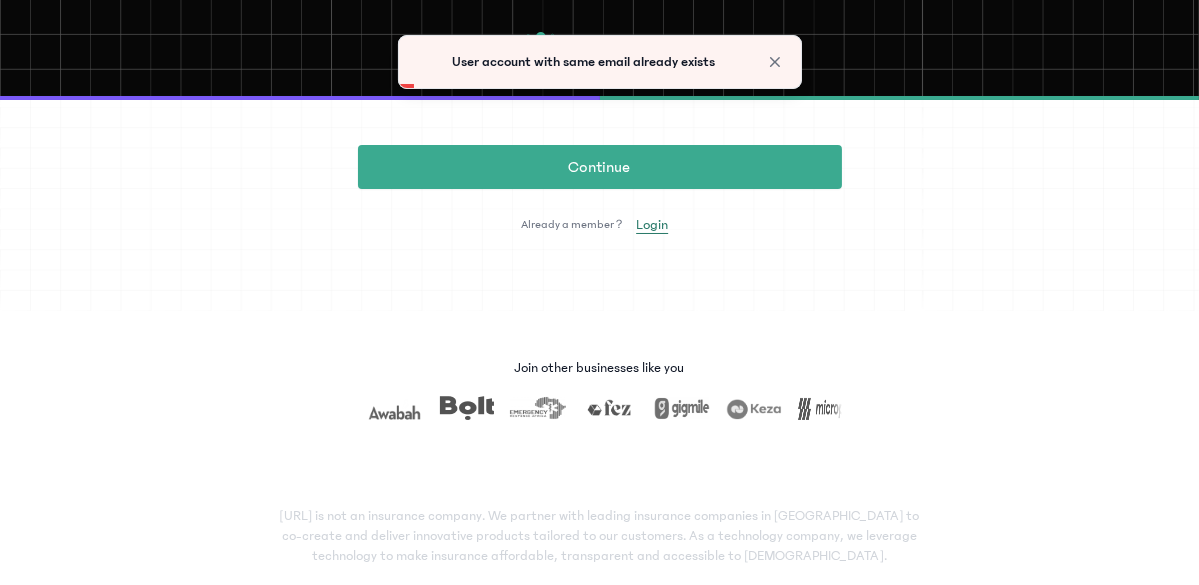 click on "Login" 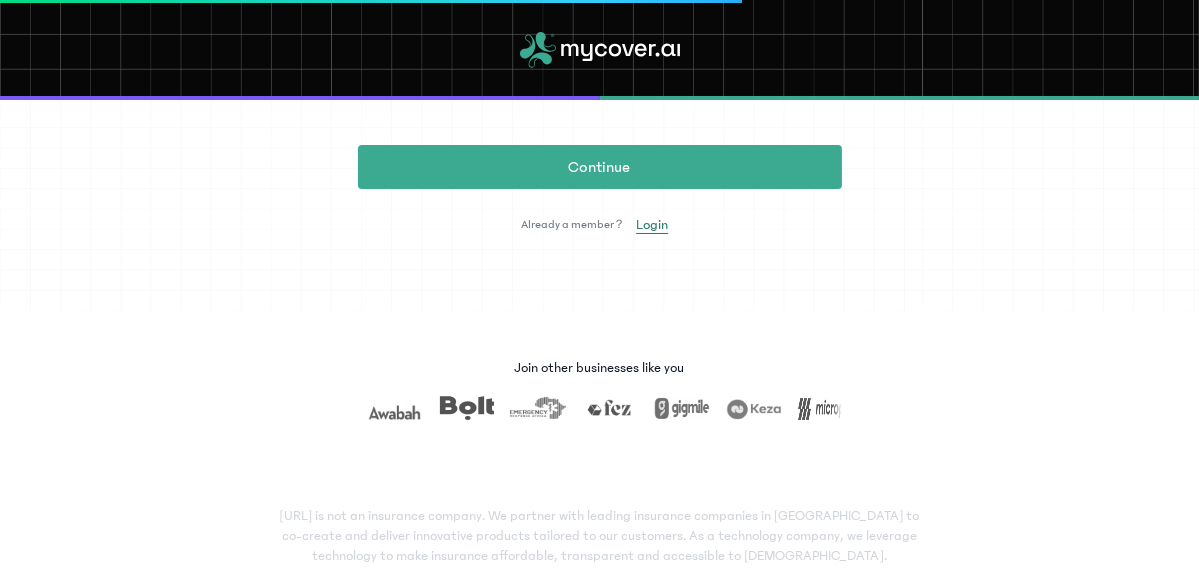 click on "Login" 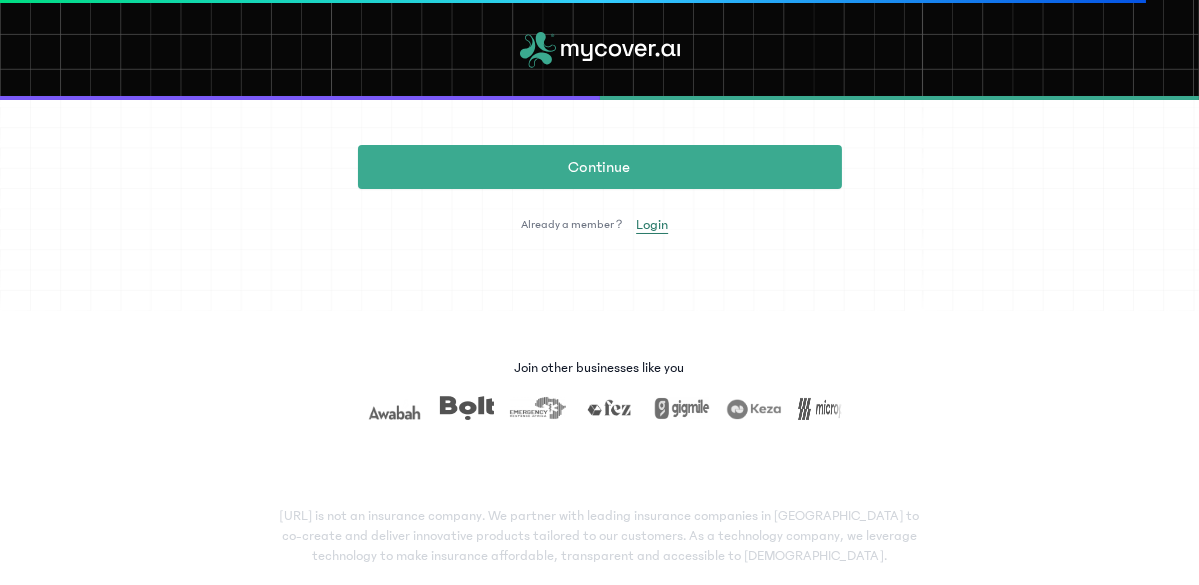 click on "Login" 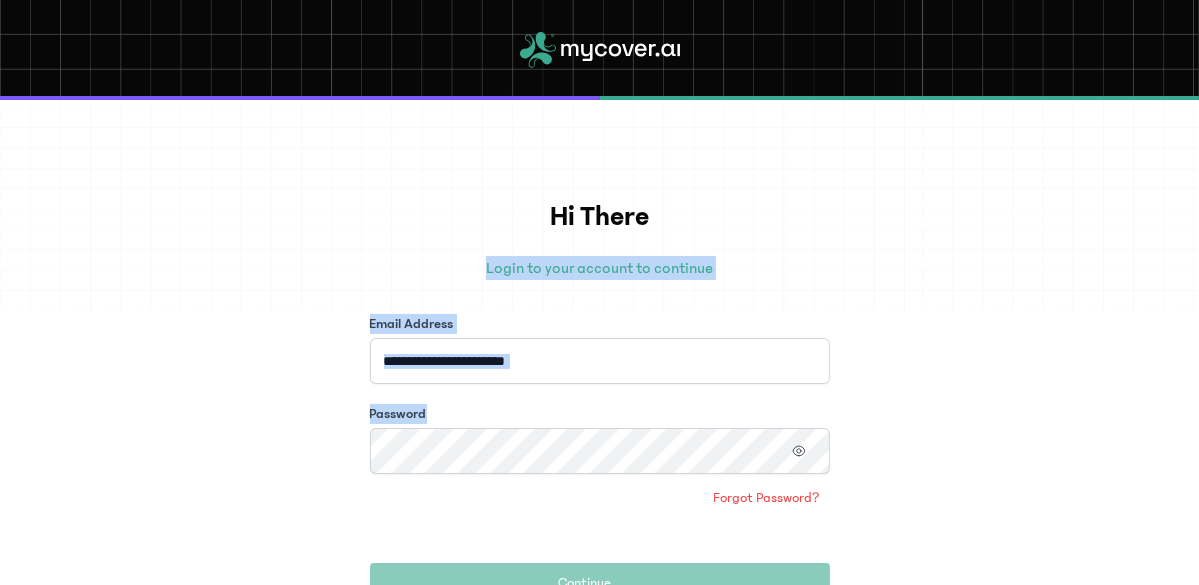 drag, startPoint x: 641, startPoint y: 222, endPoint x: 545, endPoint y: 390, distance: 193.49419 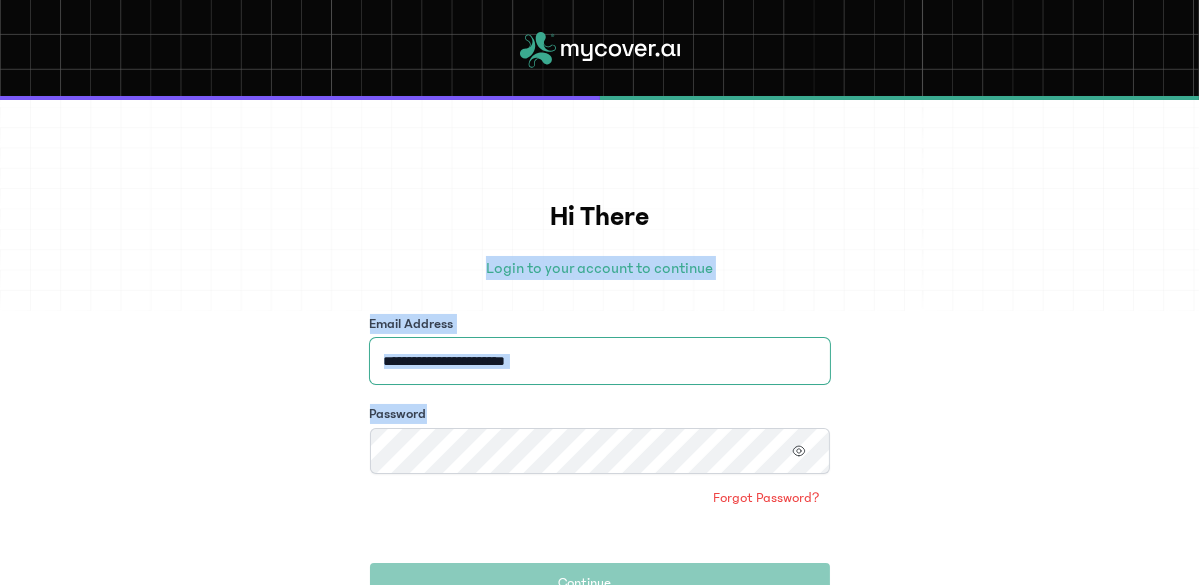 click on "Email Address" at bounding box center (600, 361) 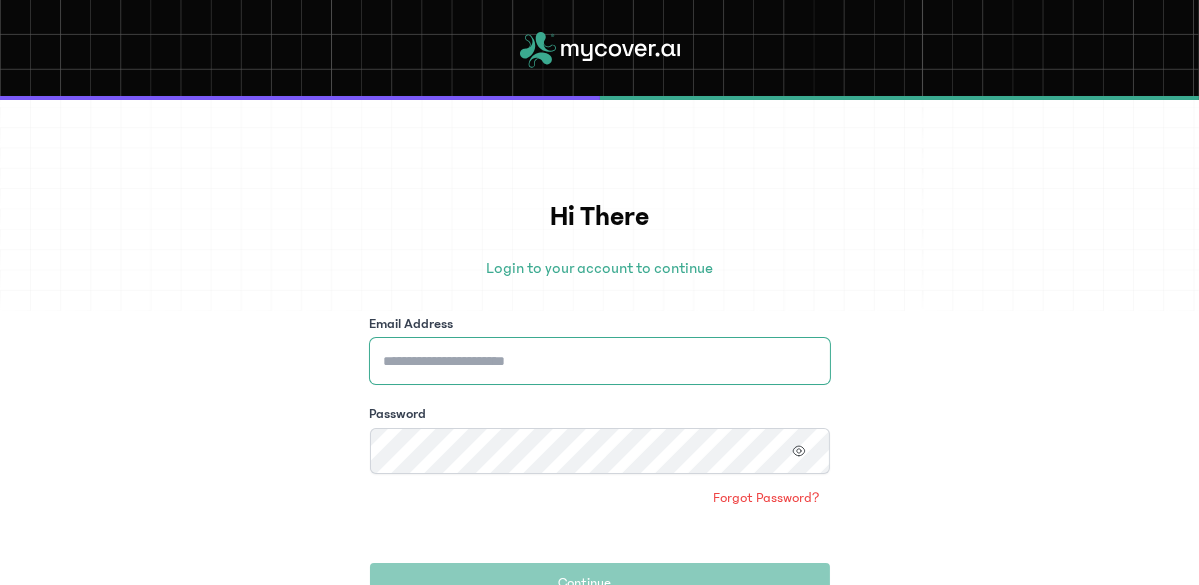 click on "Email Address" at bounding box center [600, 361] 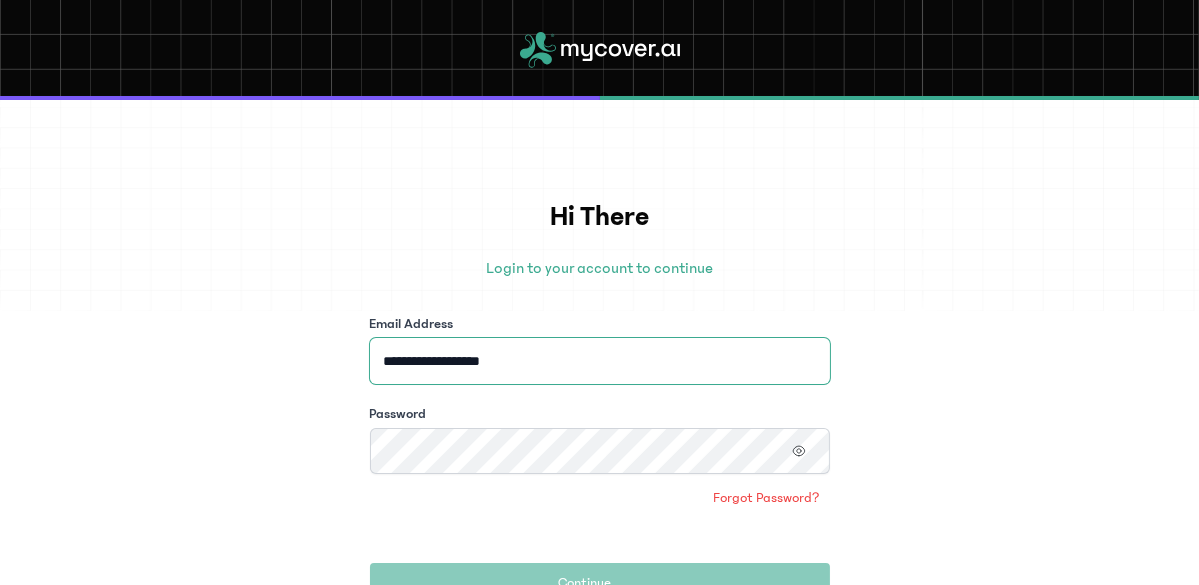 type on "**********" 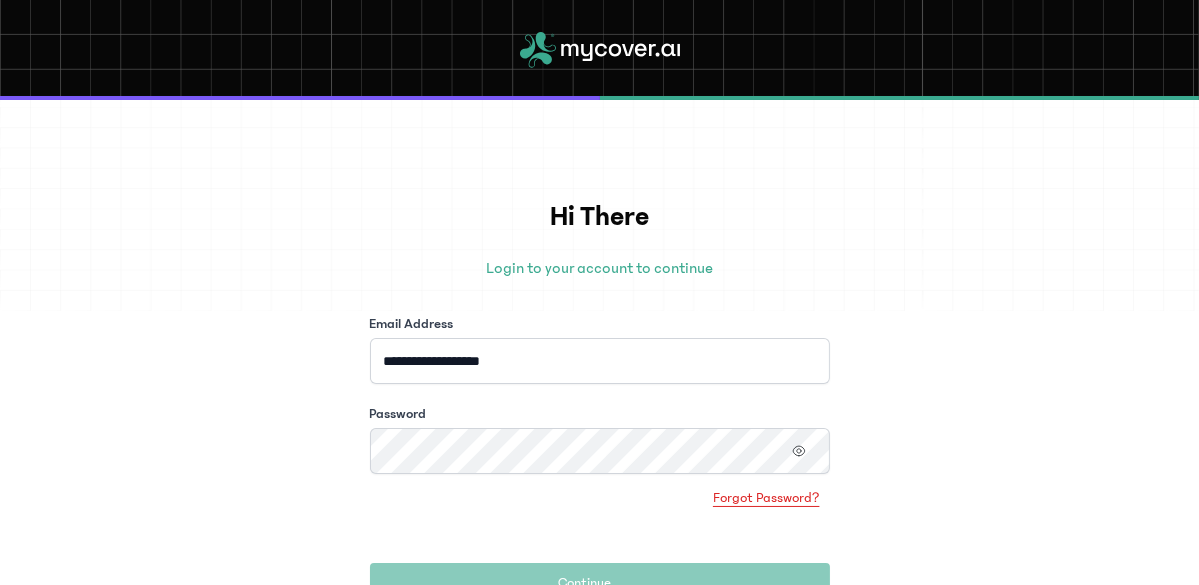 click on "**********" at bounding box center [600, 458] 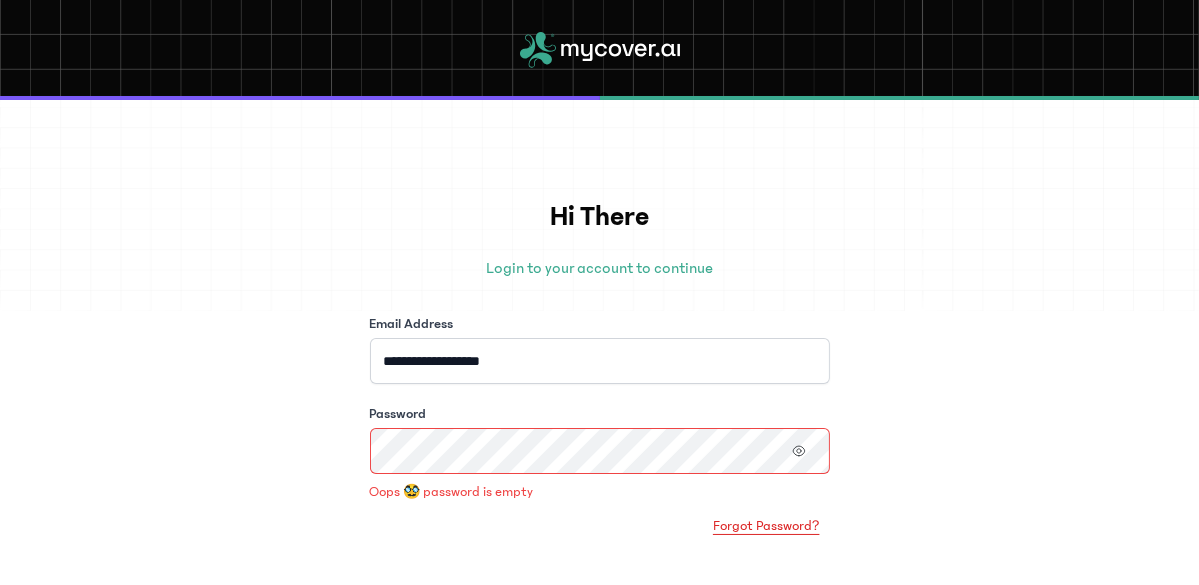 click on "Forgot Password?" 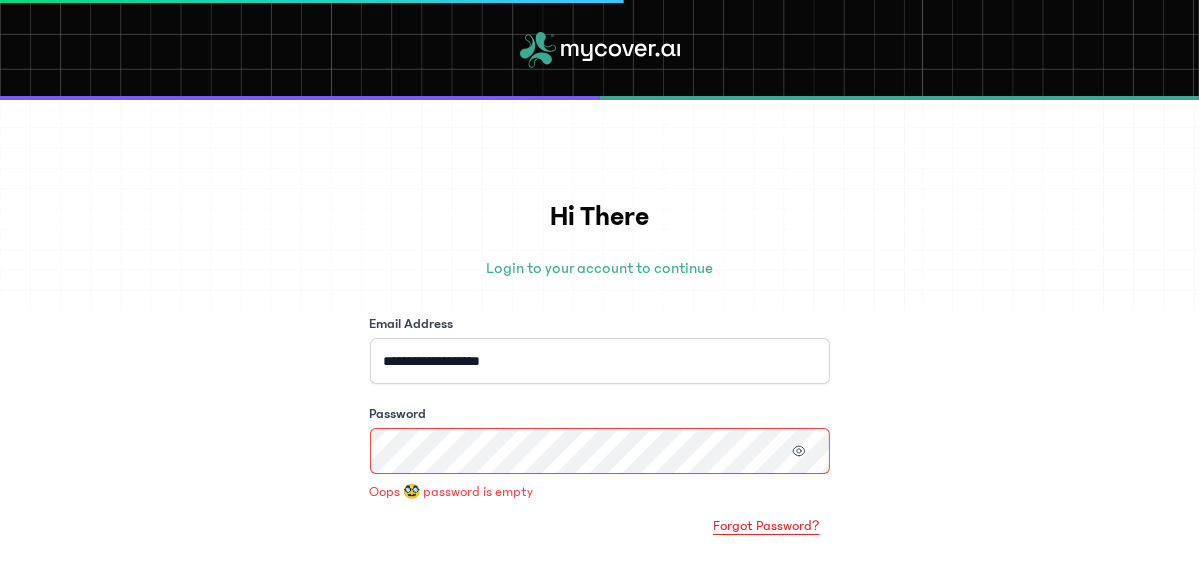 click on "Forgot Password?" 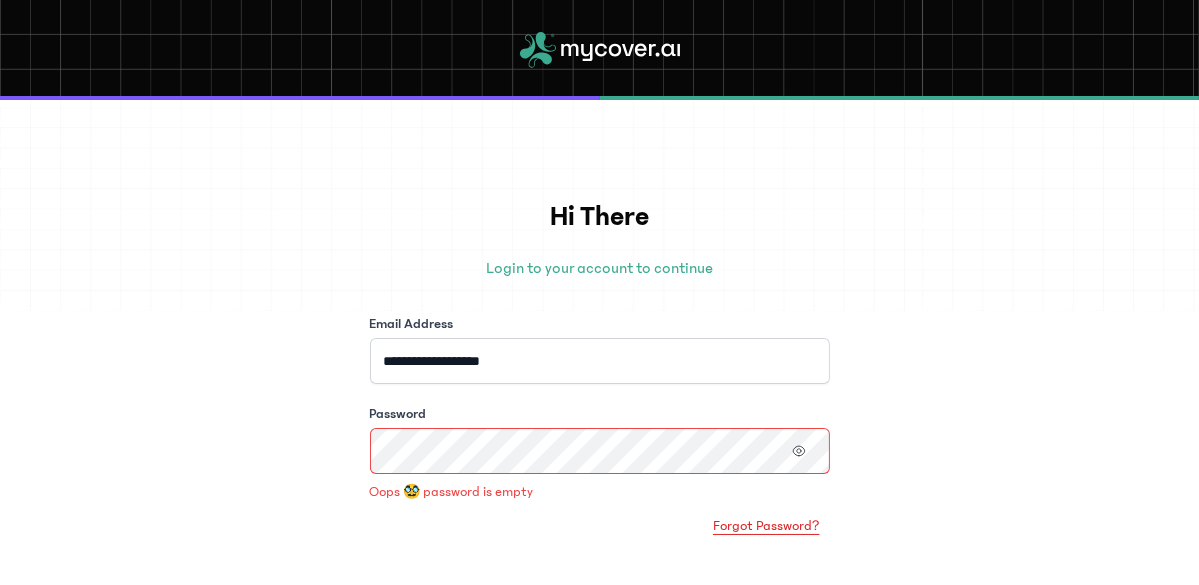 click on "Forgot Password?" 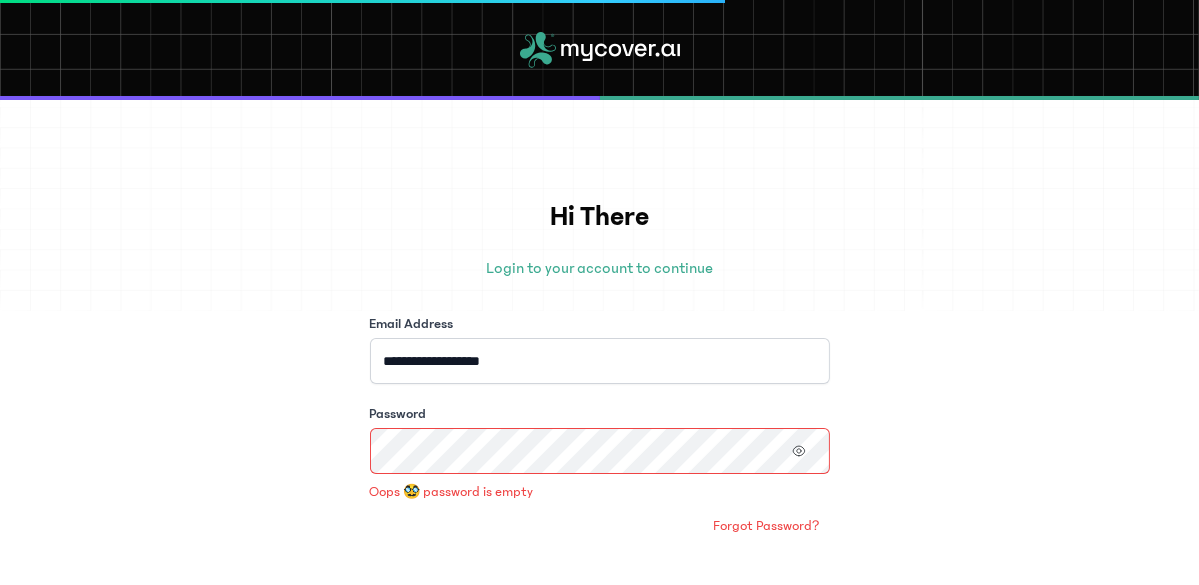 click on "**********" at bounding box center [600, 472] 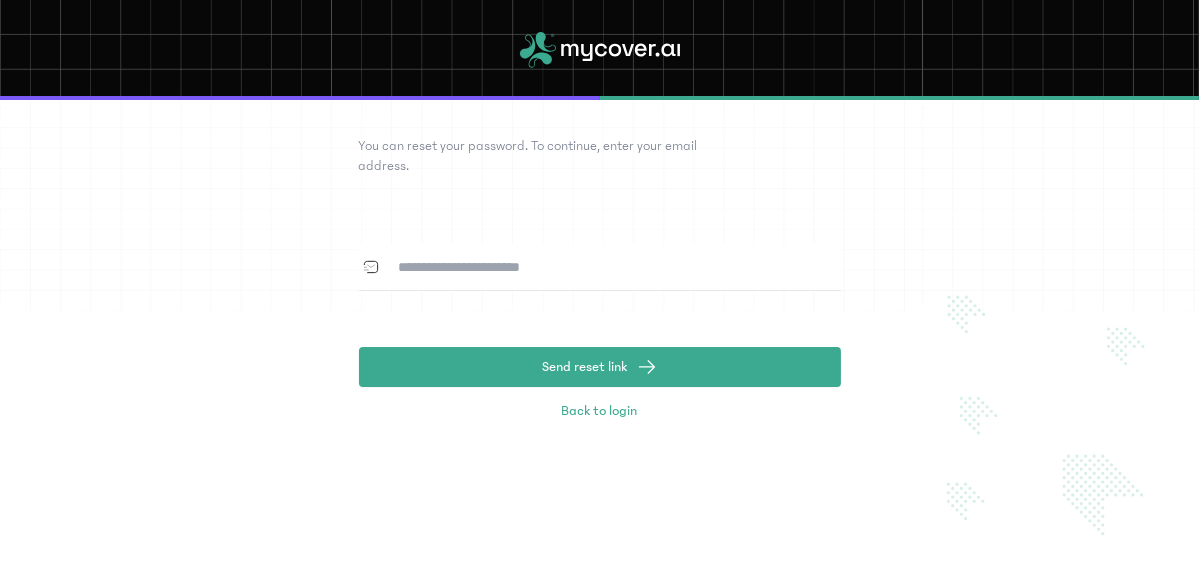 click 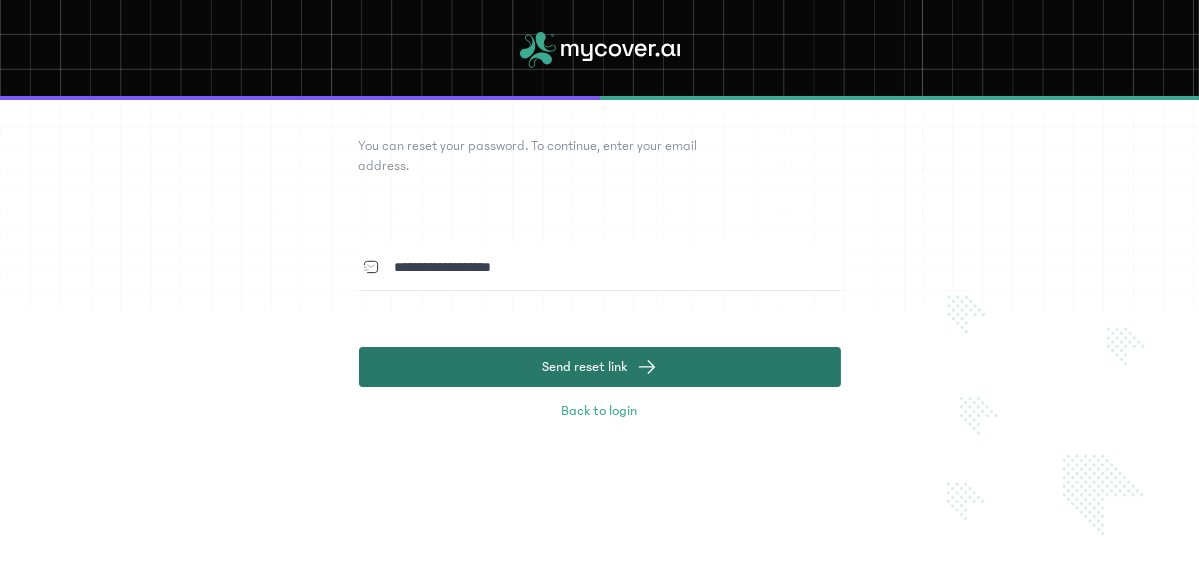 type on "**********" 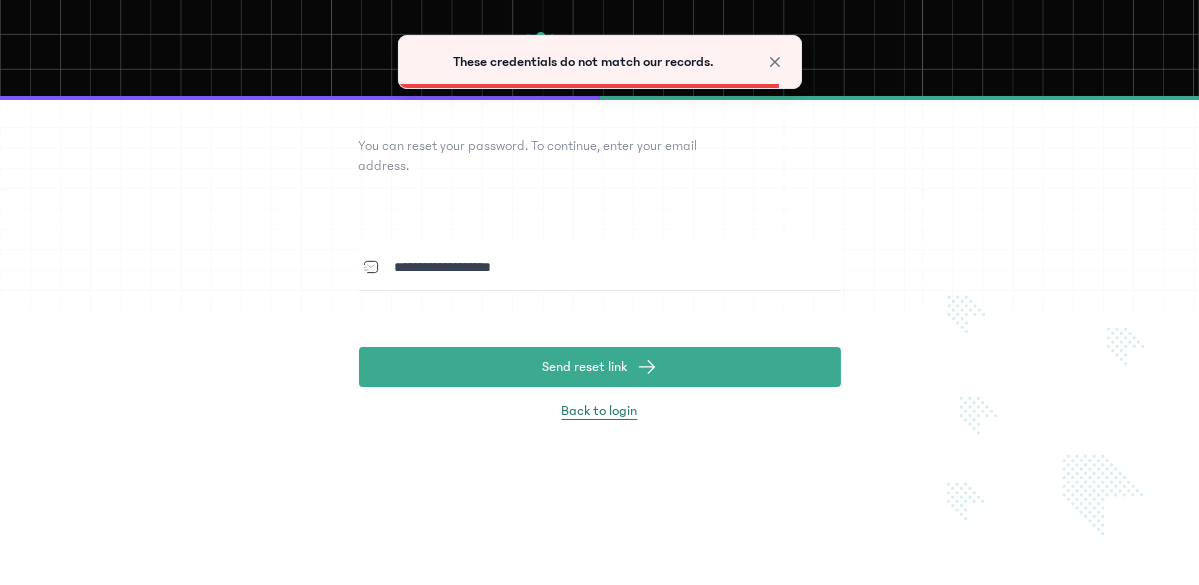 click on "Back to login" 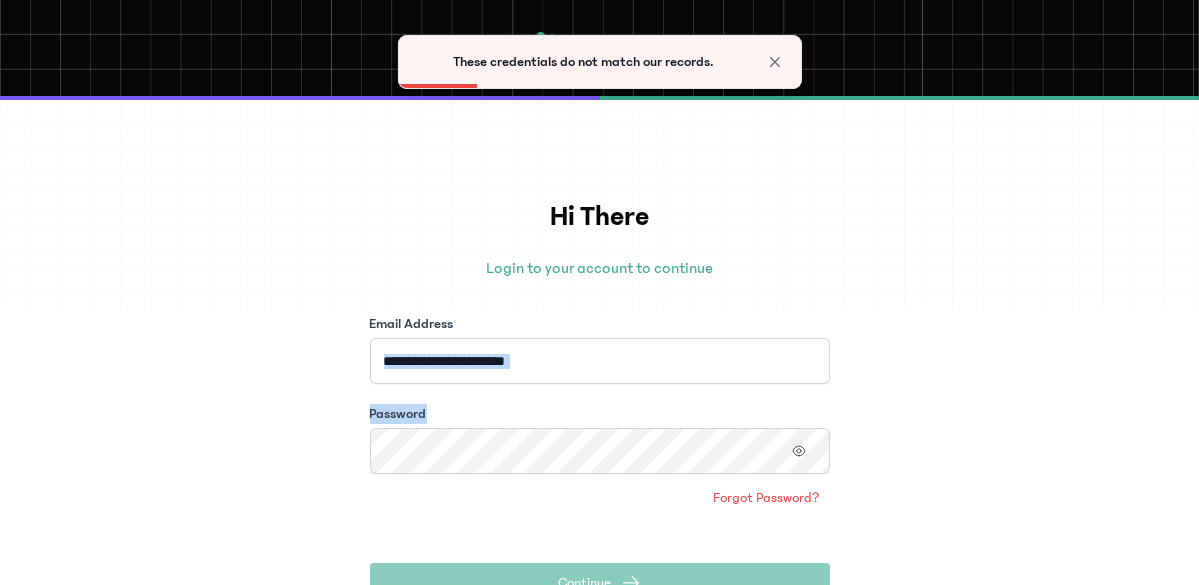 drag, startPoint x: 563, startPoint y: 416, endPoint x: 500, endPoint y: 362, distance: 82.9759 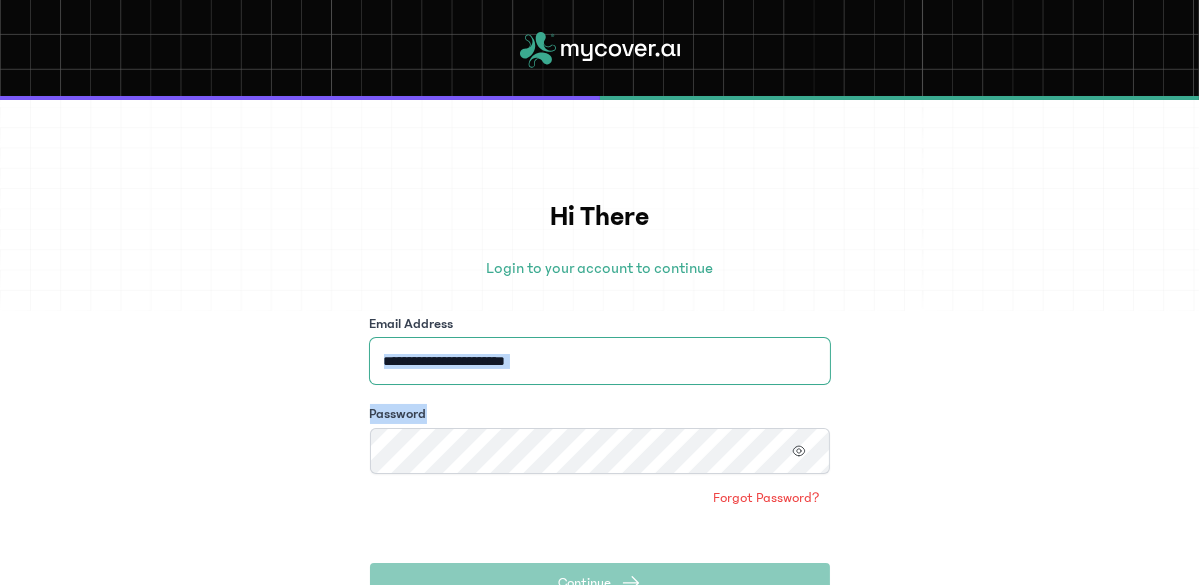 click on "Email Address" at bounding box center (600, 361) 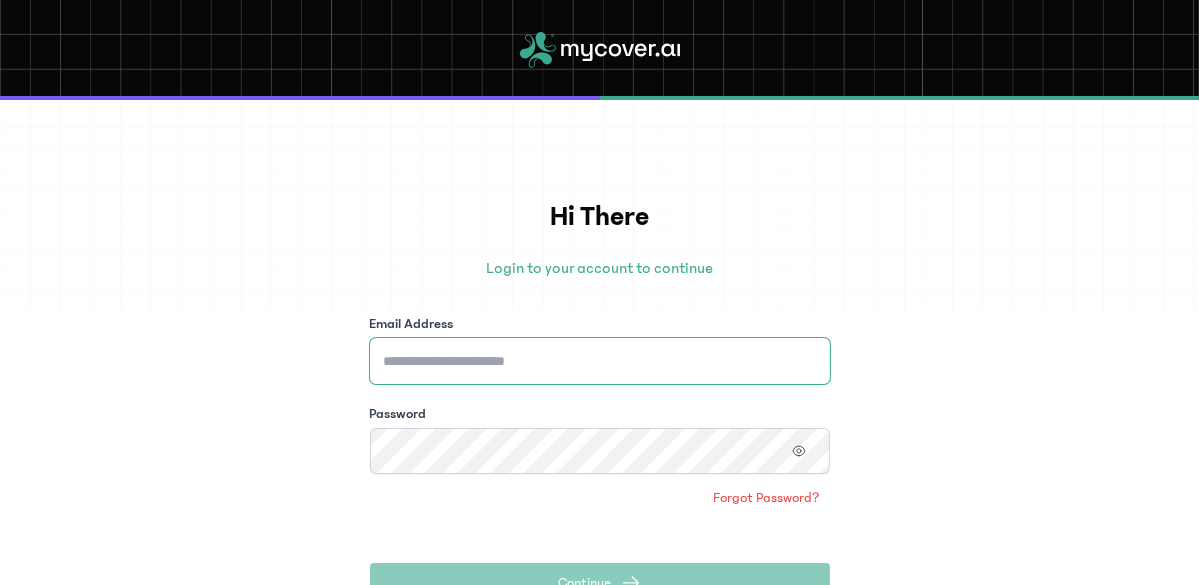 type on "**********" 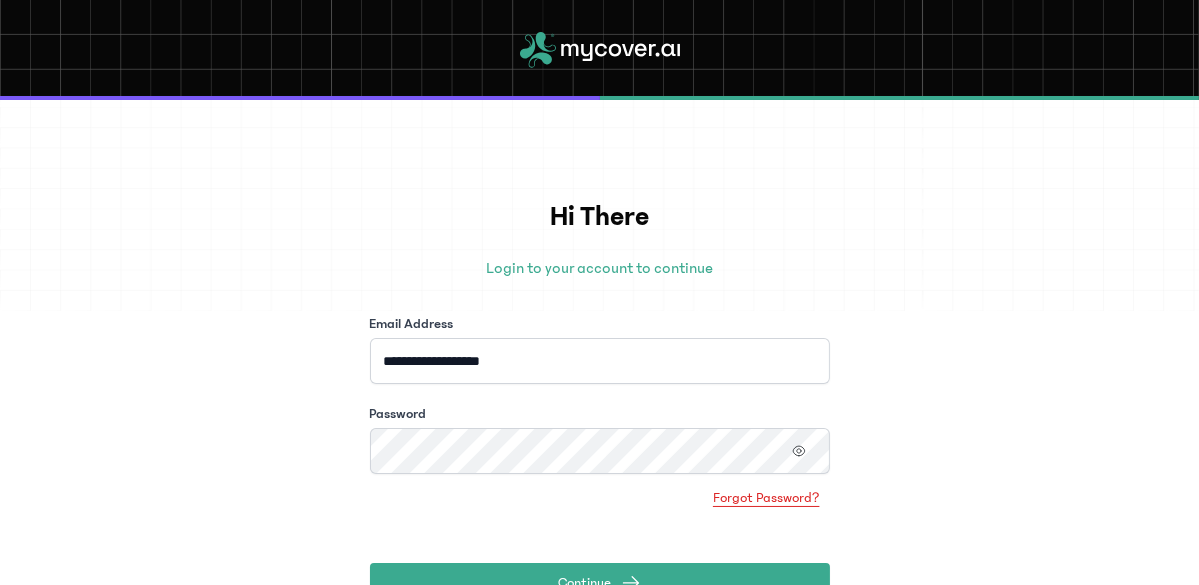 click on "Forgot Password?" 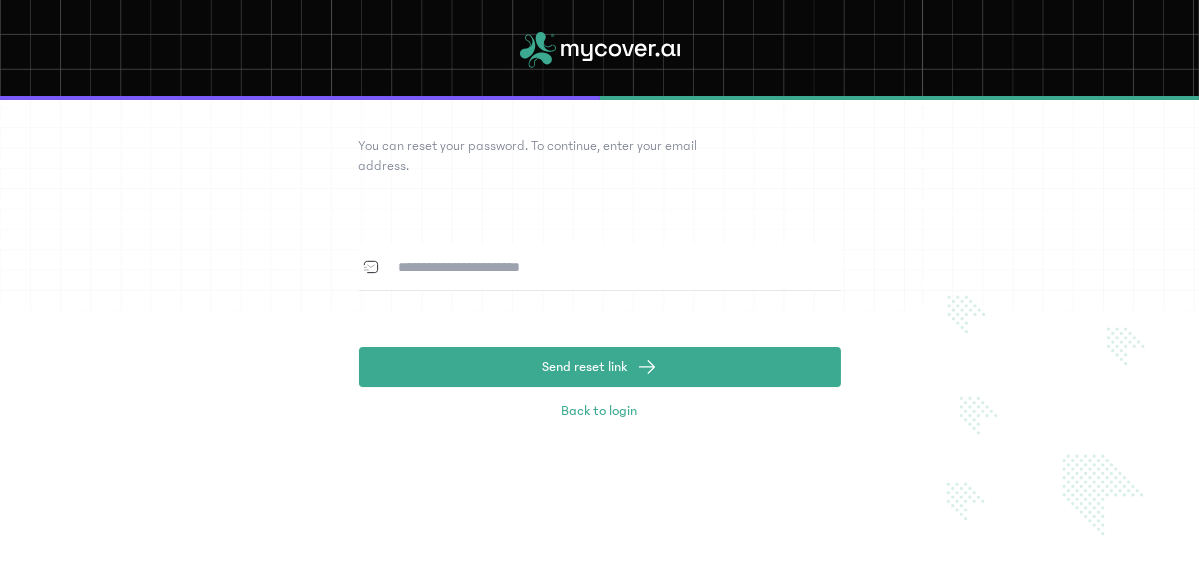 click 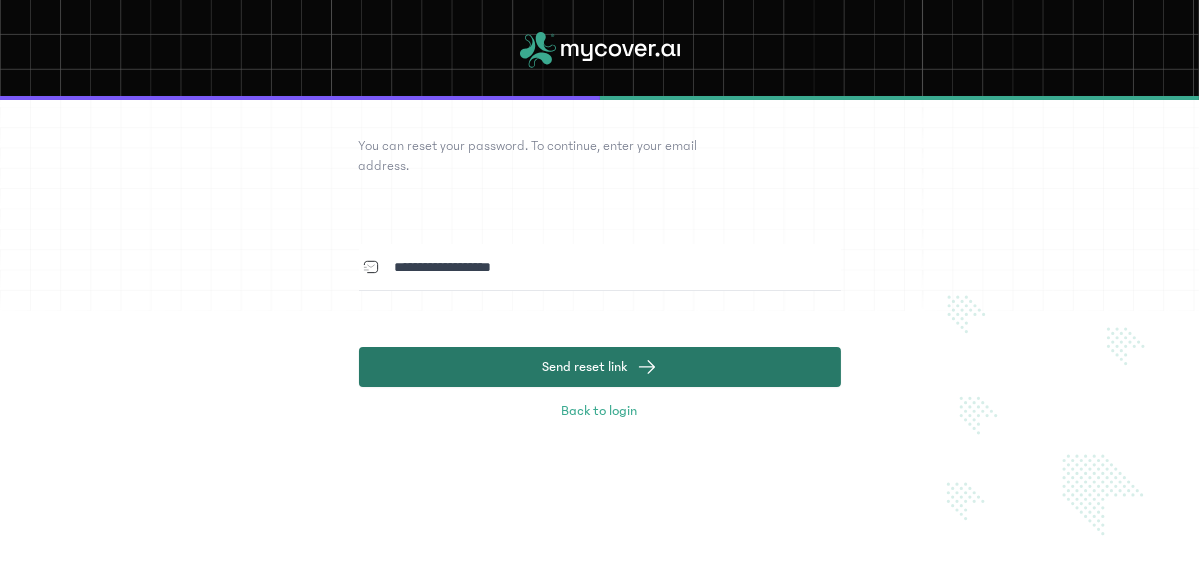 type on "**********" 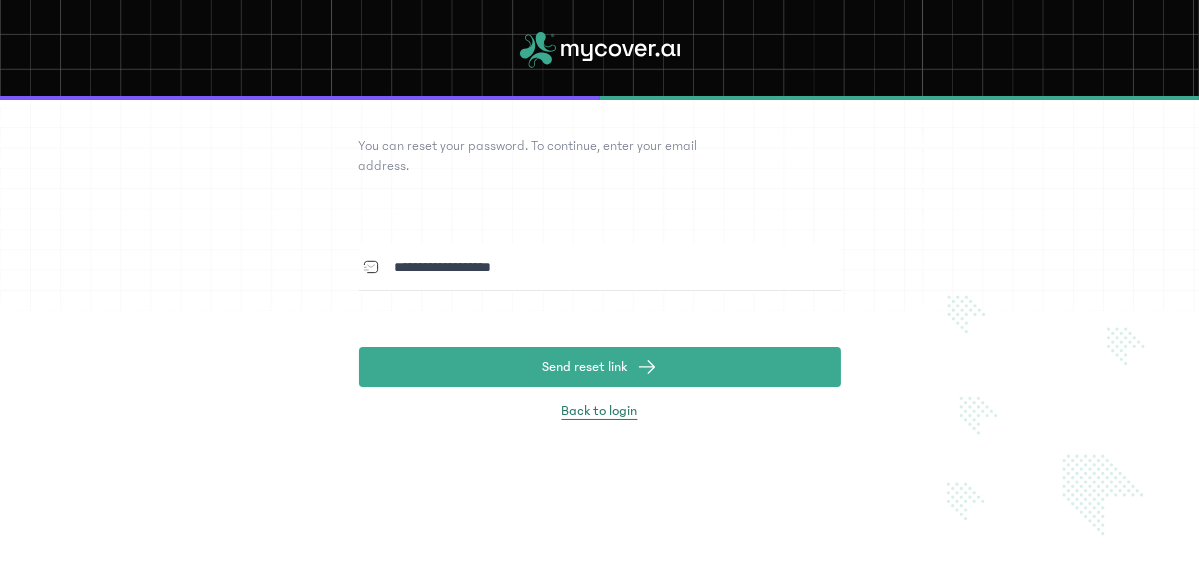 click on "Back to login" at bounding box center [600, 411] 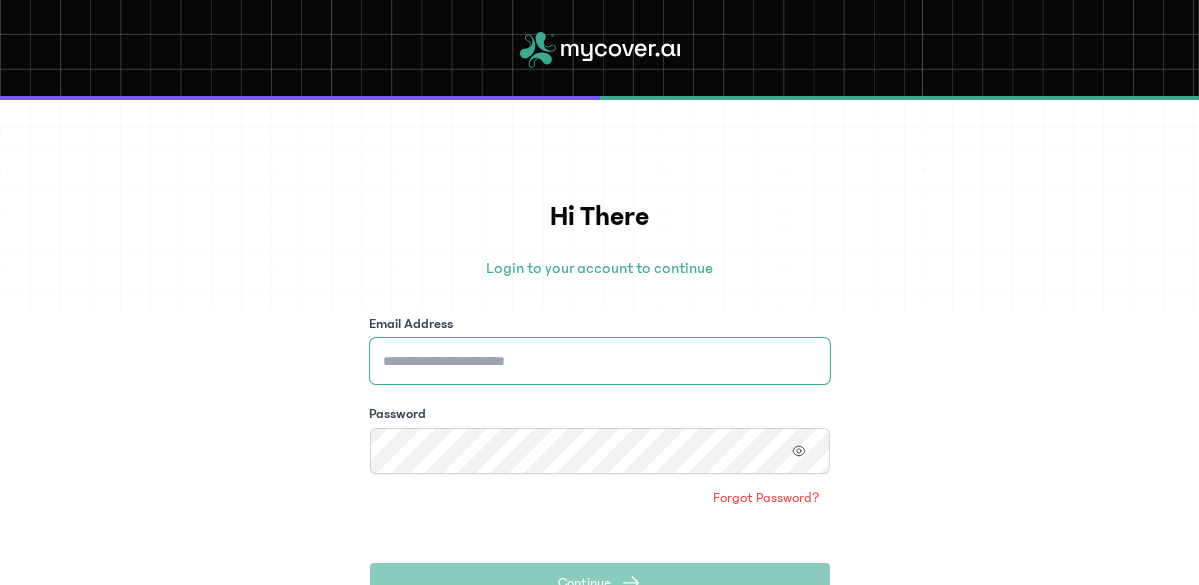 click on "Email Address" at bounding box center (600, 361) 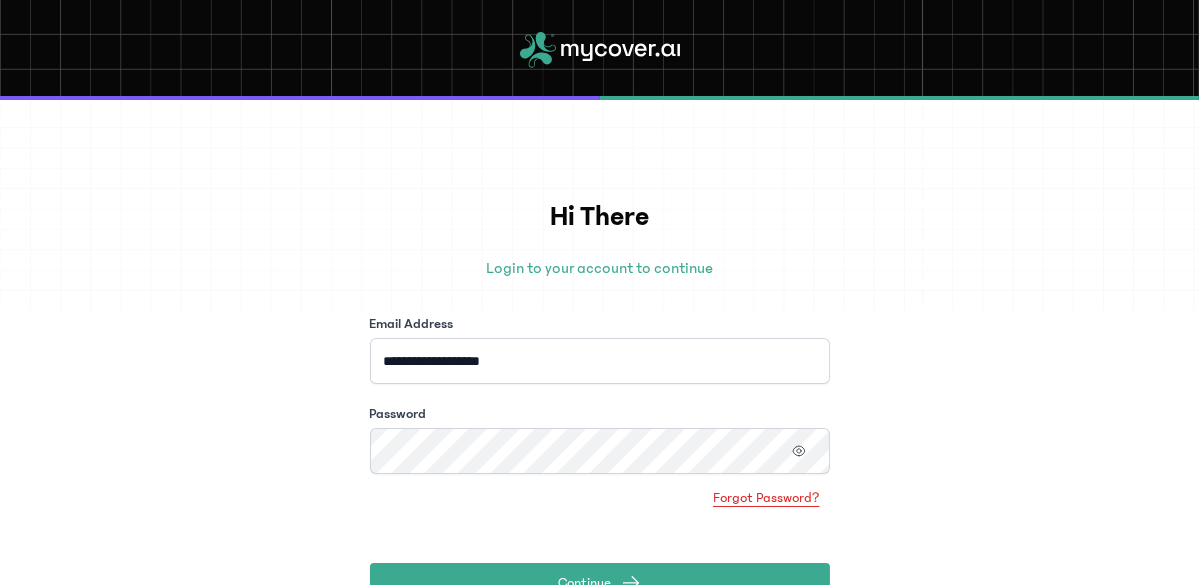 click on "Forgot Password?" 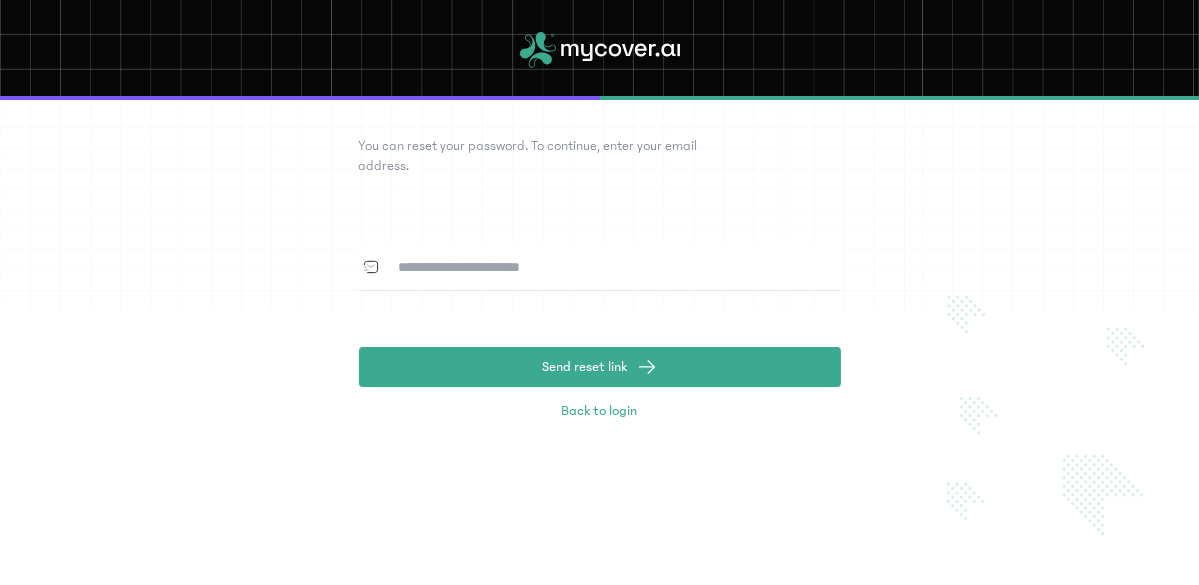 click 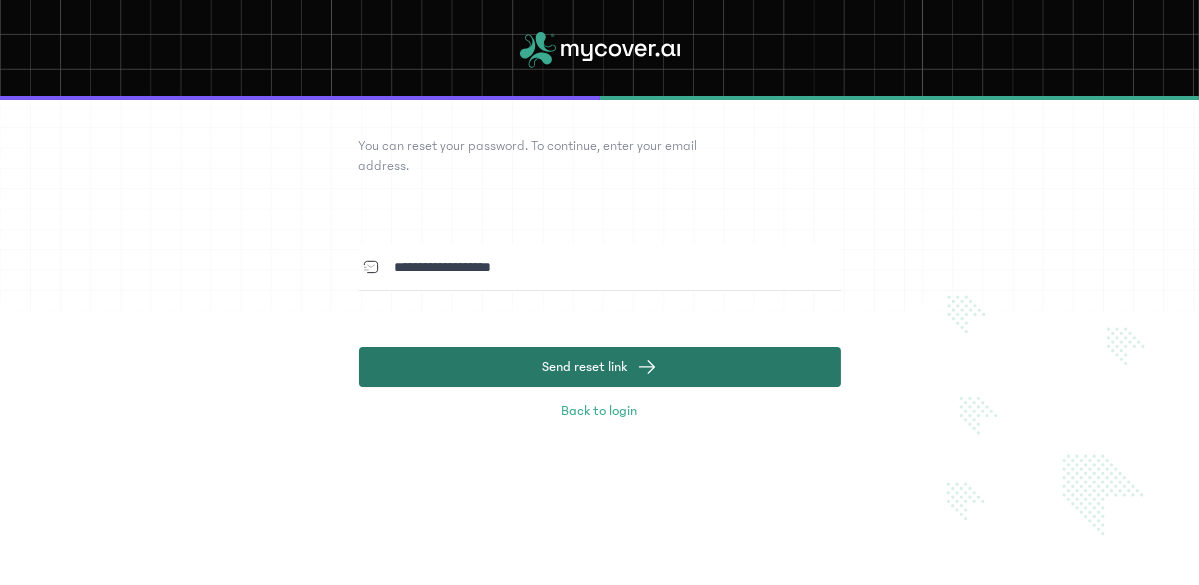 click on "Send reset link" at bounding box center (600, 367) 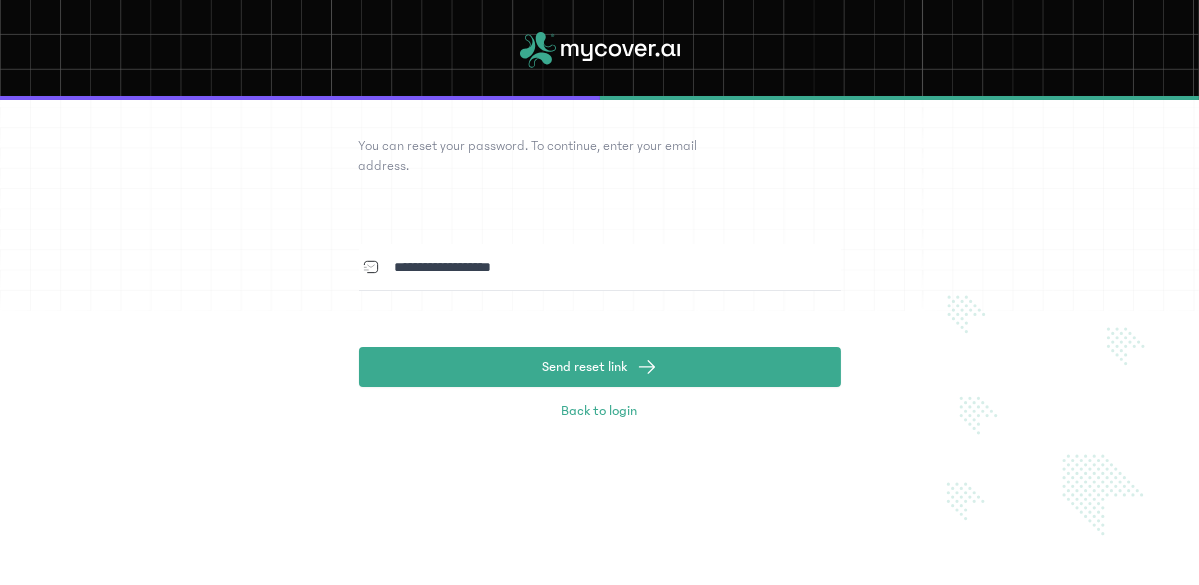 click on "**********" 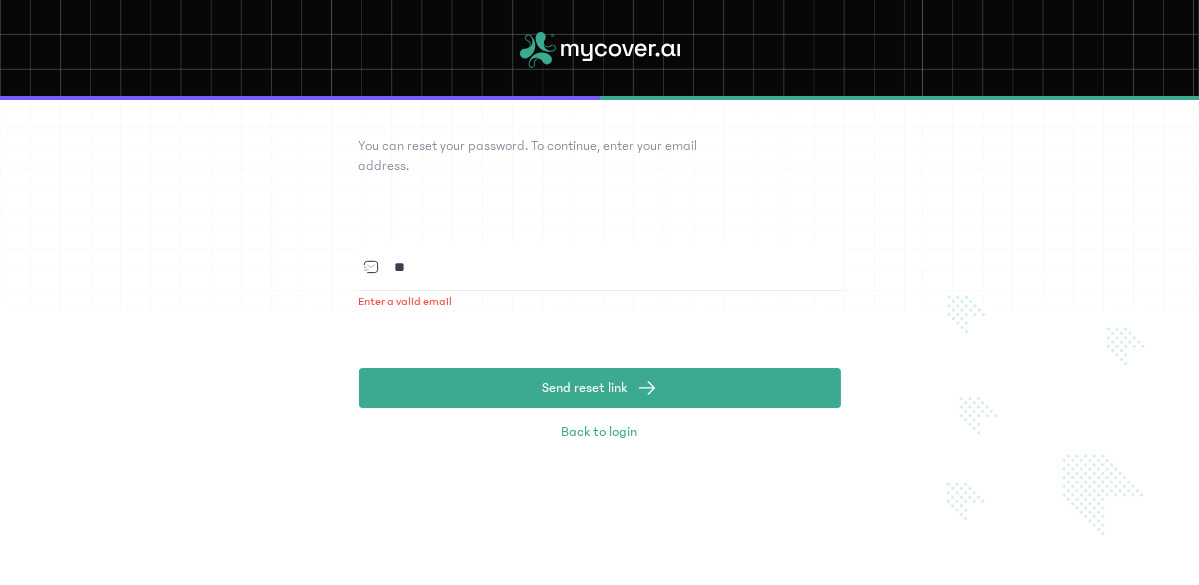 type on "*" 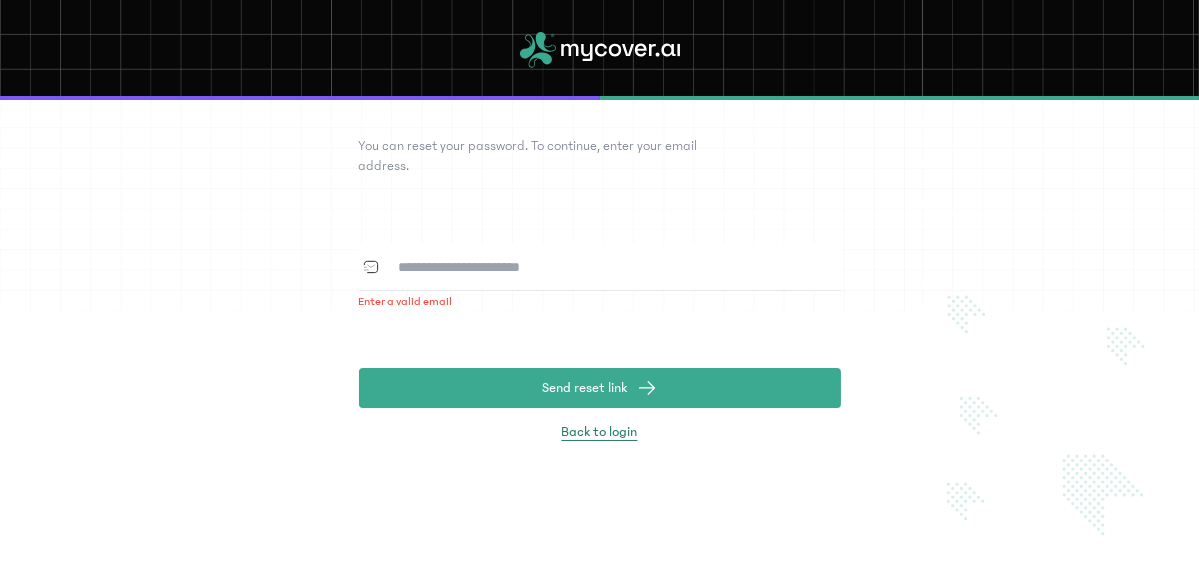 type 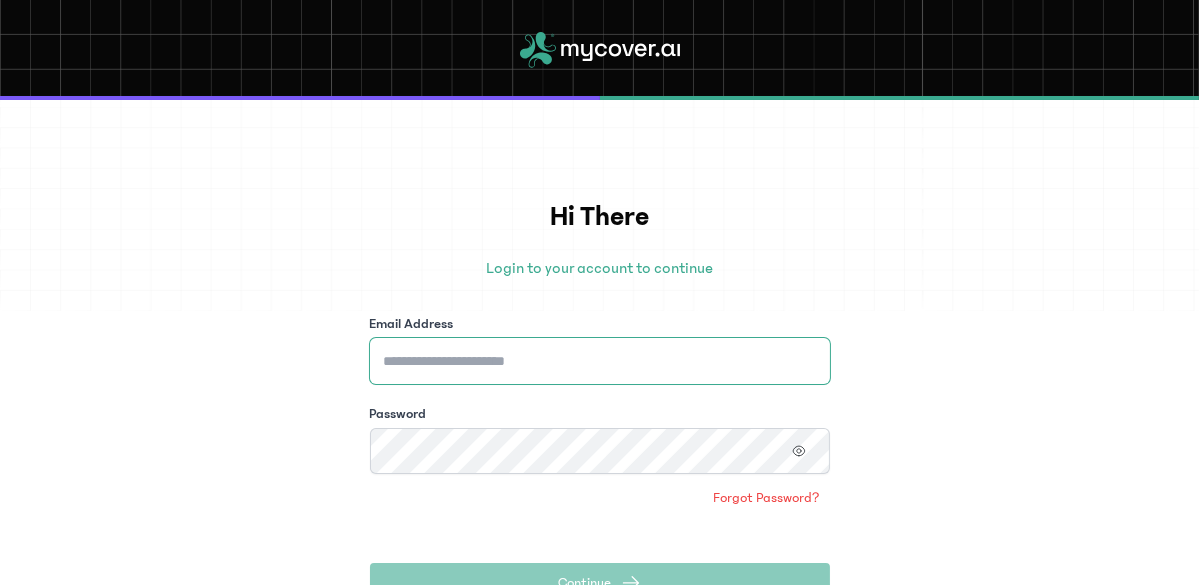 click on "Email Address" at bounding box center (600, 361) 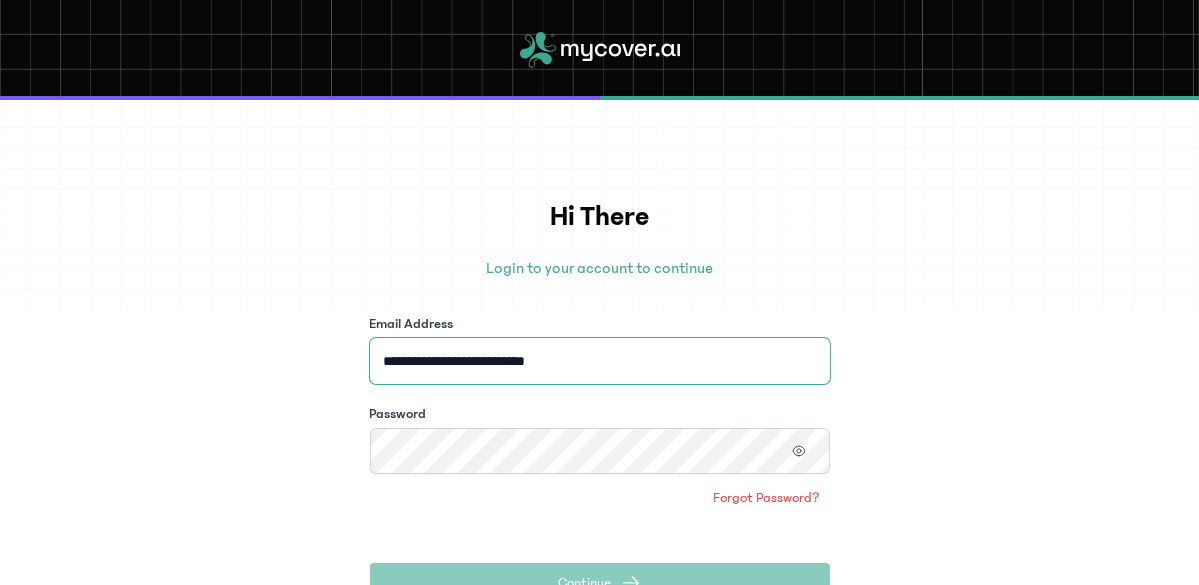 type on "**********" 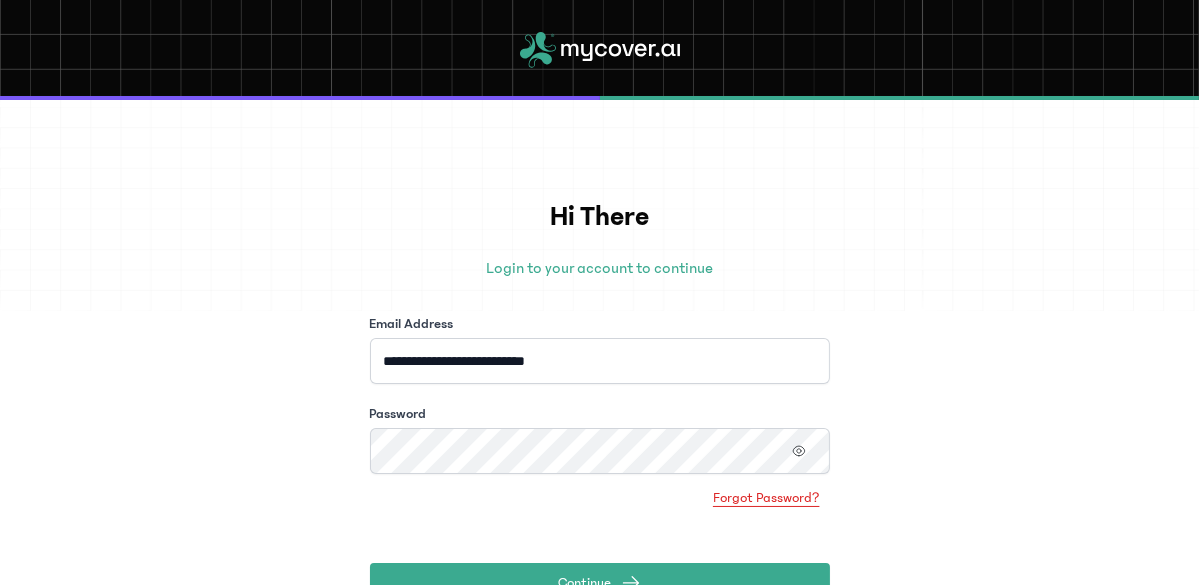 click on "Forgot Password?" 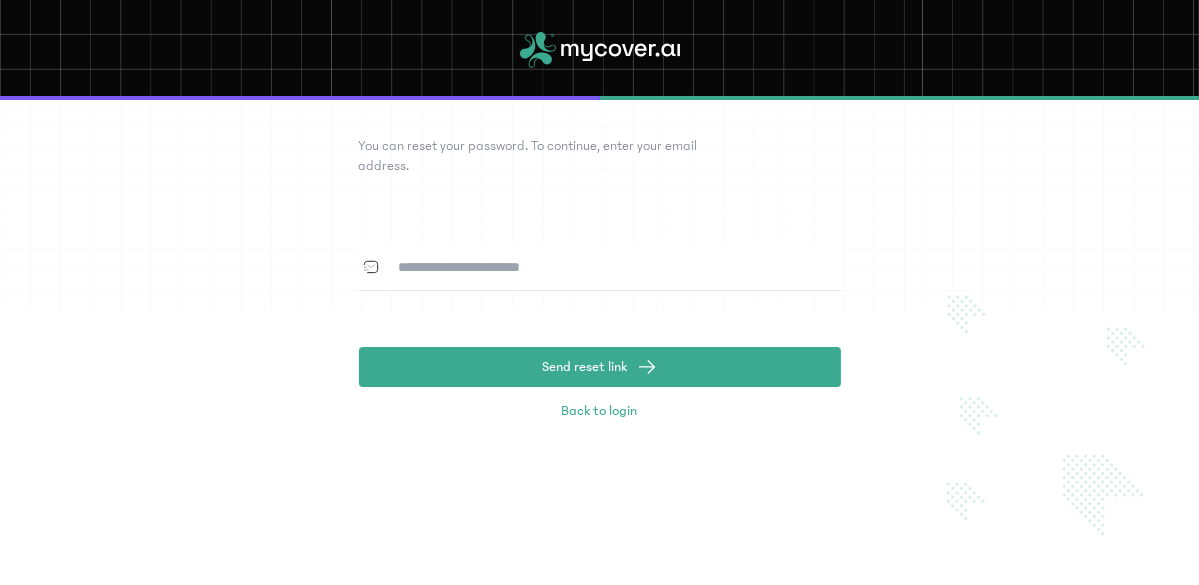 click 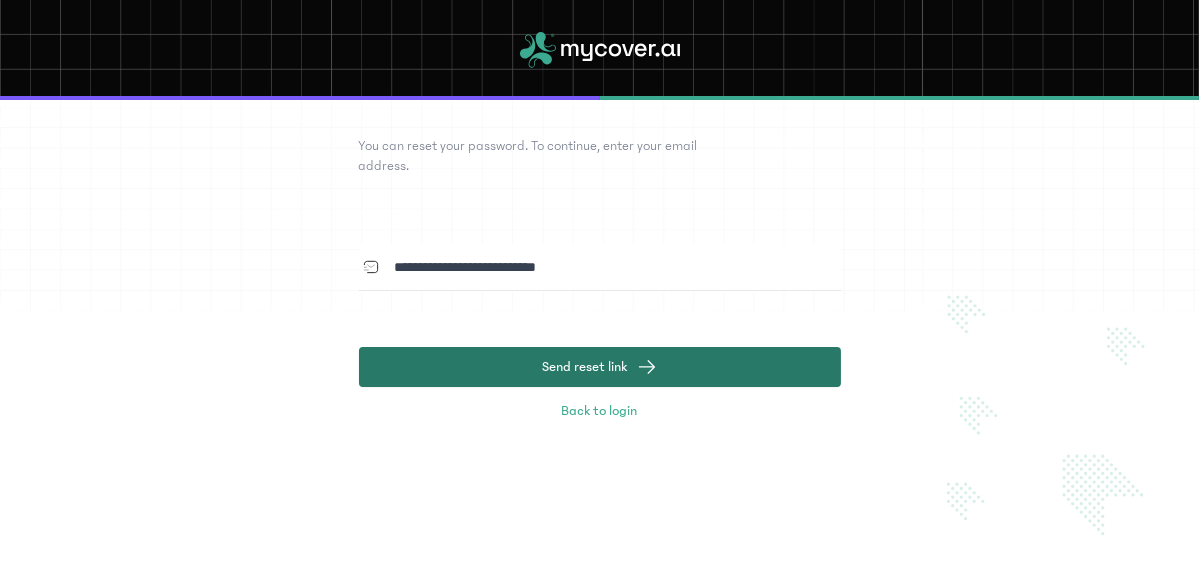 type on "**********" 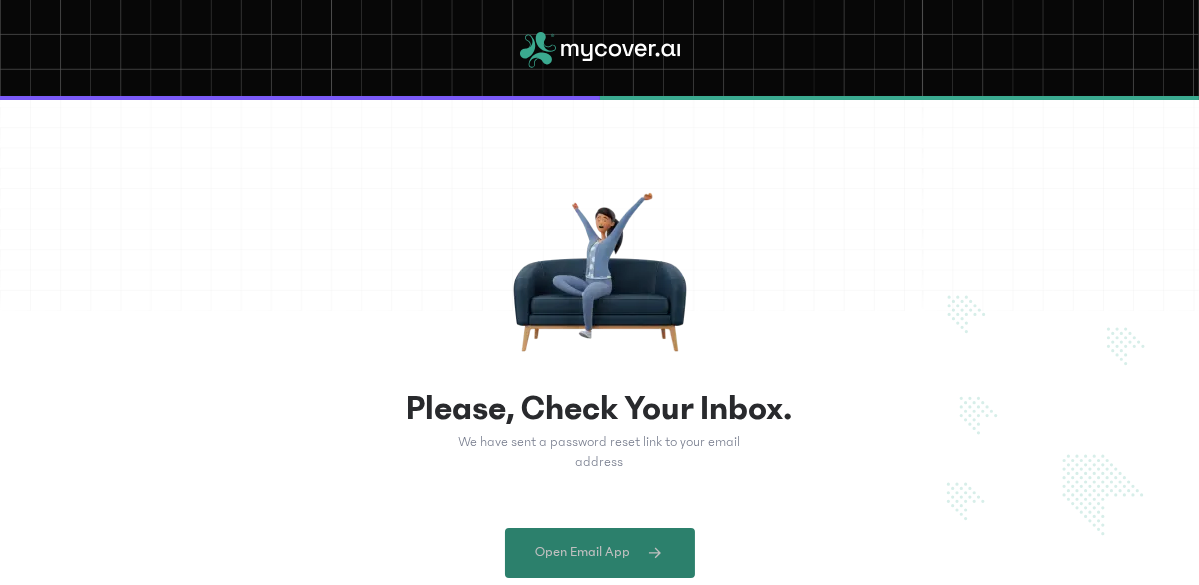 click on "Open Email App" at bounding box center (582, 552) 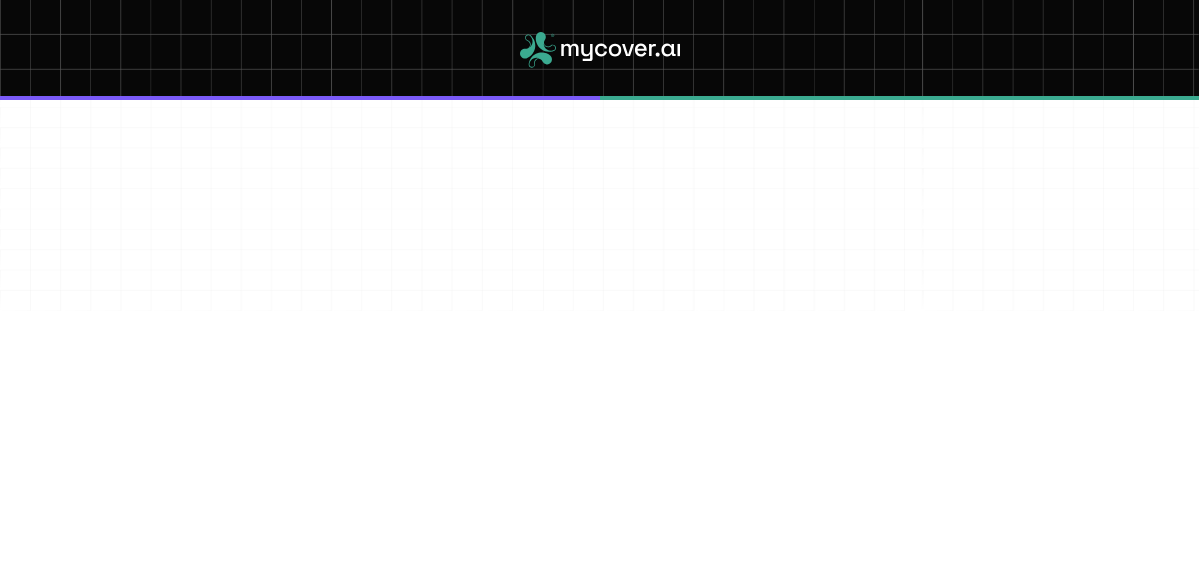 scroll, scrollTop: 0, scrollLeft: 0, axis: both 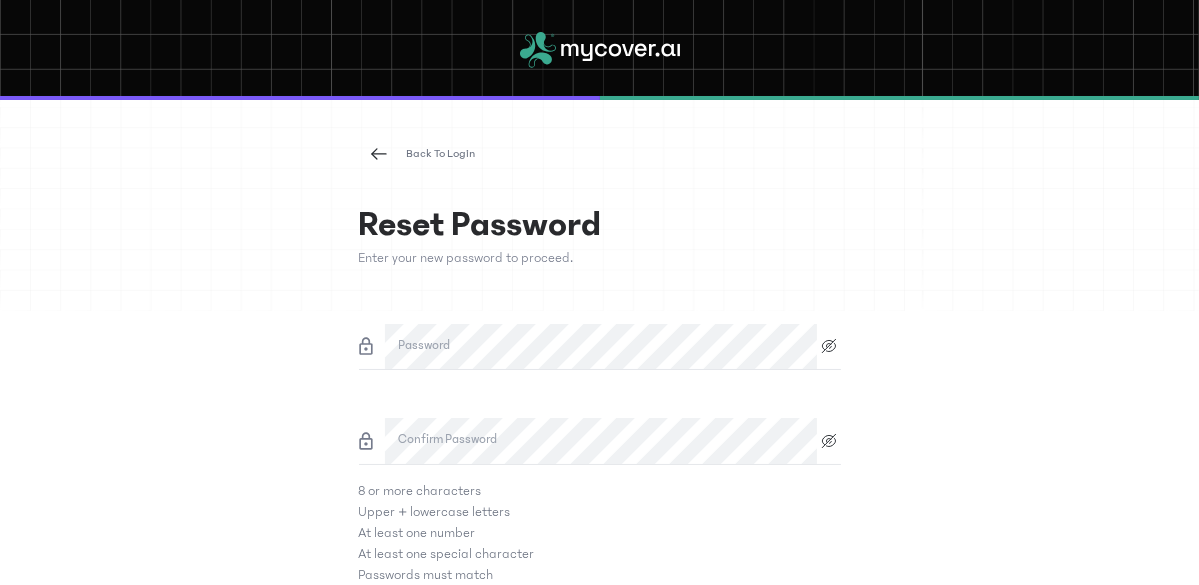 click 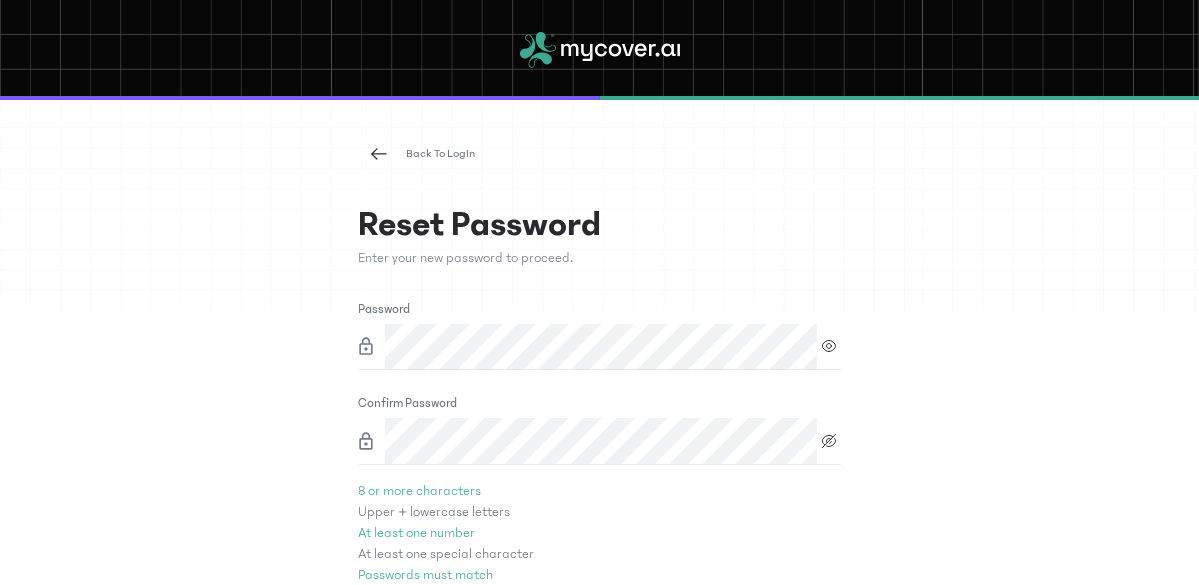 click 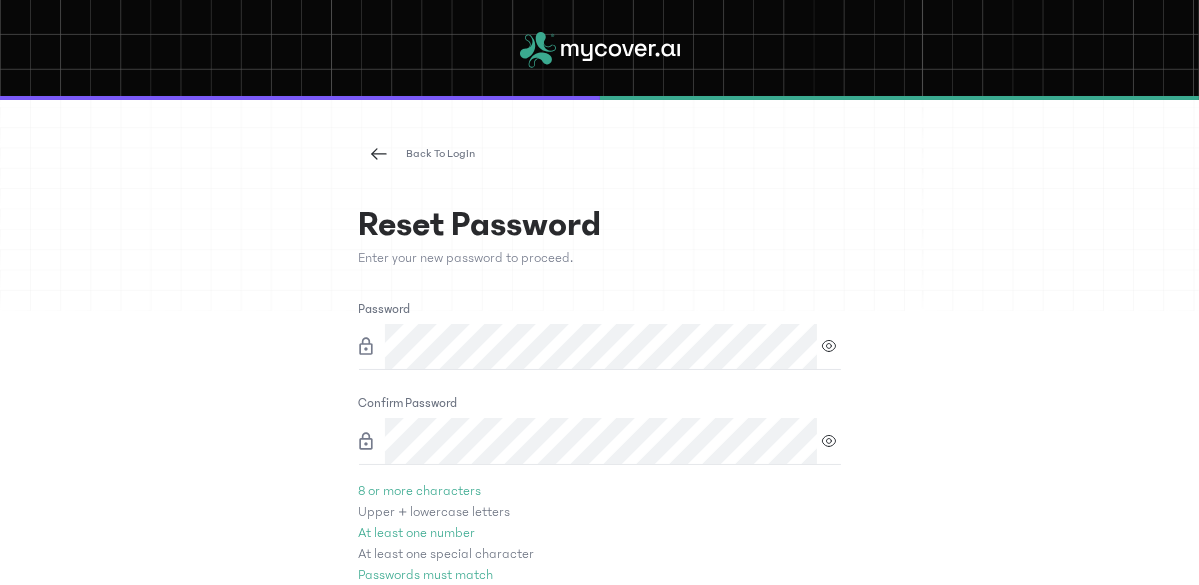 click 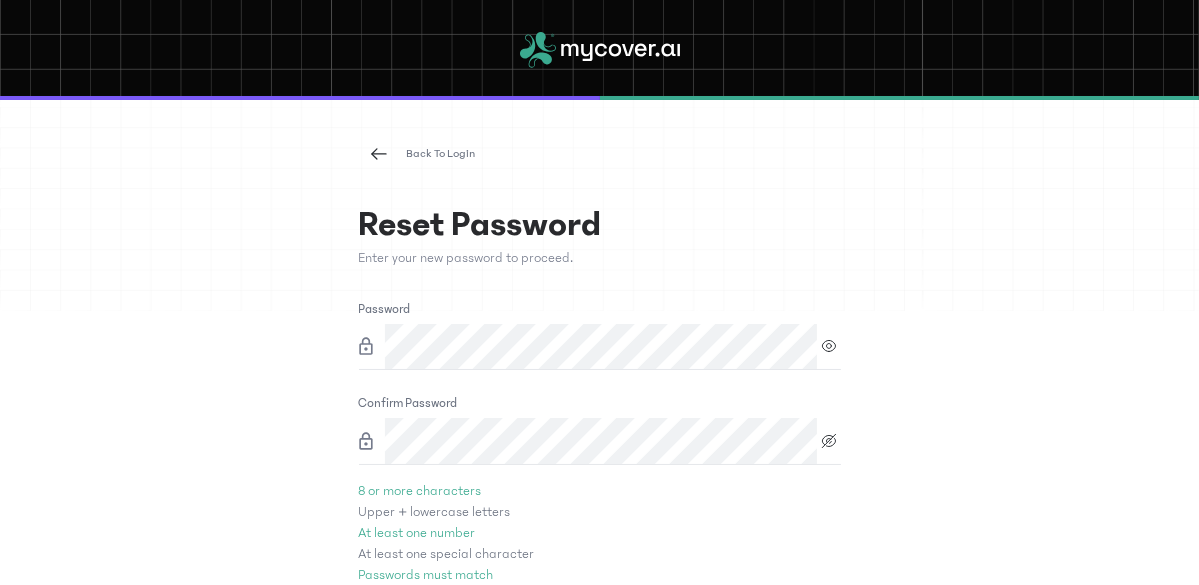 drag, startPoint x: 821, startPoint y: 440, endPoint x: 816, endPoint y: 398, distance: 42.296574 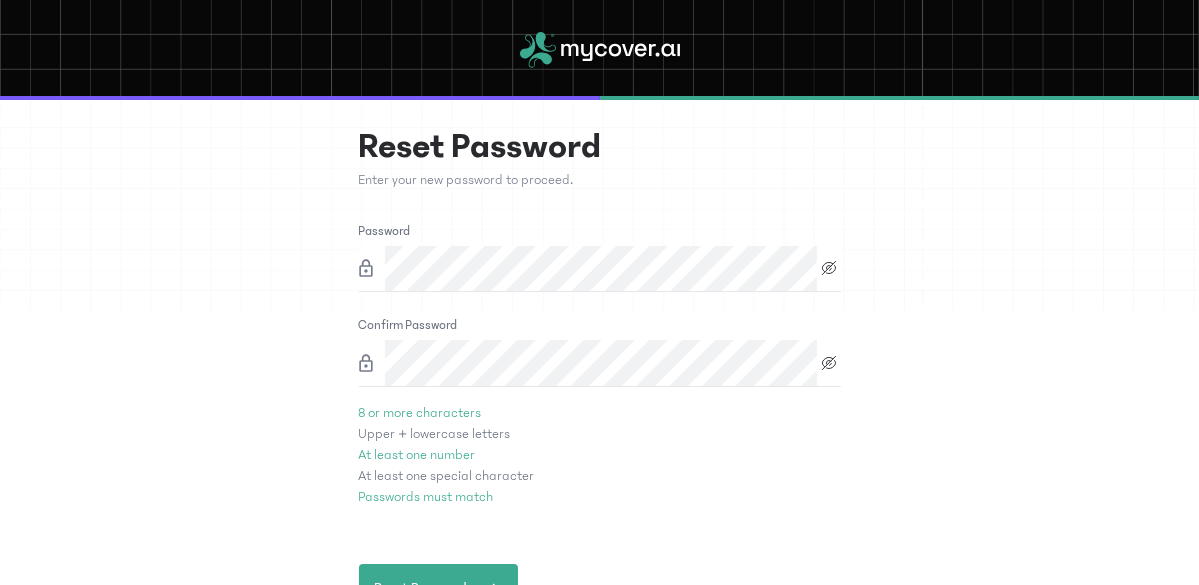scroll, scrollTop: 106, scrollLeft: 0, axis: vertical 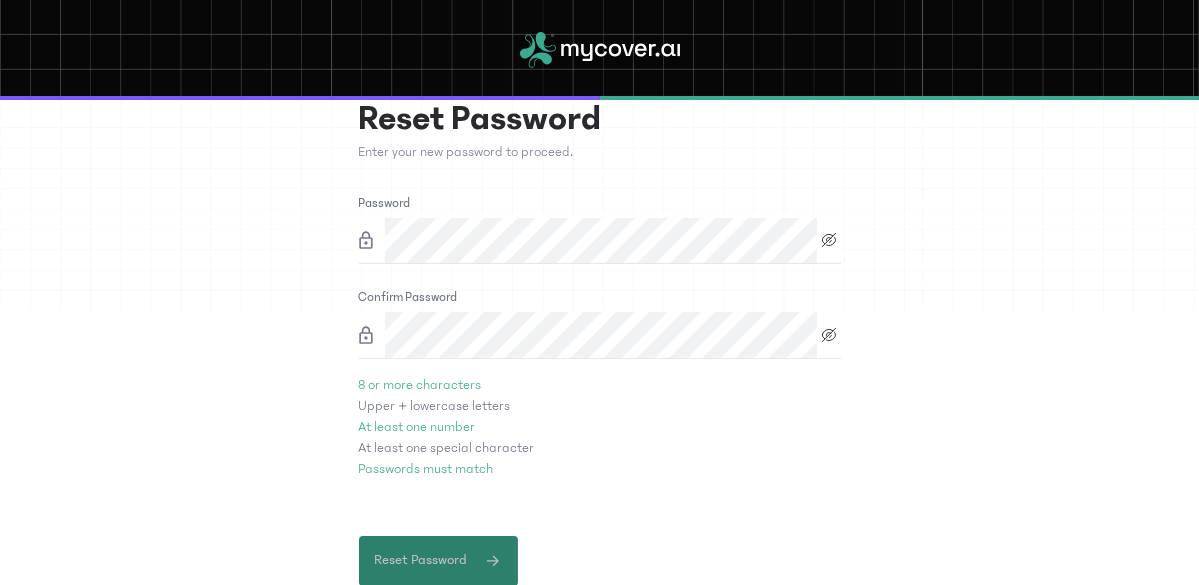 click at bounding box center (485, 561) 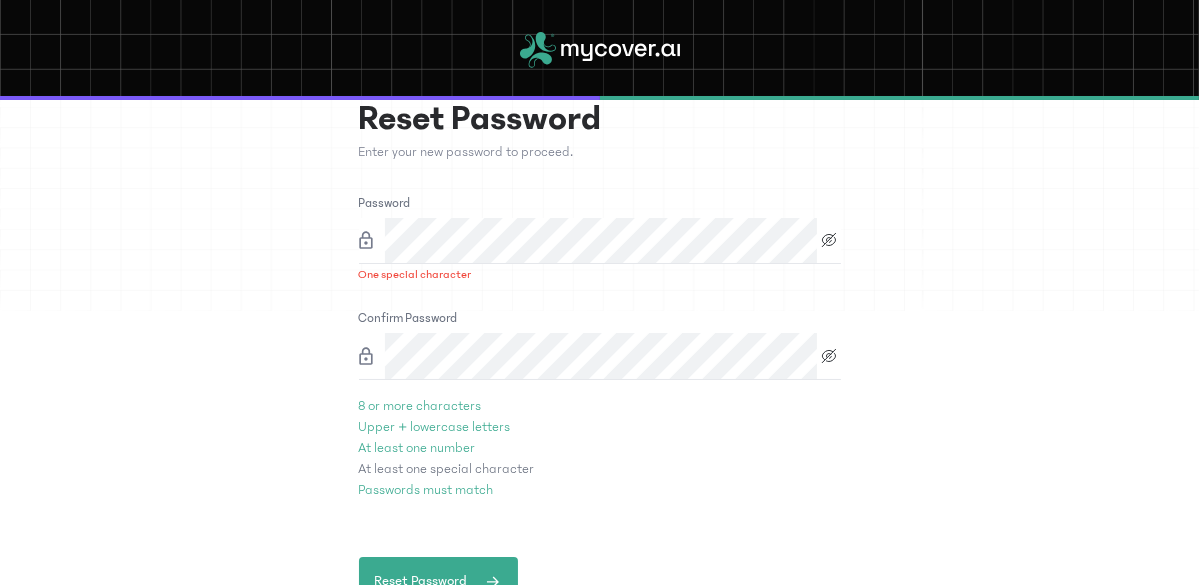 click 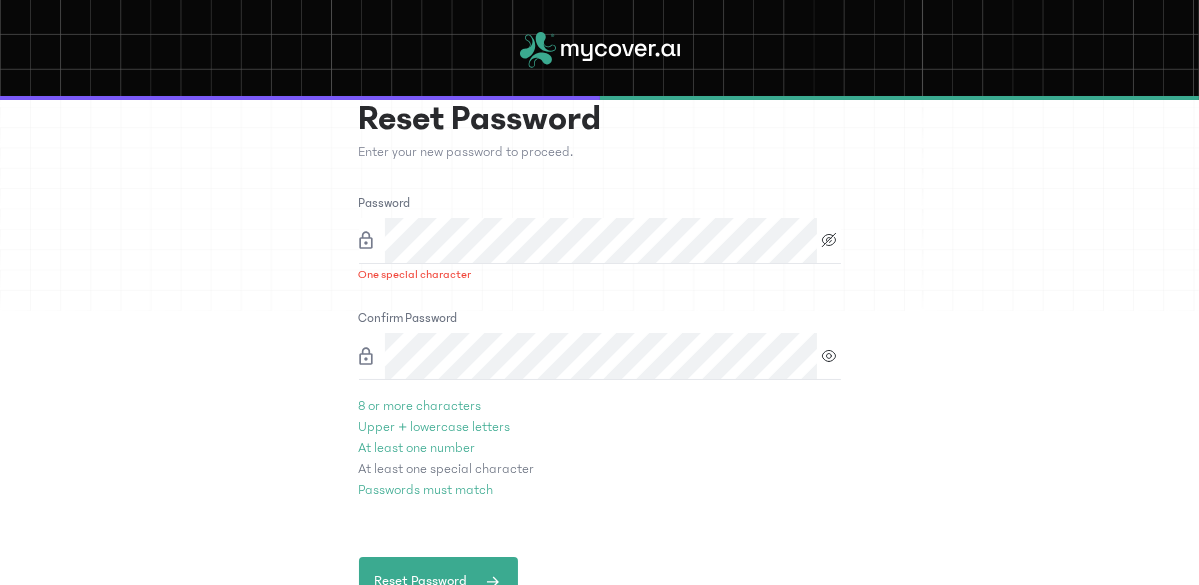 click 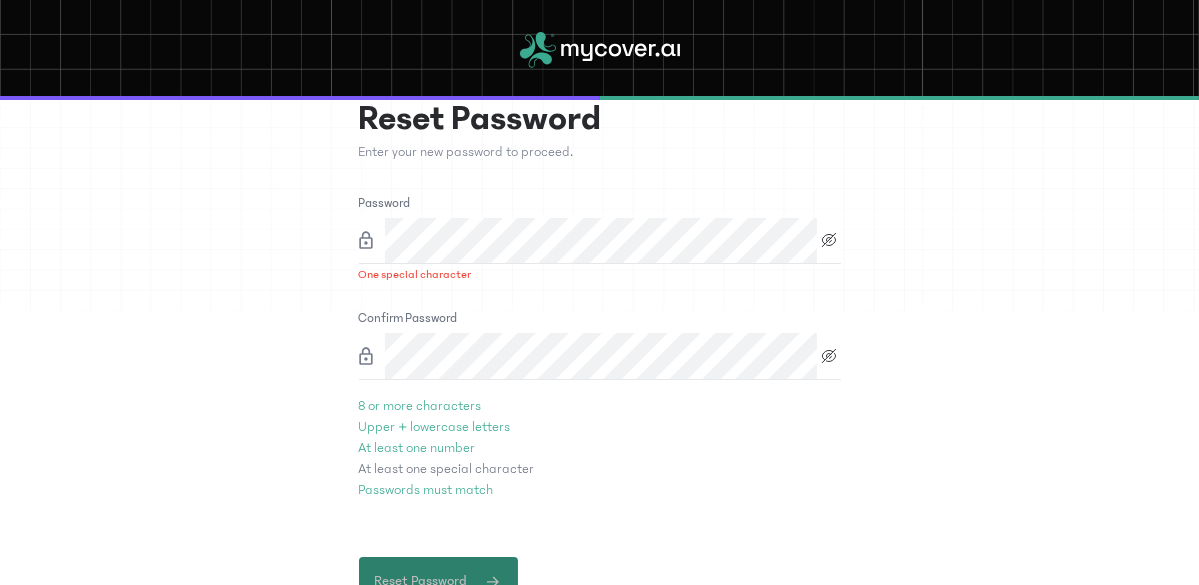 click on "Reset Password" at bounding box center (438, 582) 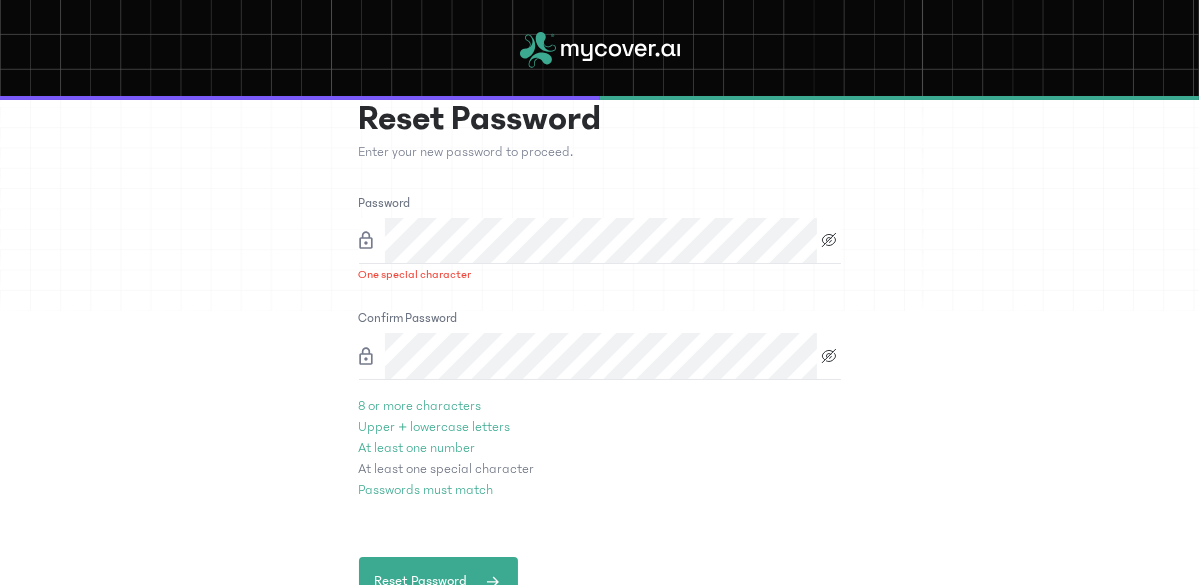 type 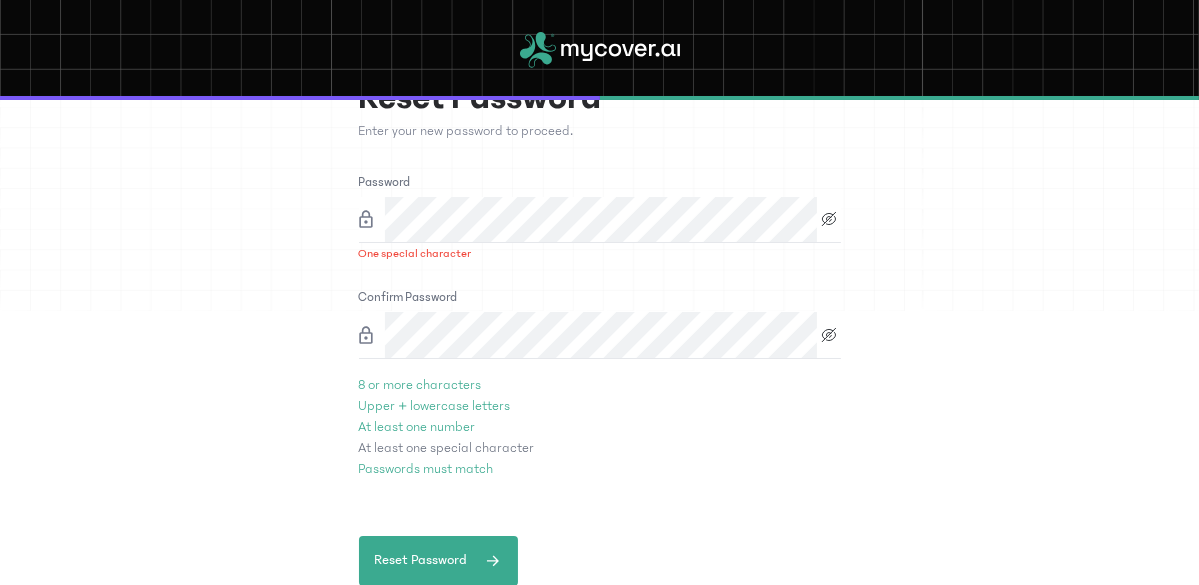 click on "Password
One special character Confirm Password
8 or more characters Upper + lowercase letters At least one number At least one special character Passwords must match  Reset Password" 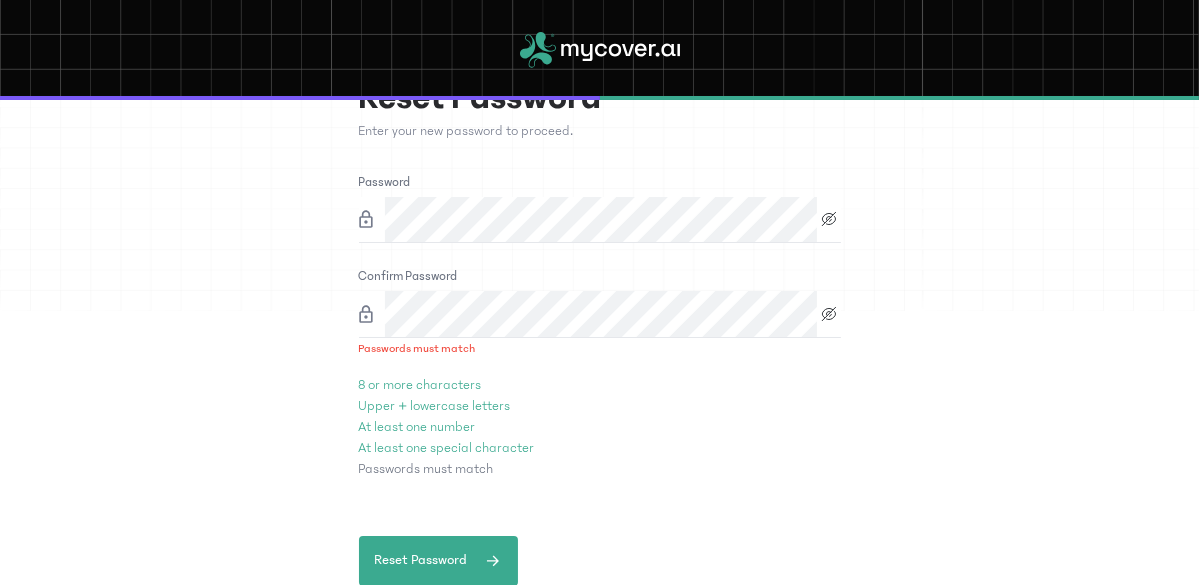 click 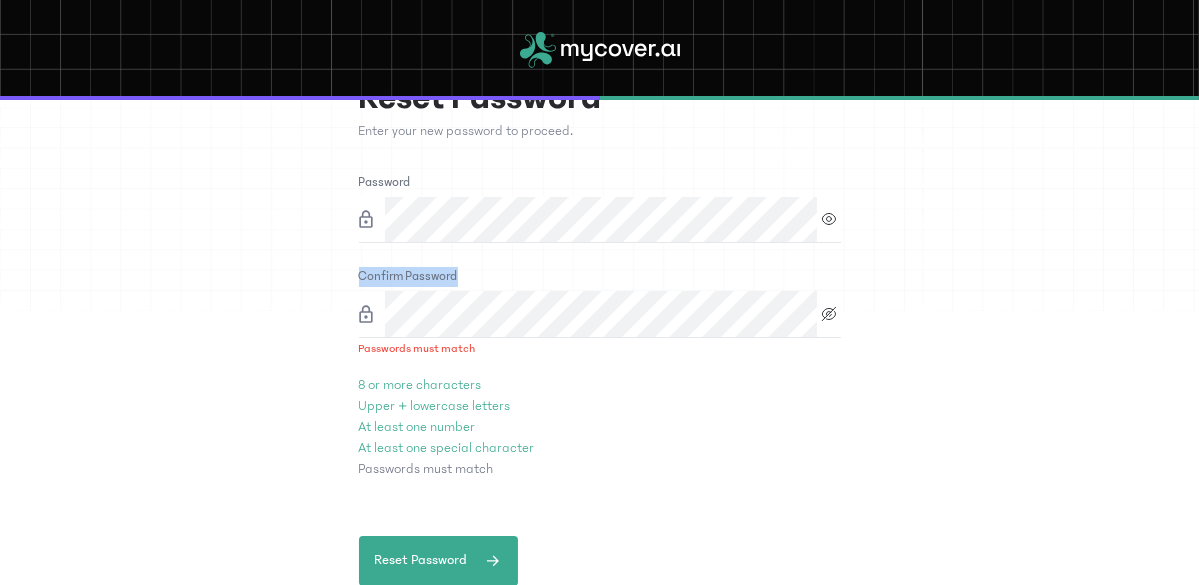 click on "Password
Confirm Password
Passwords must match" at bounding box center [600, 266] 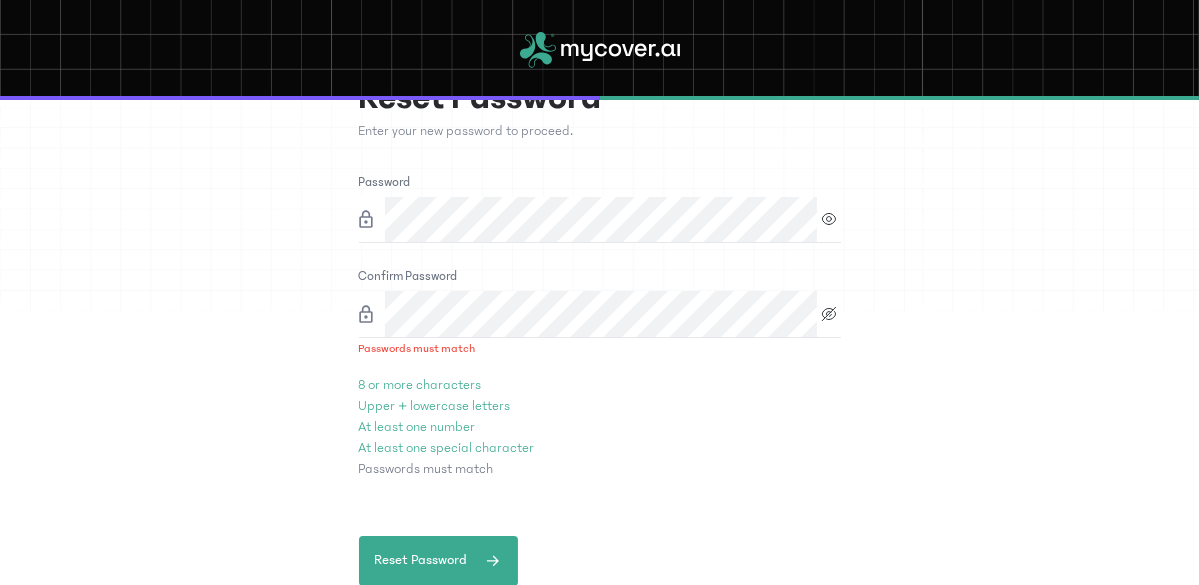 click 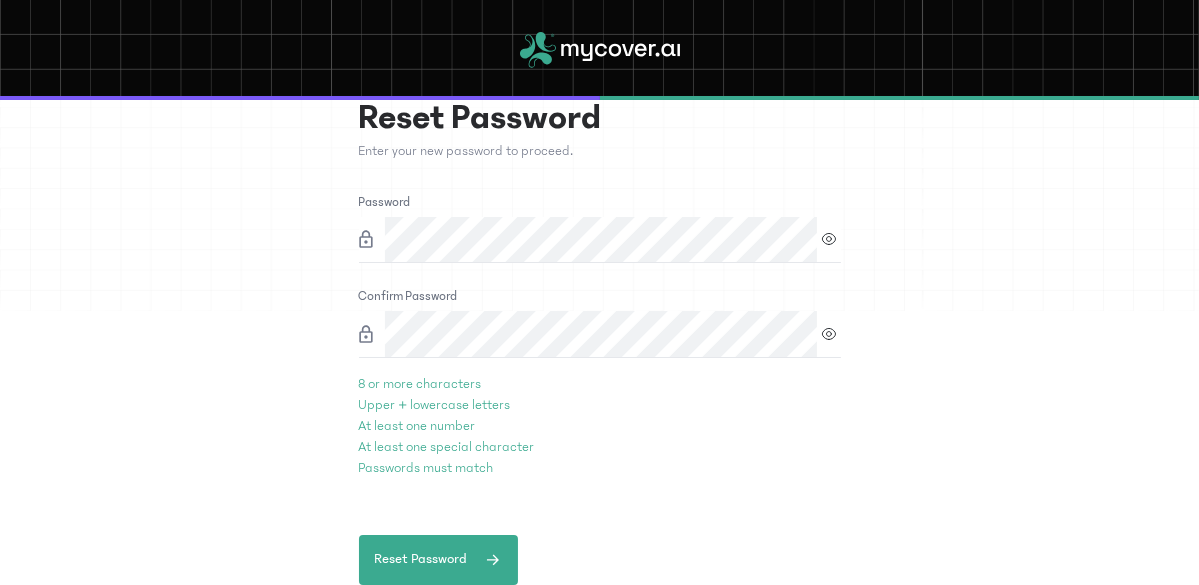 scroll, scrollTop: 106, scrollLeft: 0, axis: vertical 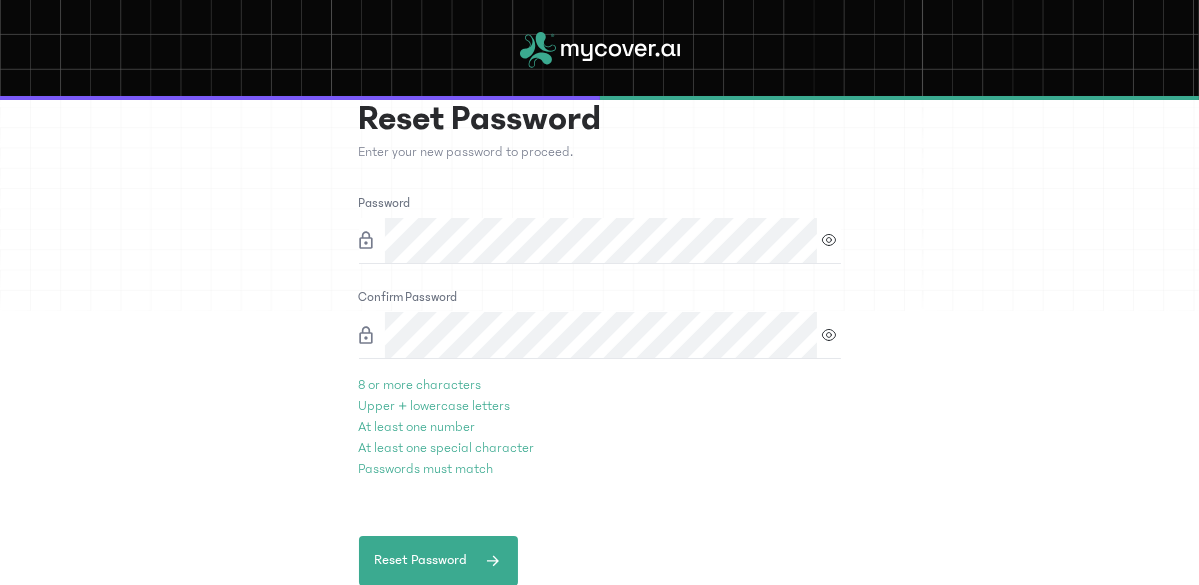 click on "Password
Confirm Password
8 or more characters Upper + lowercase letters At least one number At least one special character Passwords must match  Reset Password" 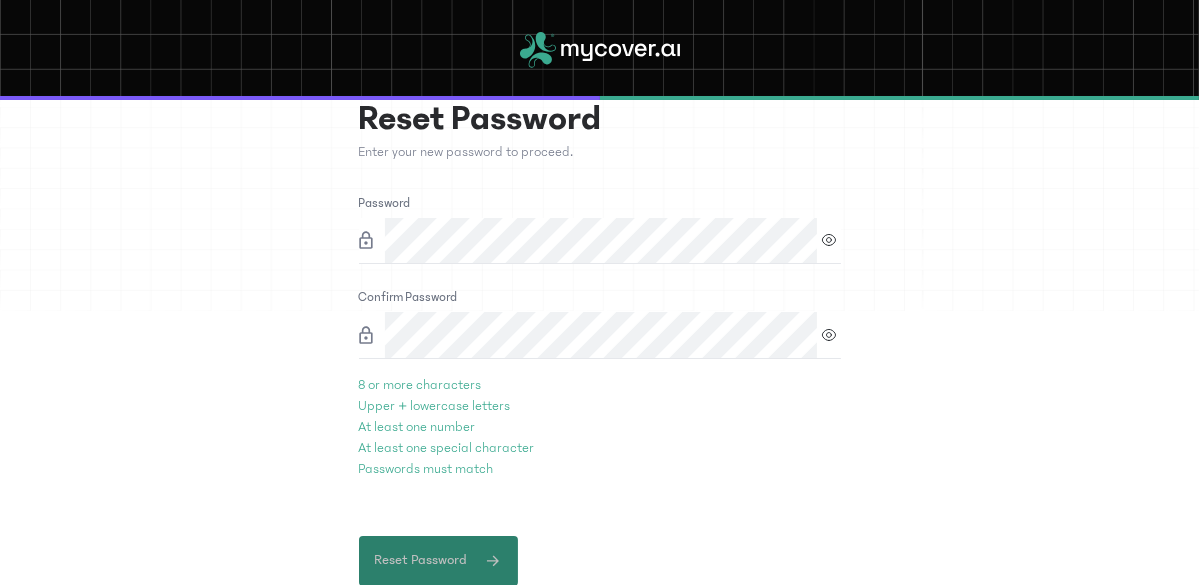 click on "Reset Password" at bounding box center (438, 561) 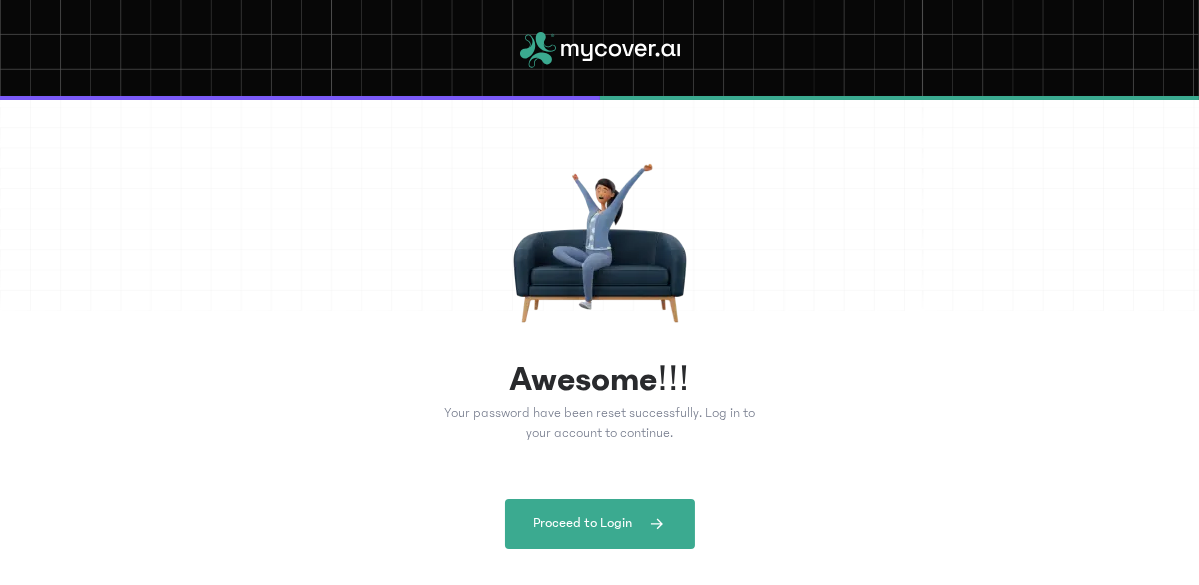 scroll, scrollTop: 0, scrollLeft: 0, axis: both 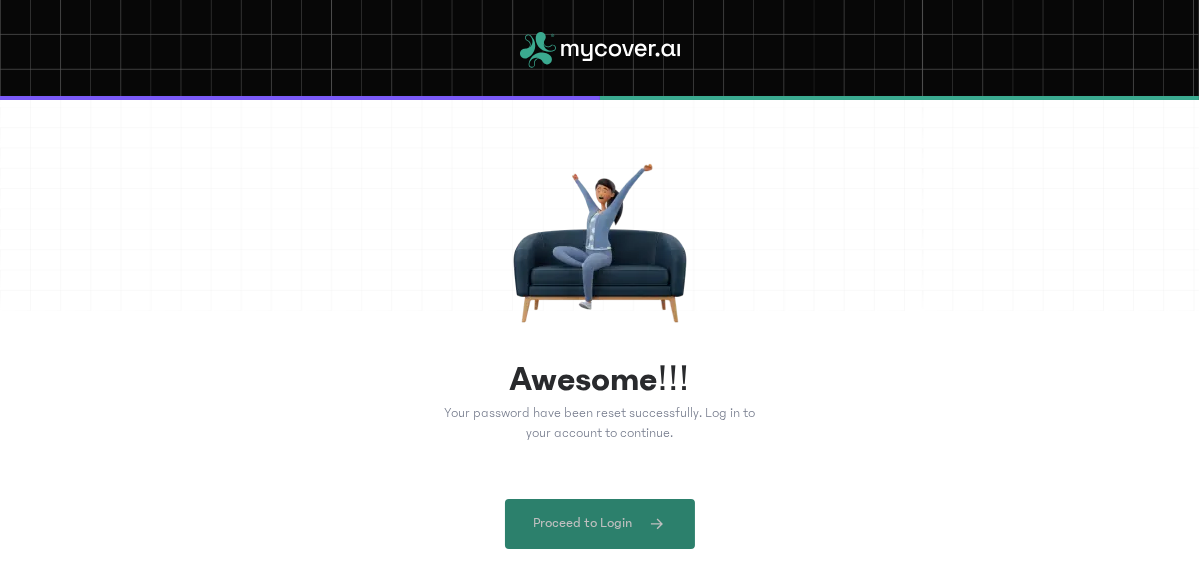 click on "Proceed to Login" at bounding box center [582, 523] 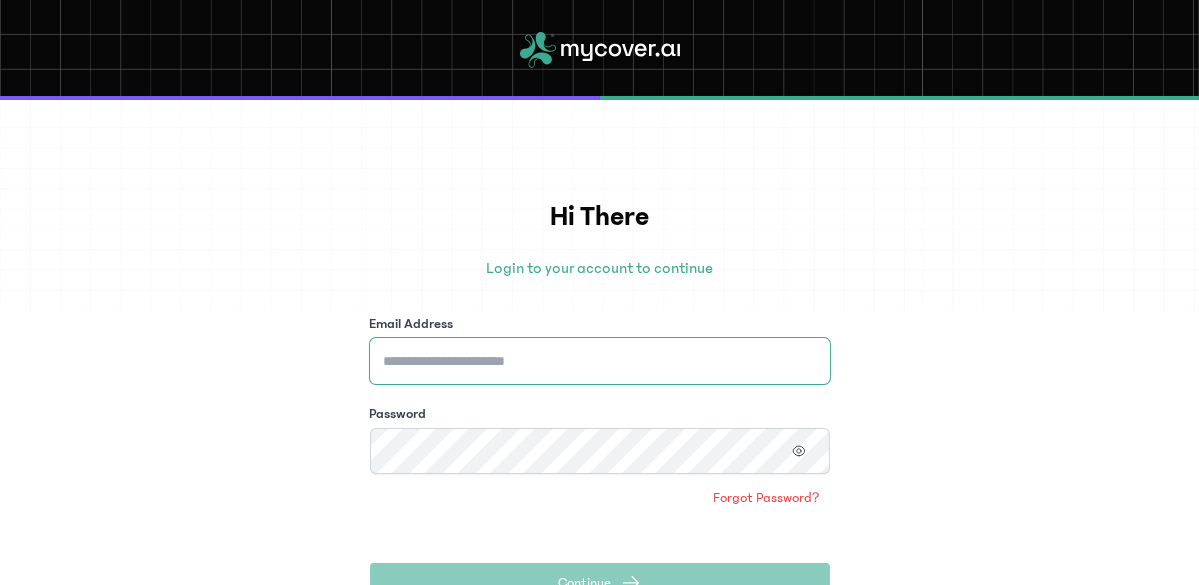 click on "Email Address" at bounding box center (600, 361) 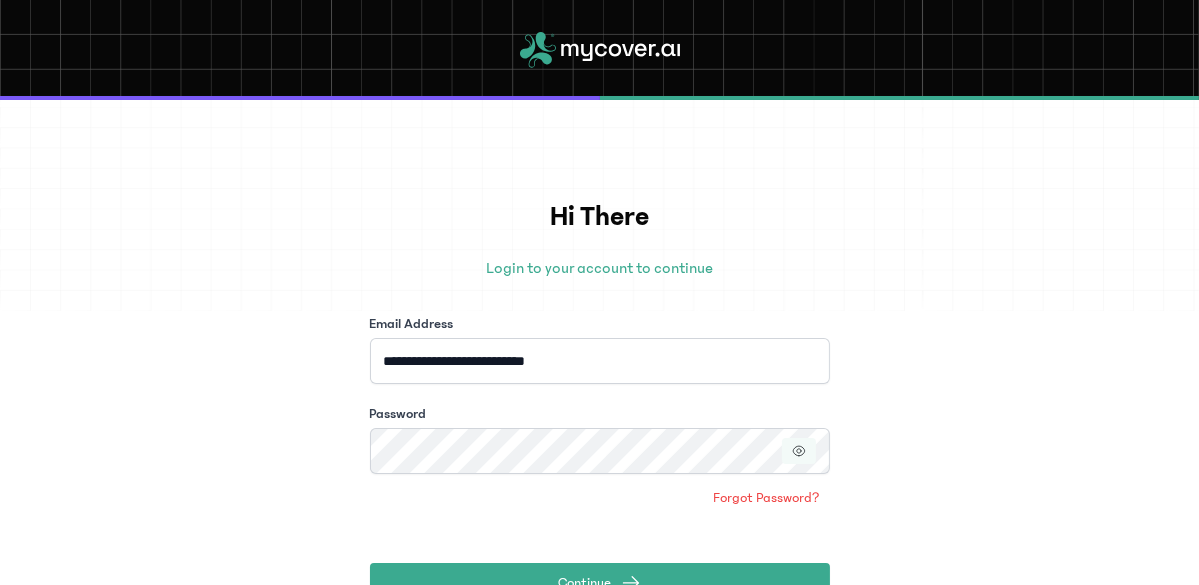 click 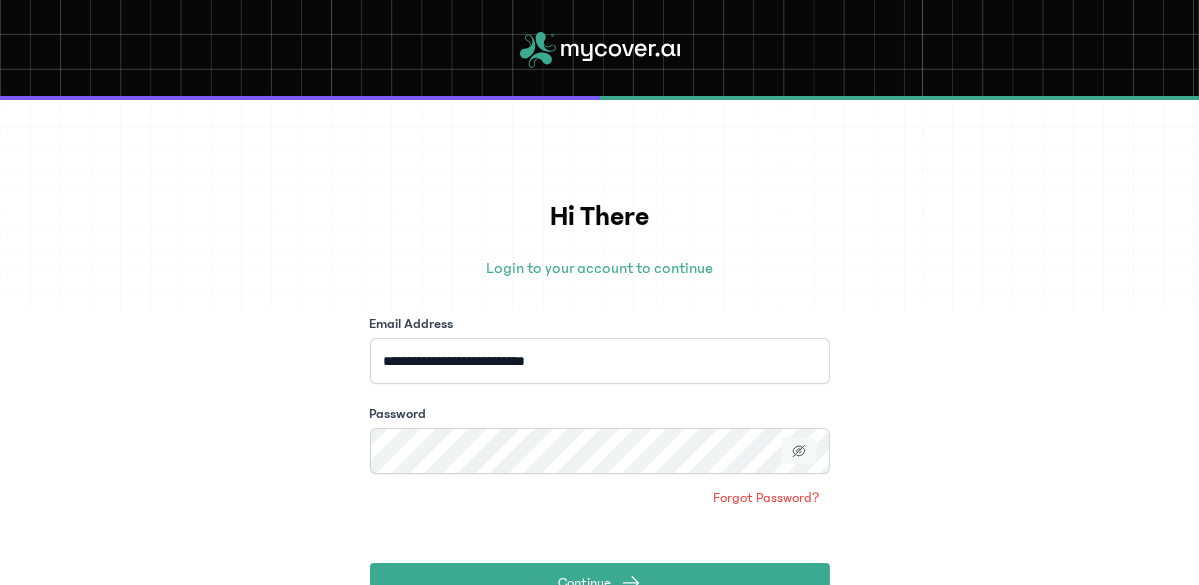 click 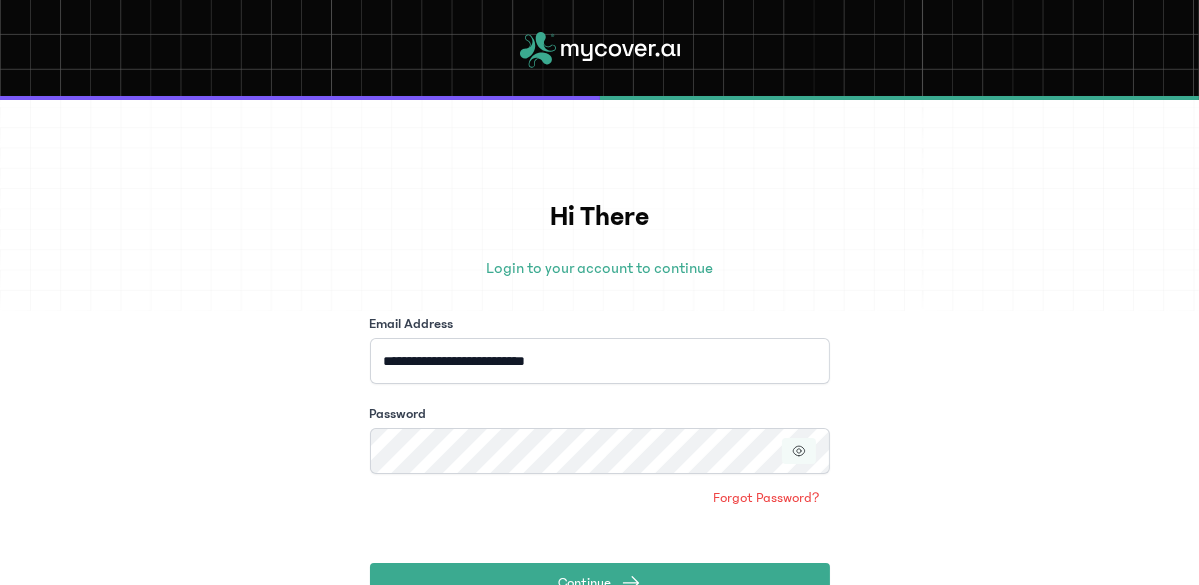 click 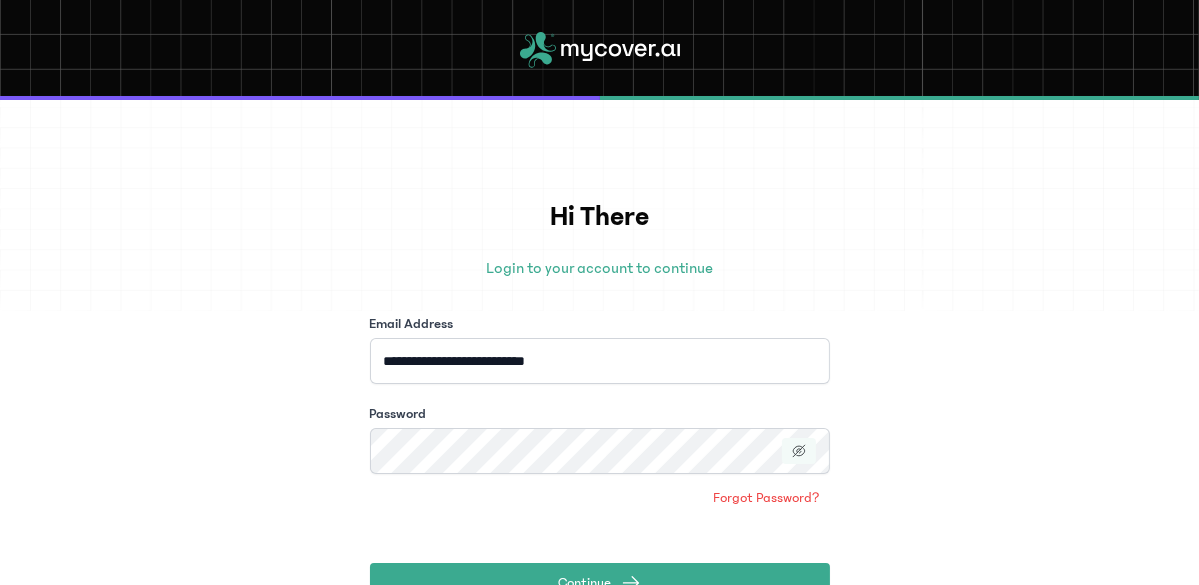 click 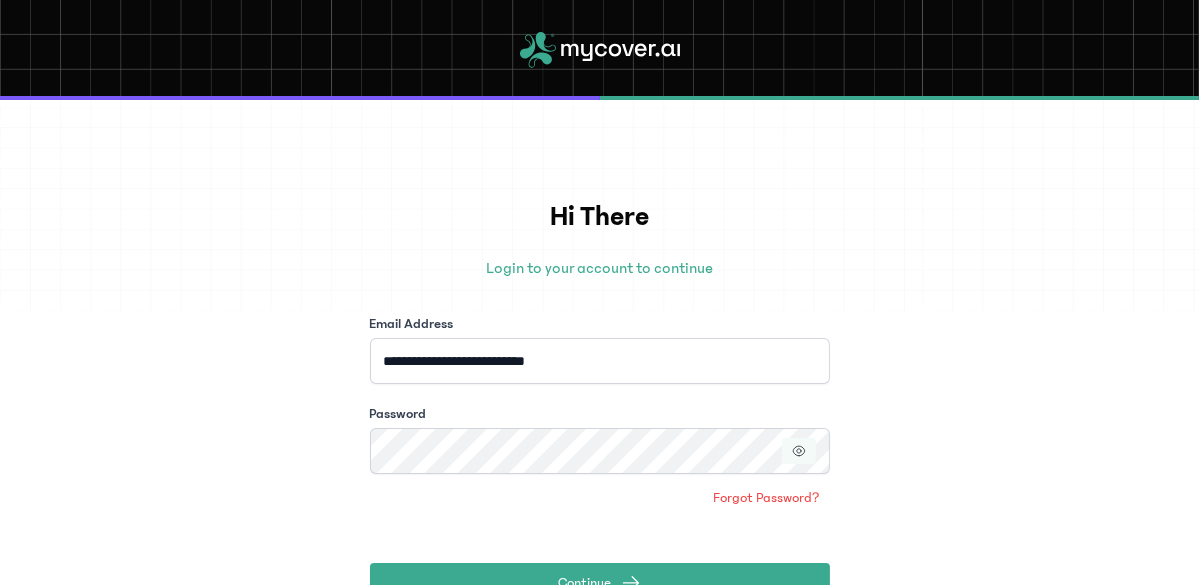 type 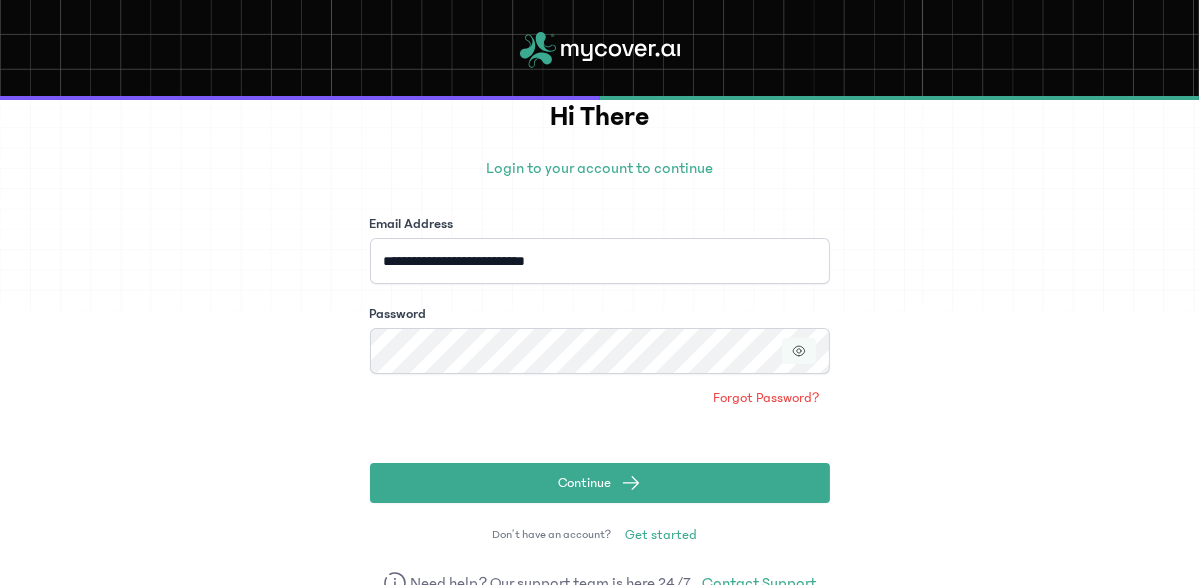 scroll, scrollTop: 118, scrollLeft: 0, axis: vertical 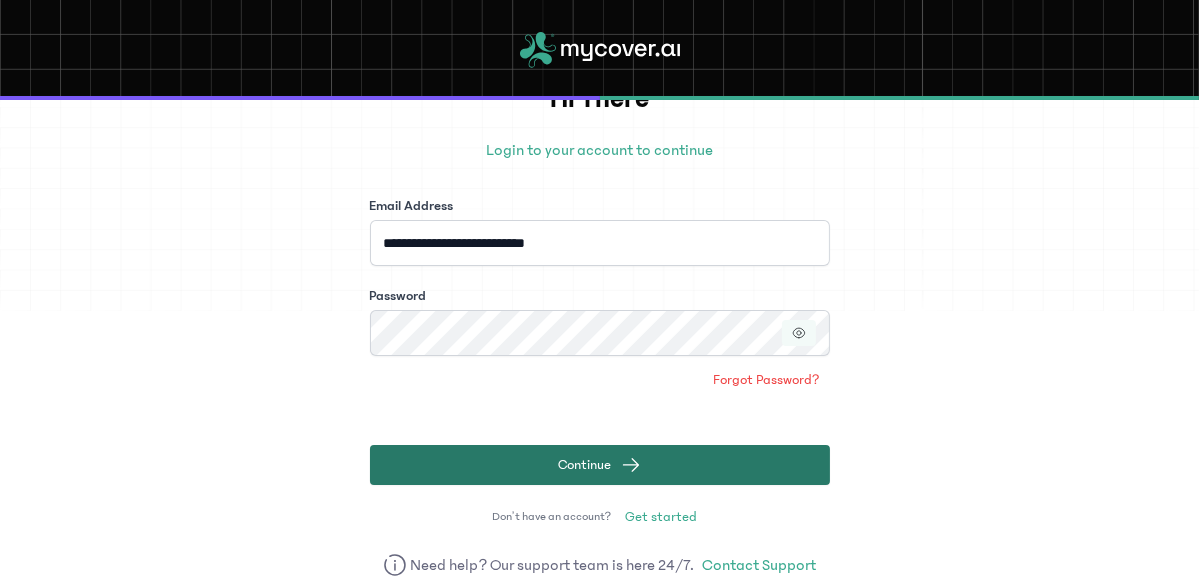 click on "Continue" 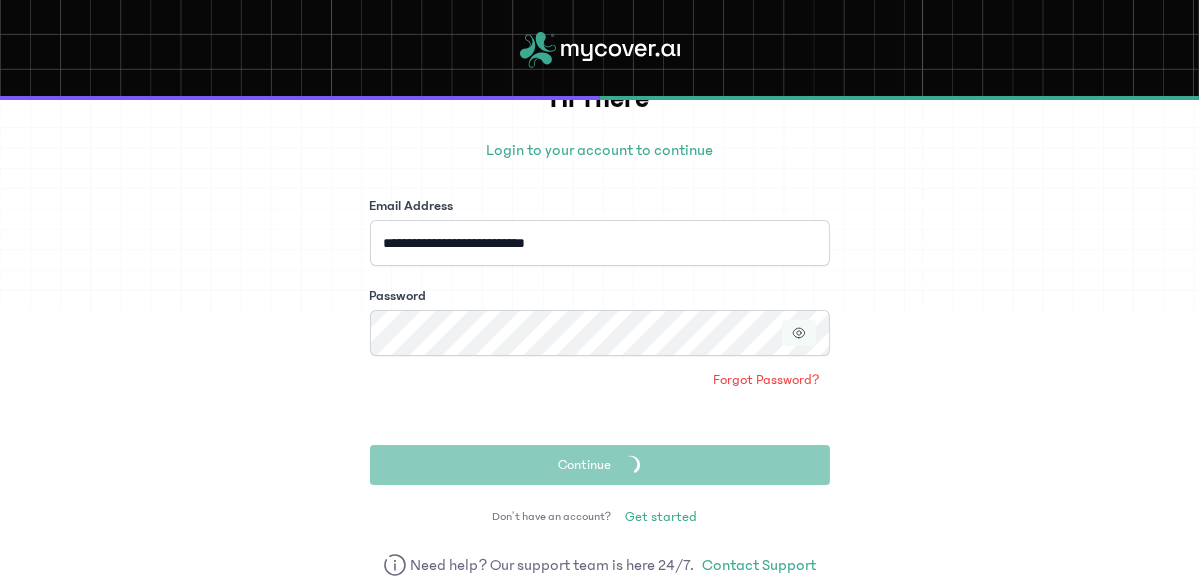 drag, startPoint x: 219, startPoint y: 89, endPoint x: 87, endPoint y: -43, distance: 186.6762 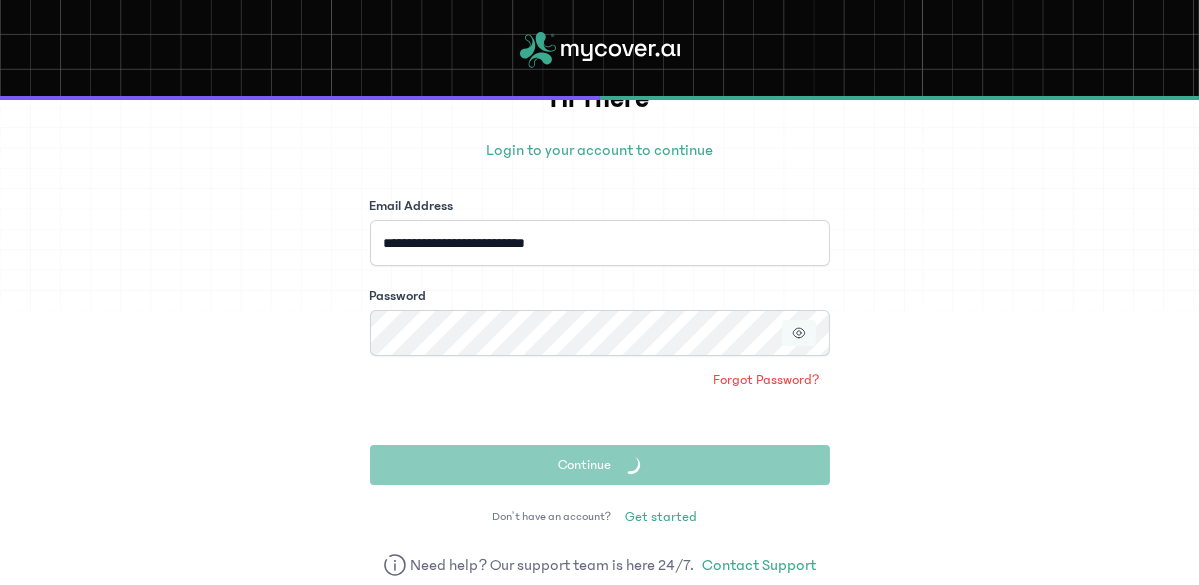 click on "**********" at bounding box center (599, 292) 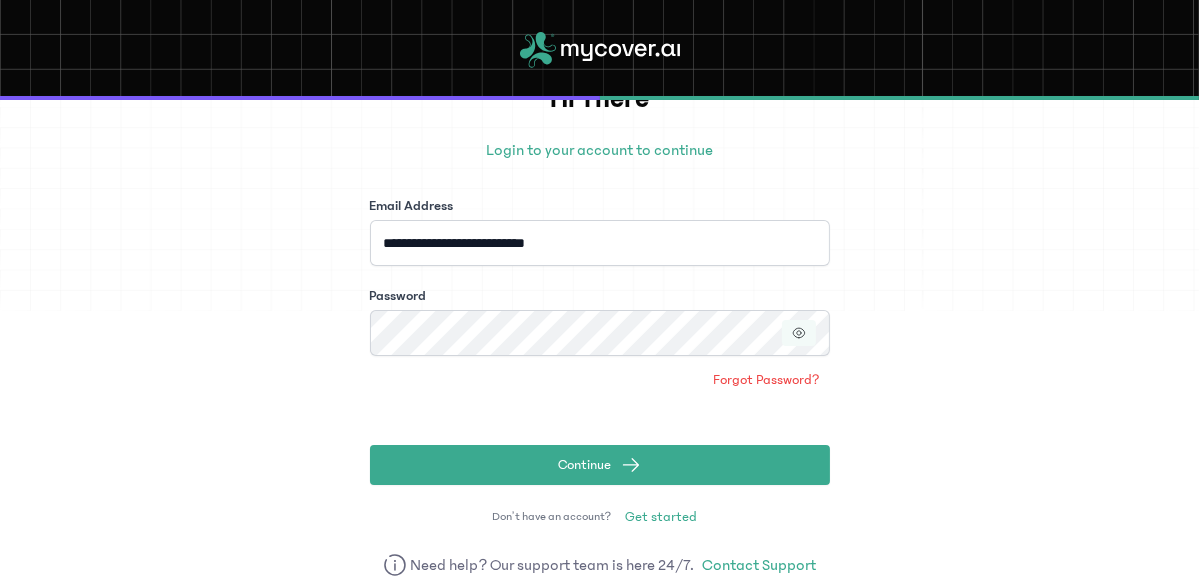 click on "**********" at bounding box center [600, 340] 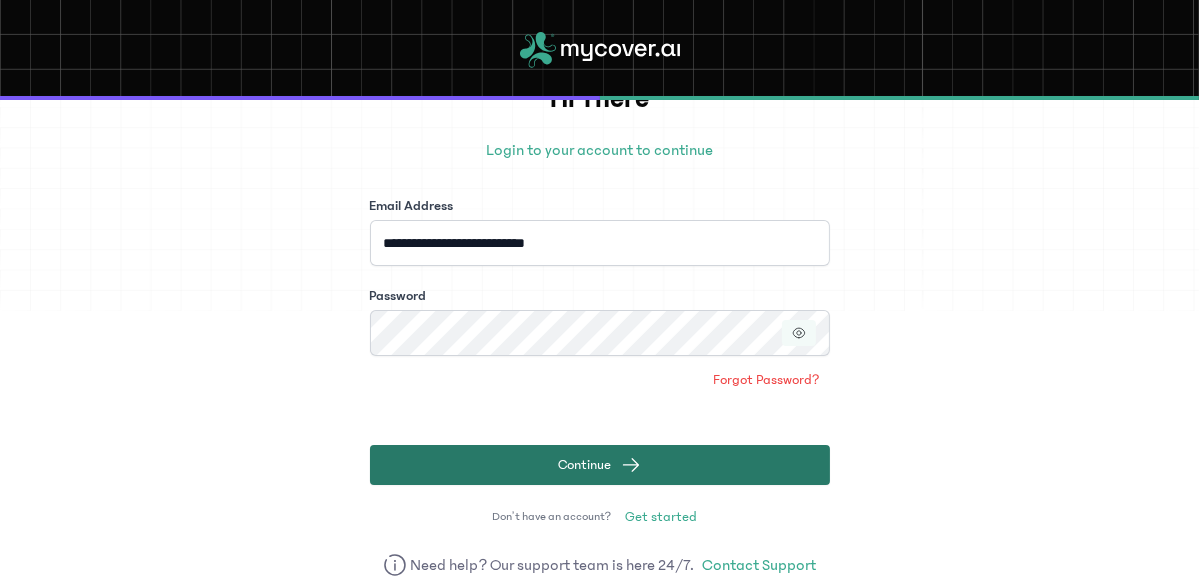 click on "Continue" 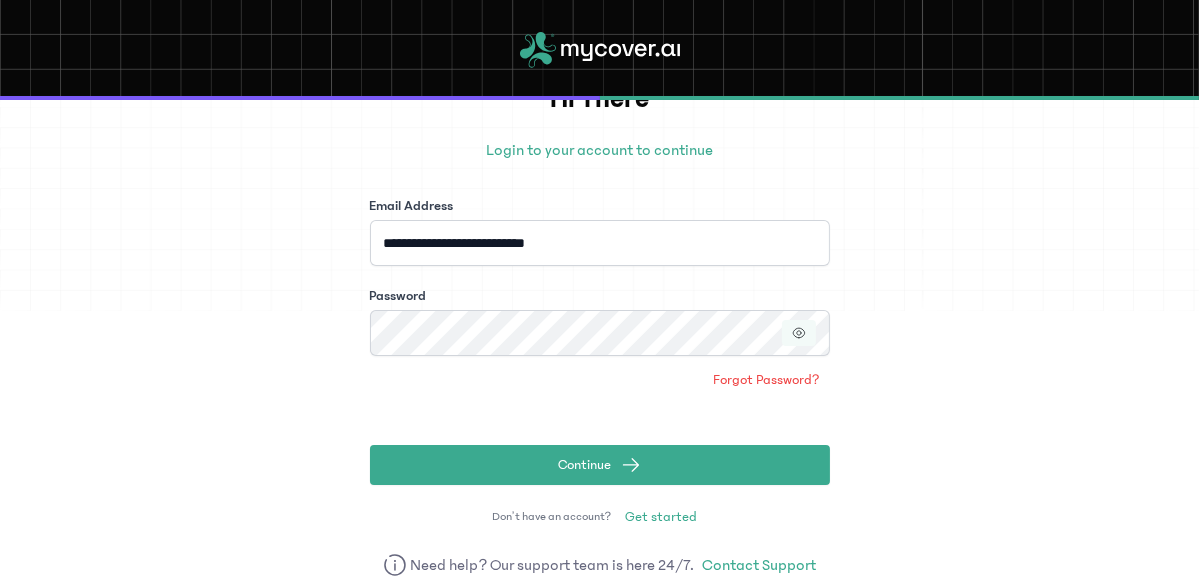 drag, startPoint x: 32, startPoint y: 59, endPoint x: 12, endPoint y: -59, distance: 119.682915 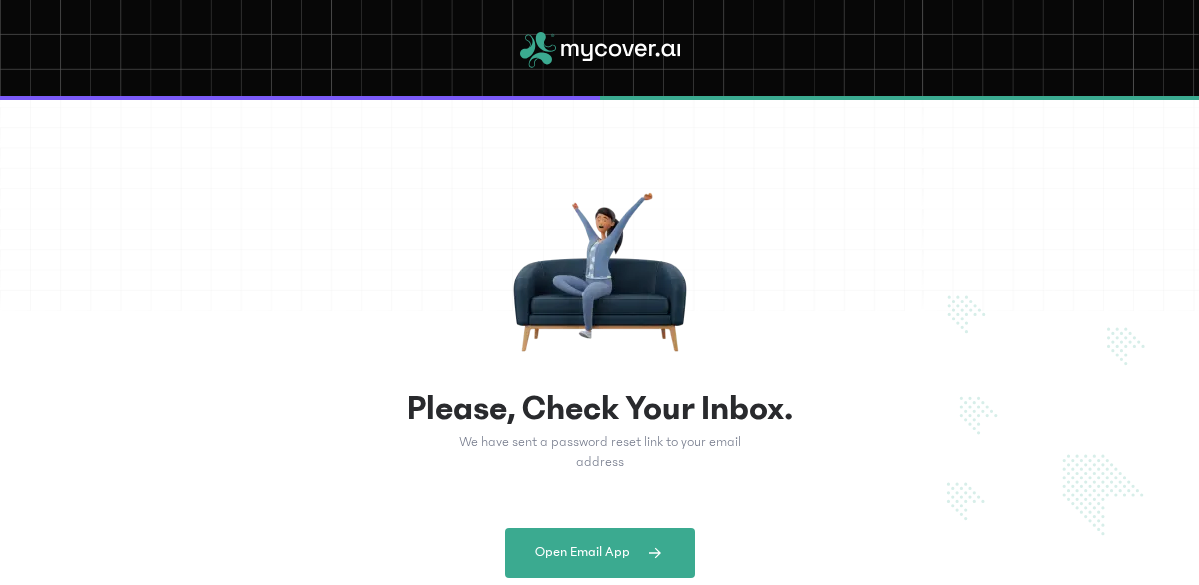 scroll, scrollTop: 0, scrollLeft: 0, axis: both 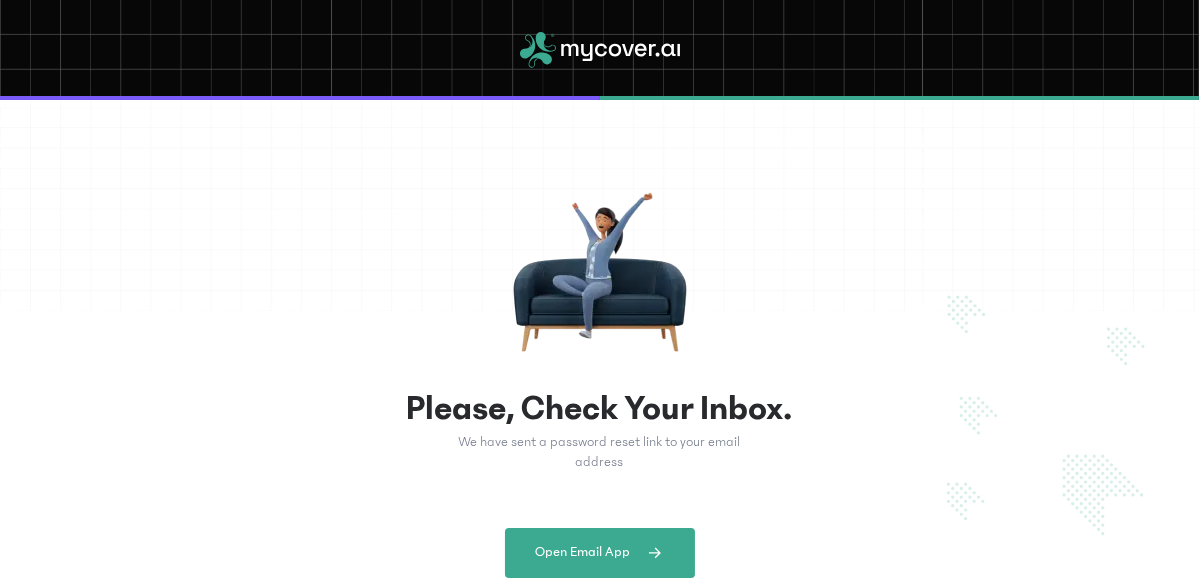 type 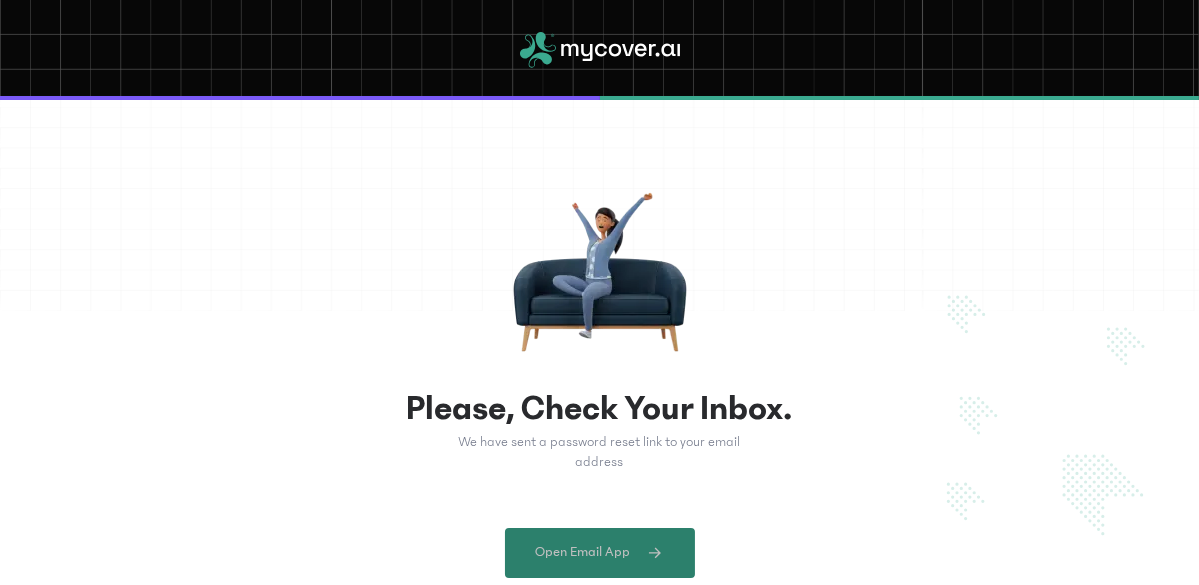 click on "Open Email App" at bounding box center [600, 553] 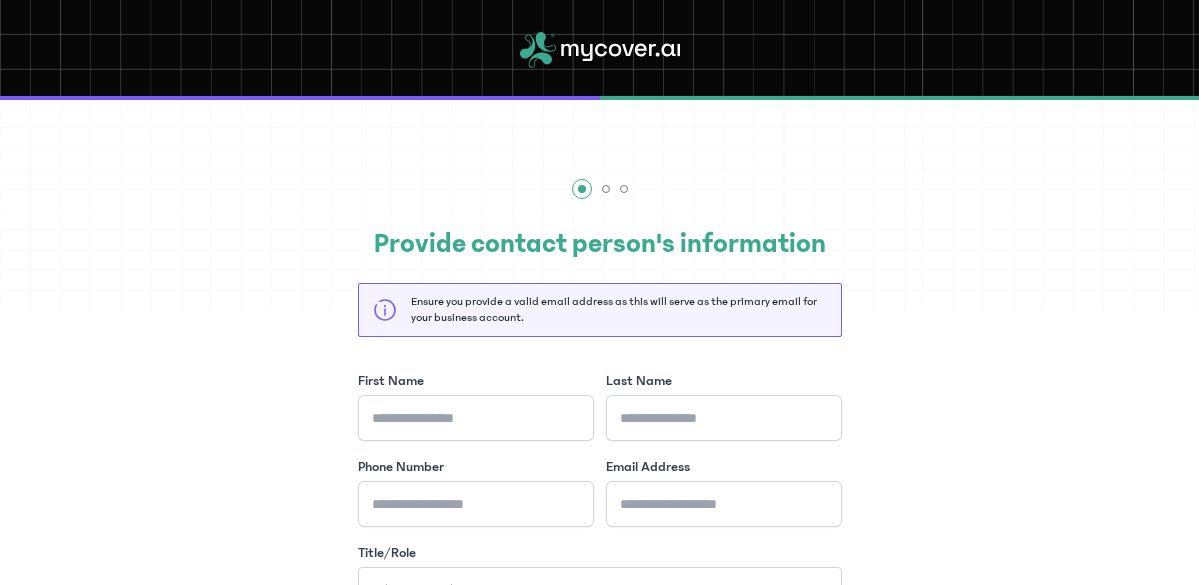 scroll, scrollTop: 0, scrollLeft: 0, axis: both 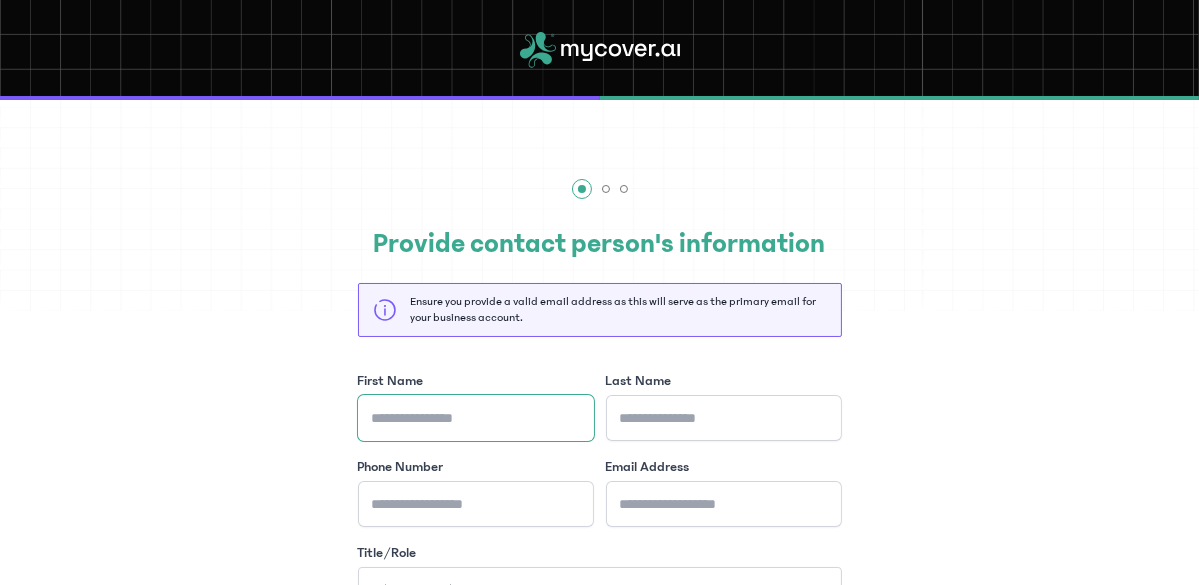 click on "First Name" at bounding box center [476, 418] 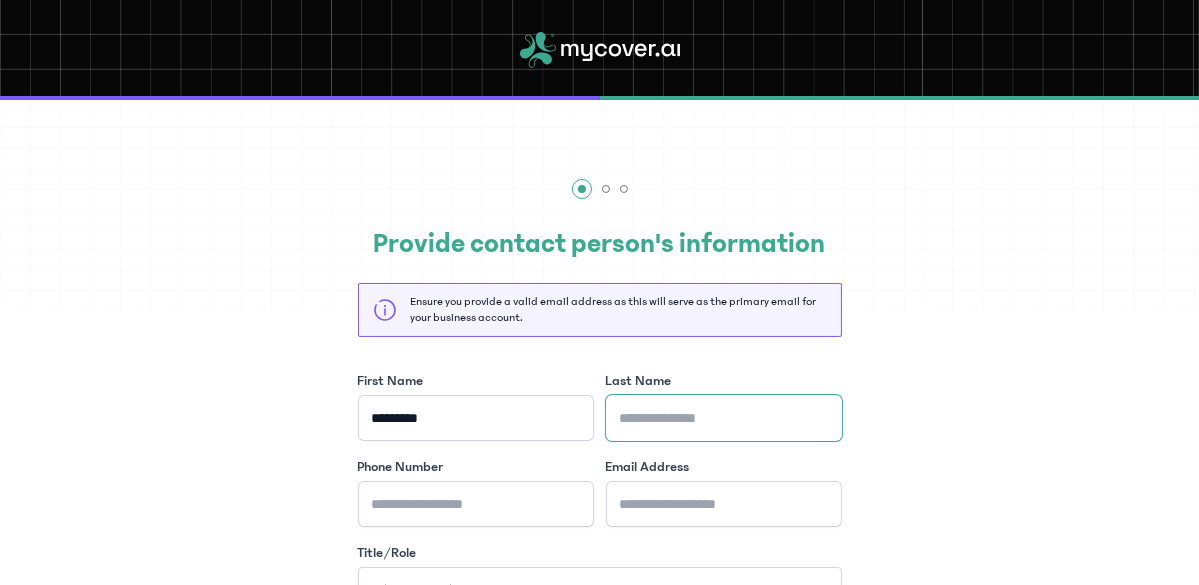 click on "Last Name" at bounding box center (724, 418) 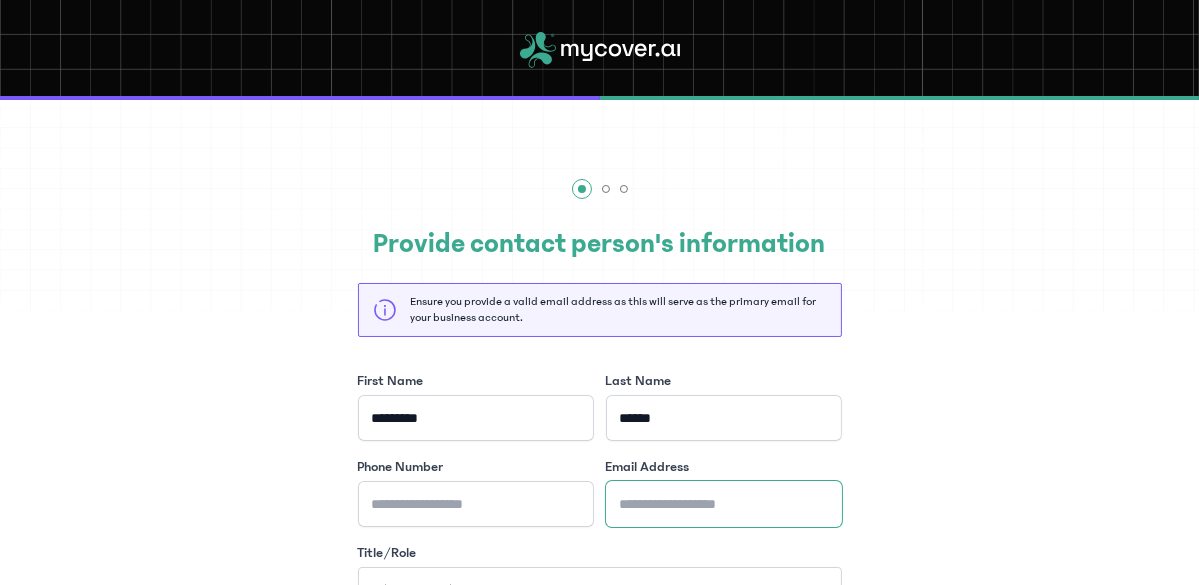 click on "Email Address" at bounding box center (724, 504) 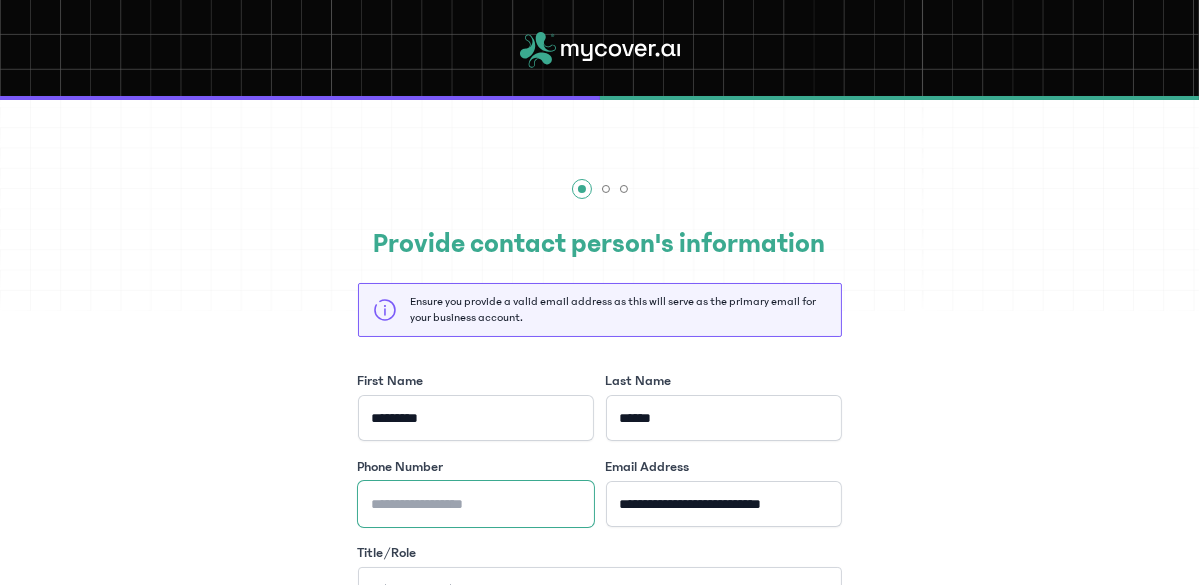 click on "Phone Number" at bounding box center [476, 504] 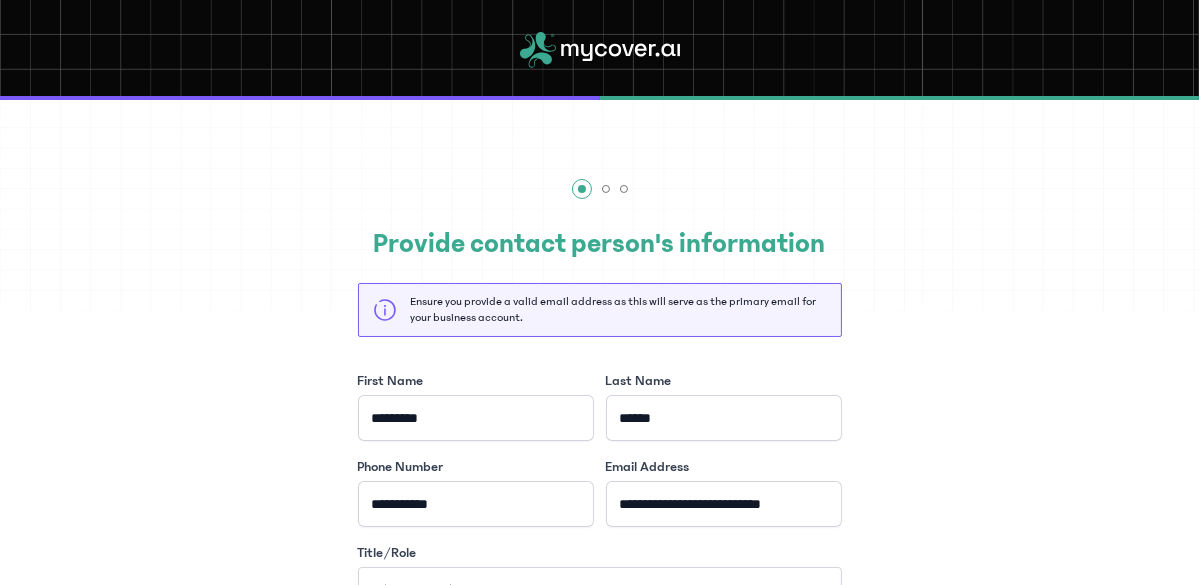 click on "**********" 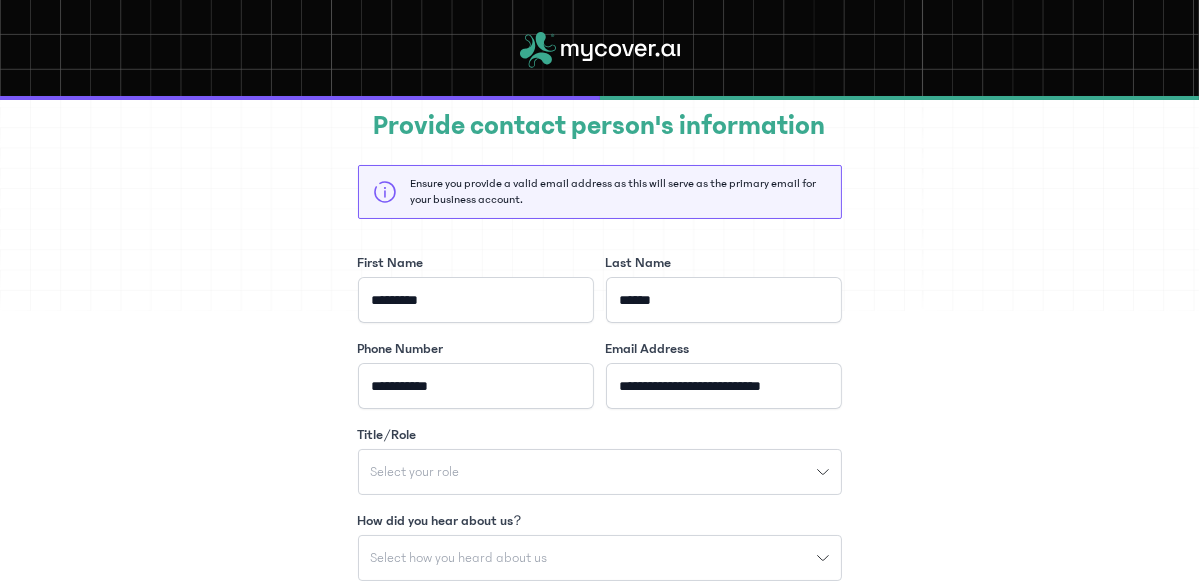 scroll, scrollTop: 157, scrollLeft: 0, axis: vertical 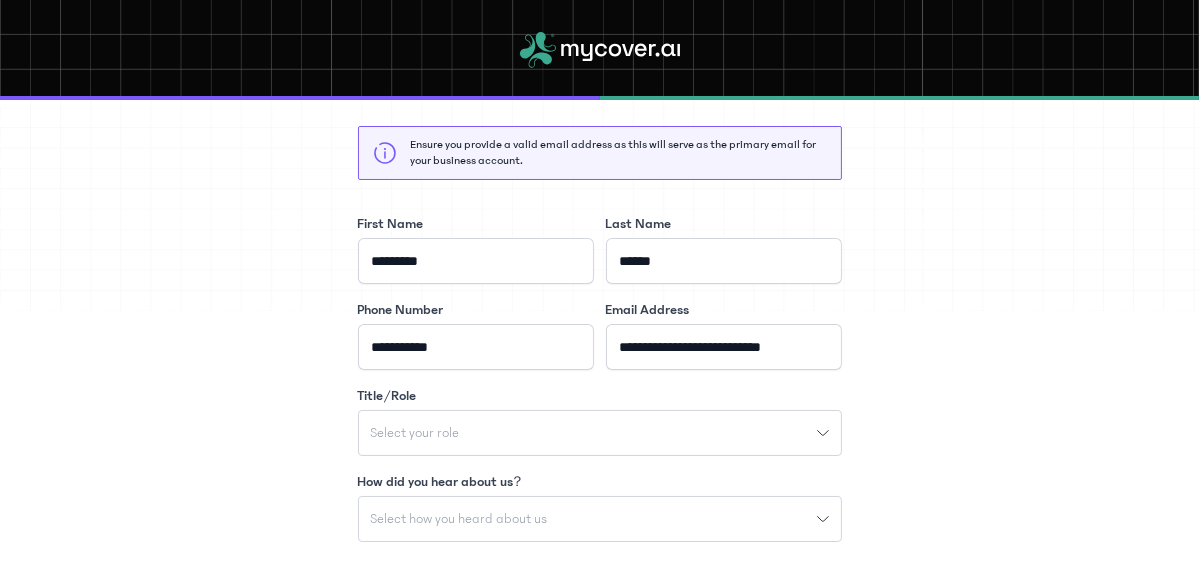 click on "Select your role" 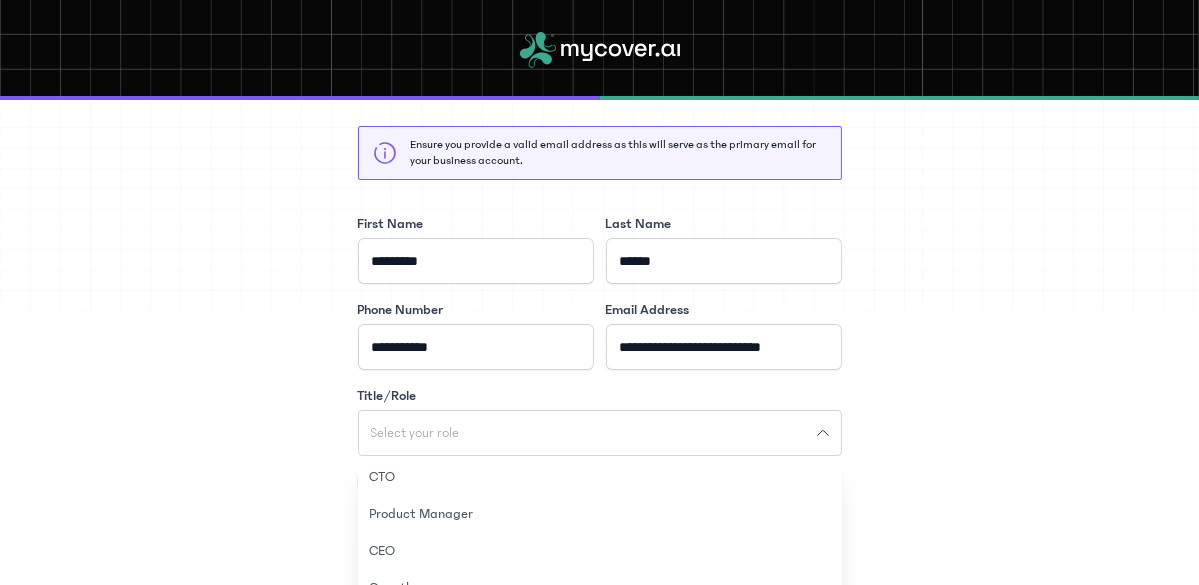 click on "Title/Role" at bounding box center (600, 396) 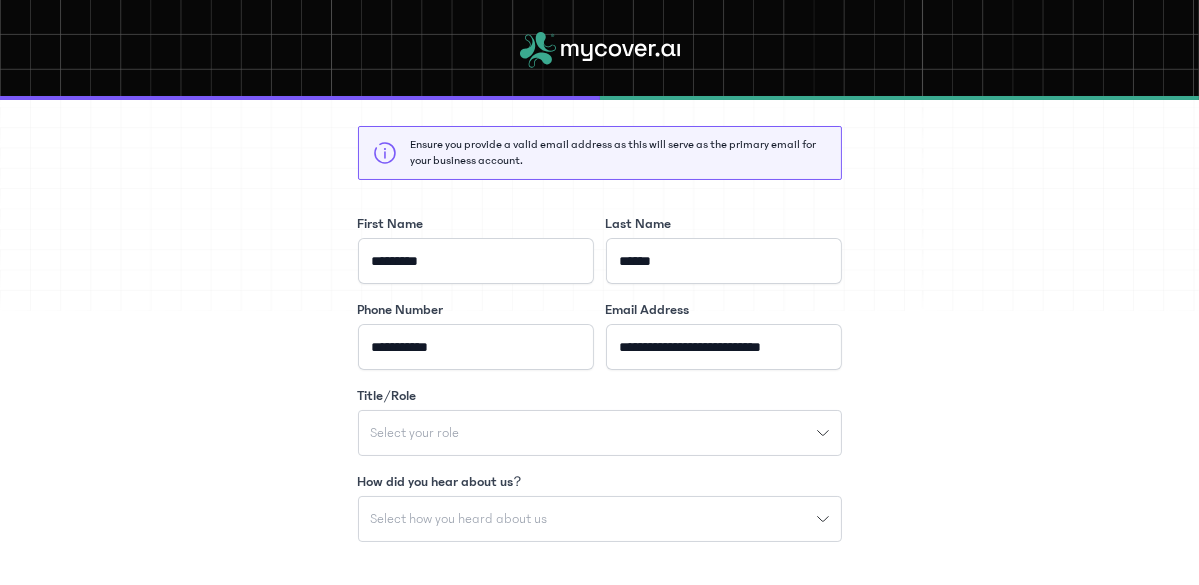 click on "Select your role" 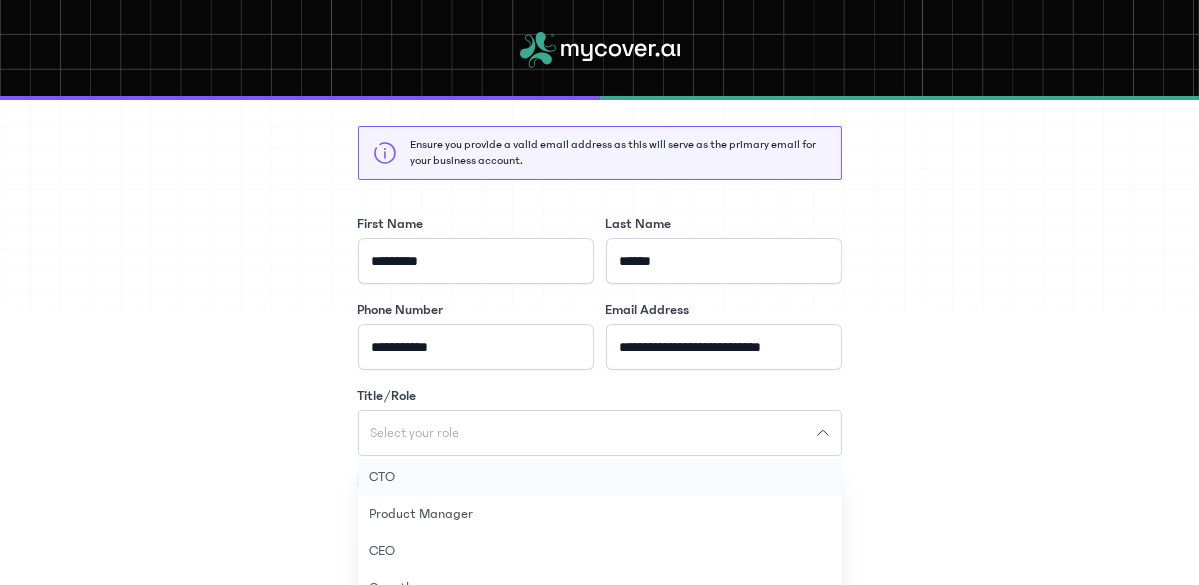 type 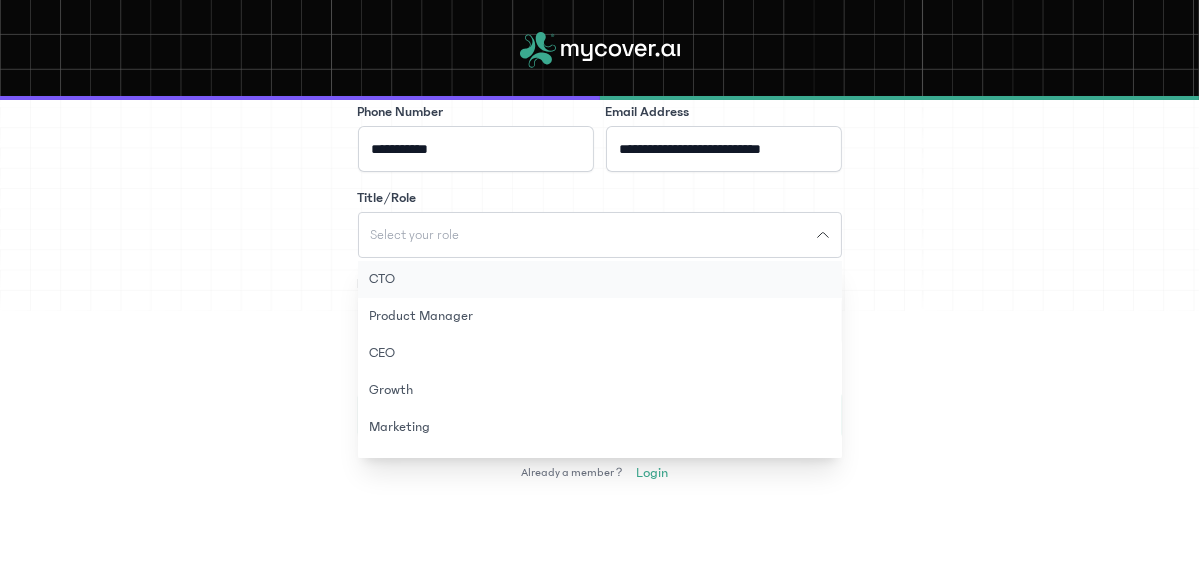 scroll, scrollTop: 394, scrollLeft: 0, axis: vertical 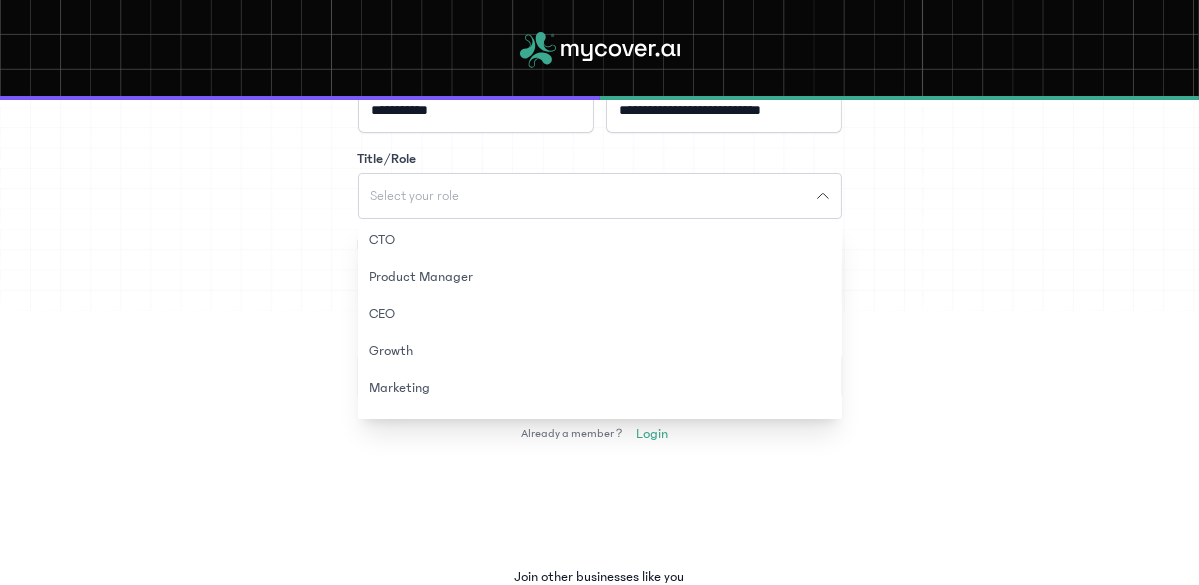 click on "Select your role" at bounding box center [415, 196] 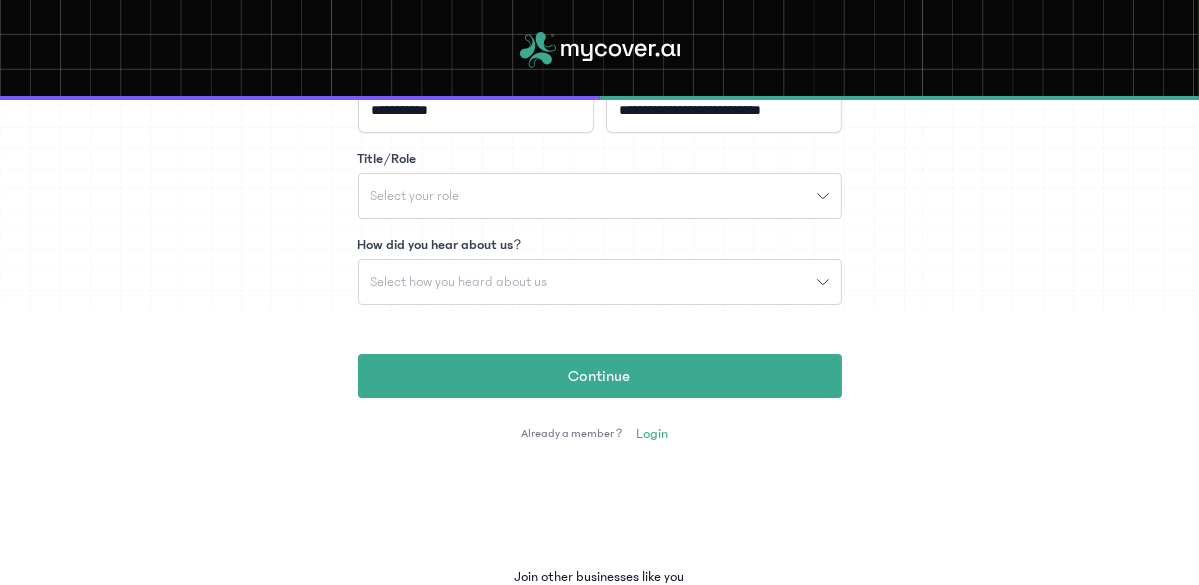 click on "Select your role" 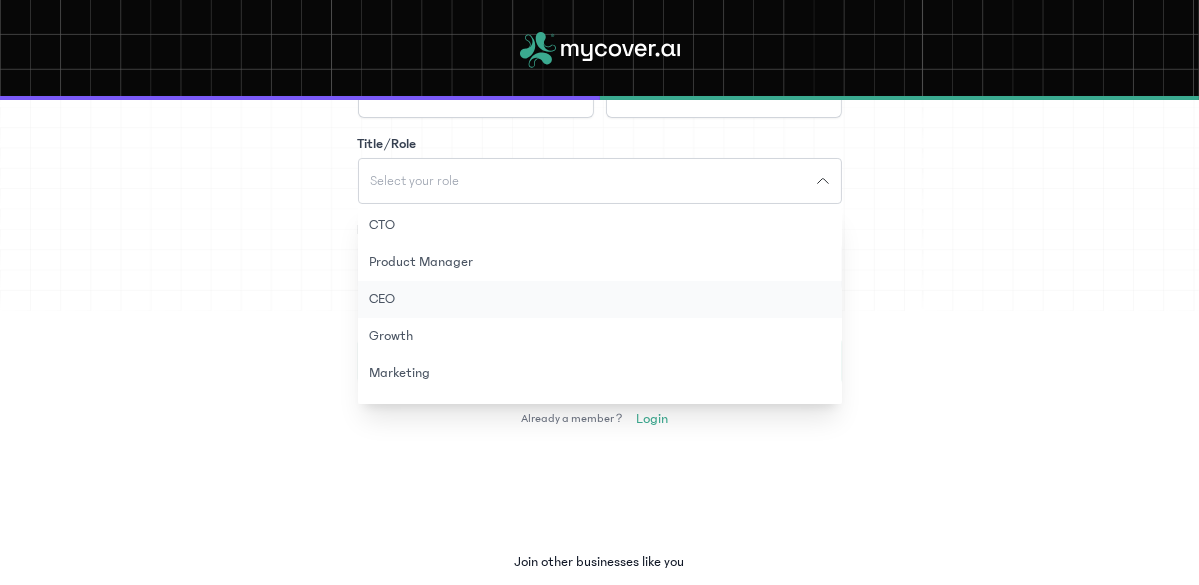 scroll, scrollTop: 406, scrollLeft: 0, axis: vertical 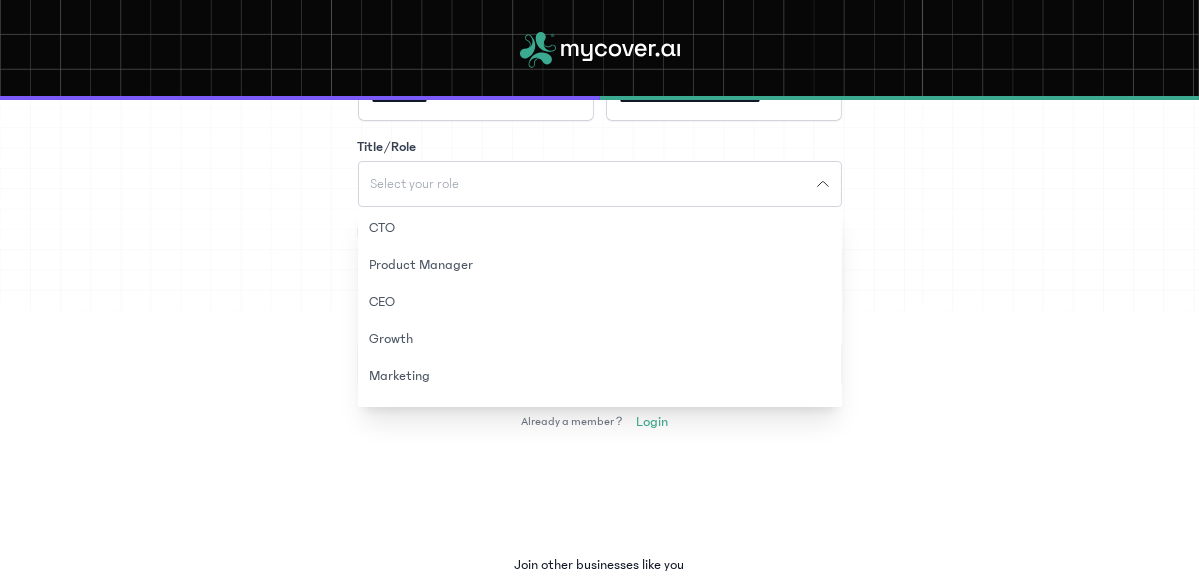 click on "Select your role" 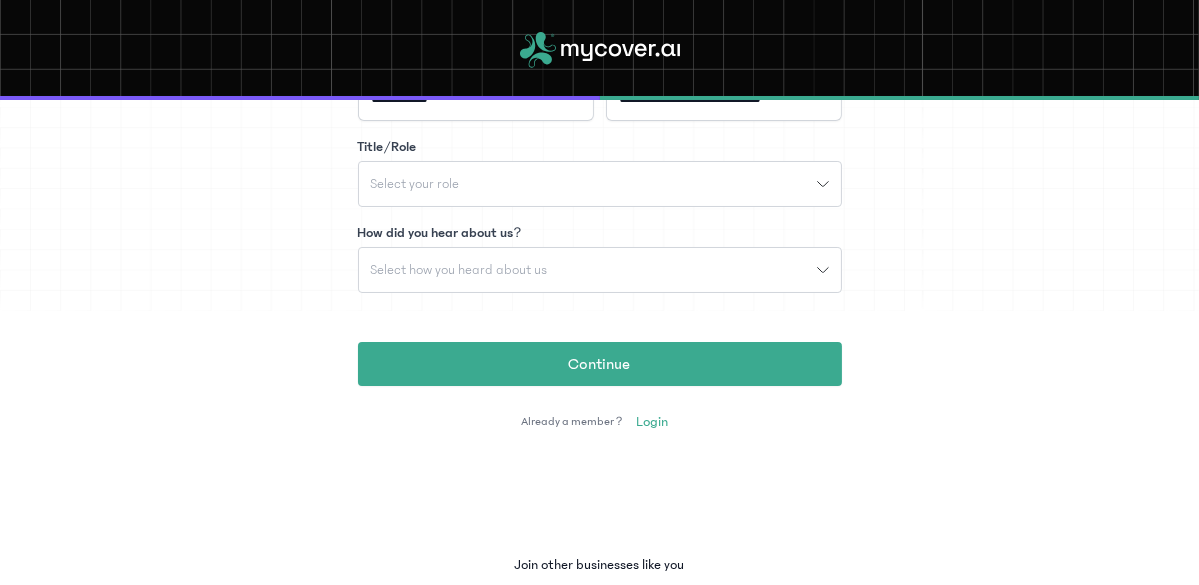 drag, startPoint x: 421, startPoint y: 170, endPoint x: 448, endPoint y: 184, distance: 30.413813 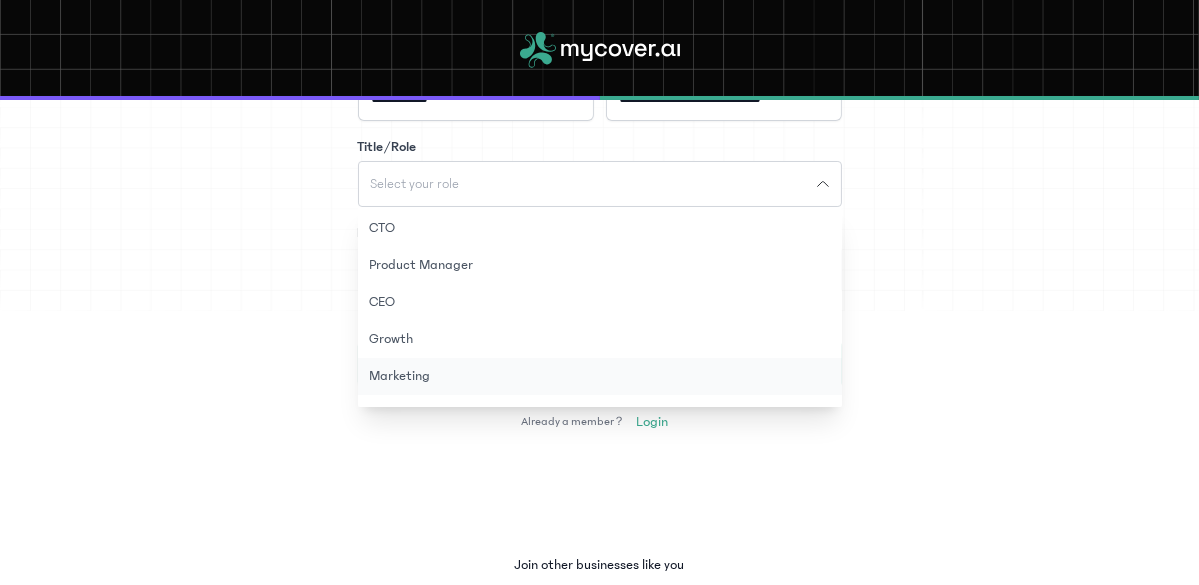 click on "Marketing" 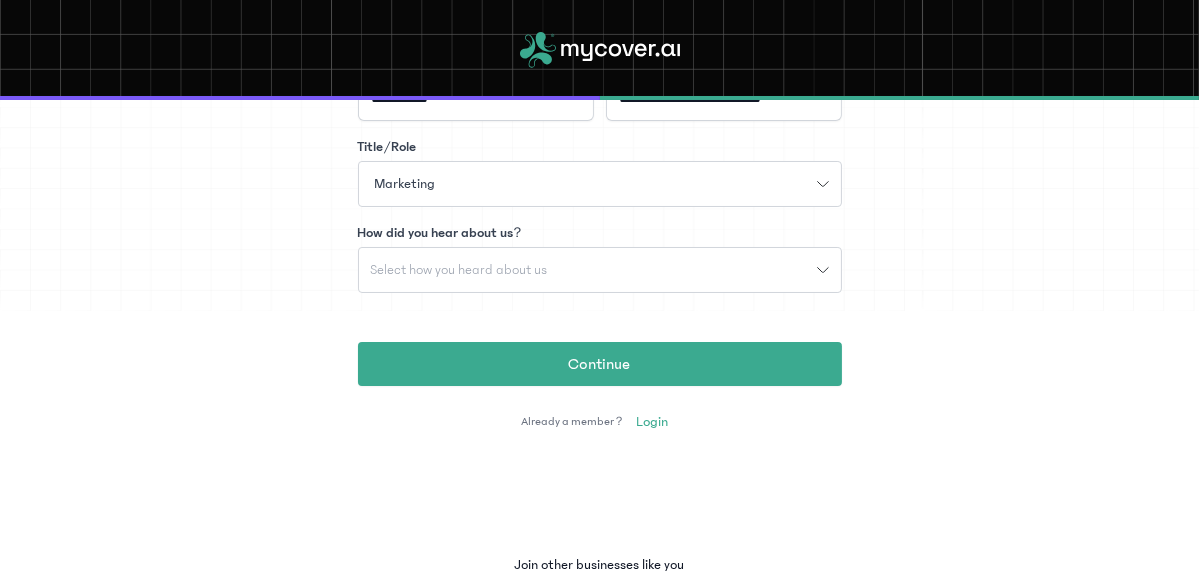 click on "Marketing" at bounding box center (405, 184) 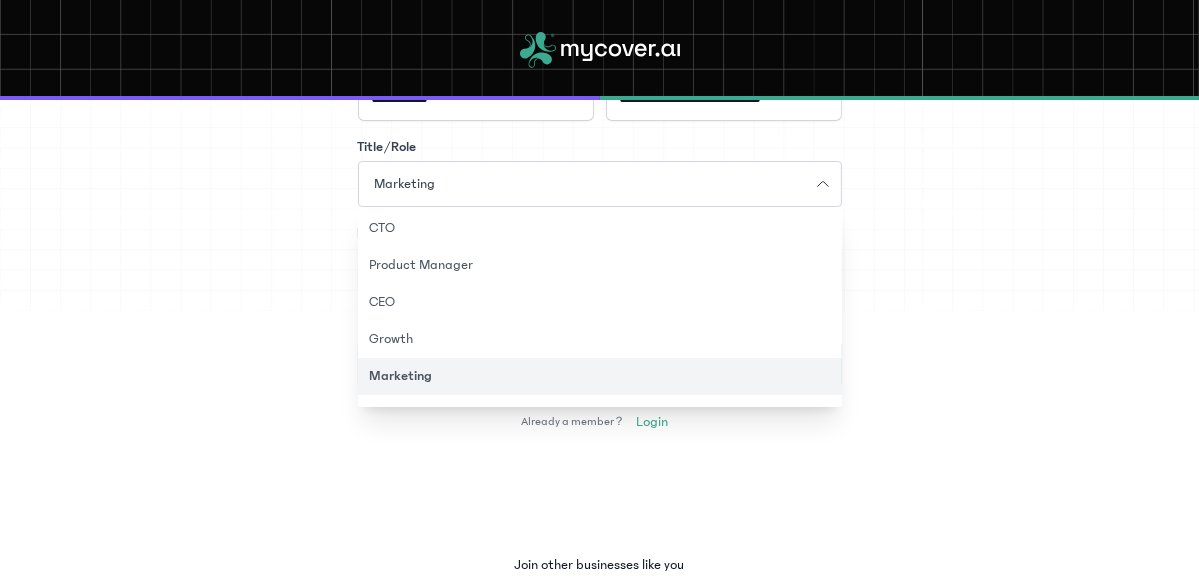 click on "Marketing" 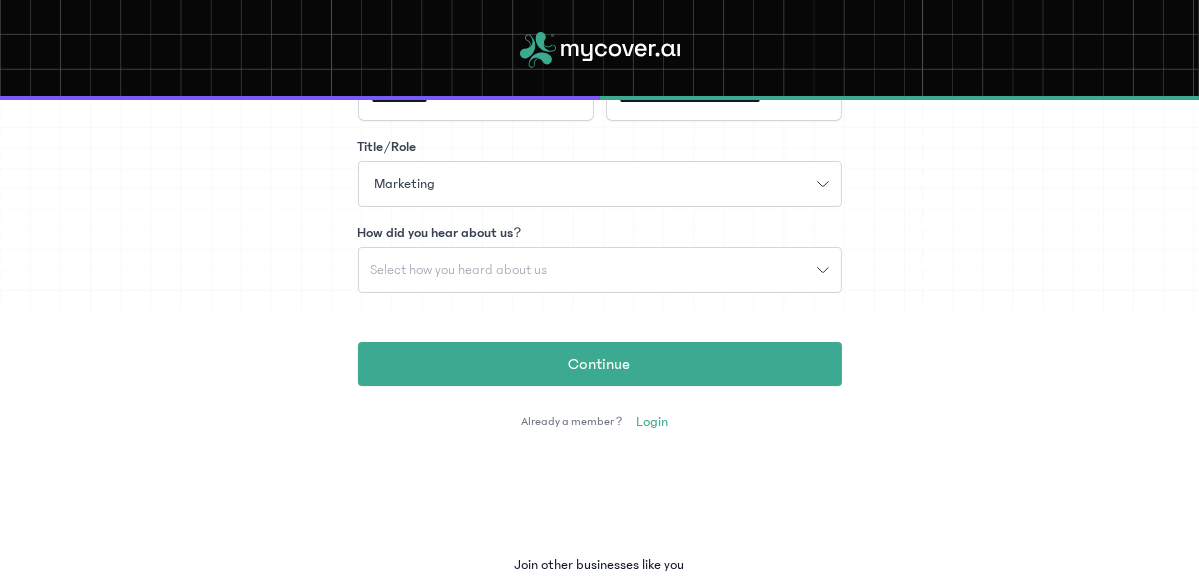 click 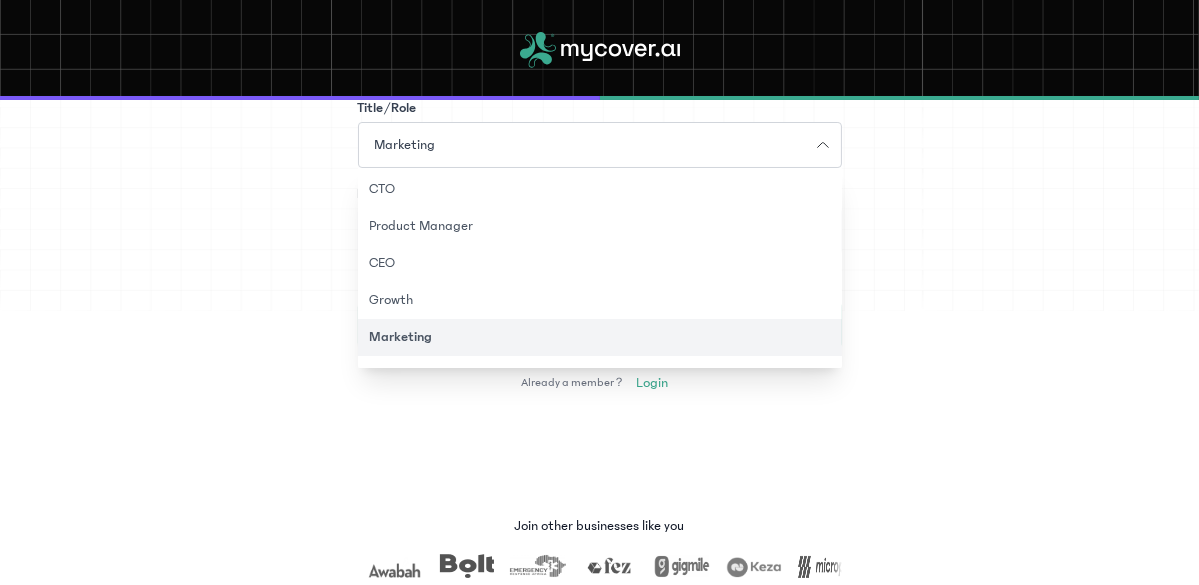 scroll, scrollTop: 485, scrollLeft: 0, axis: vertical 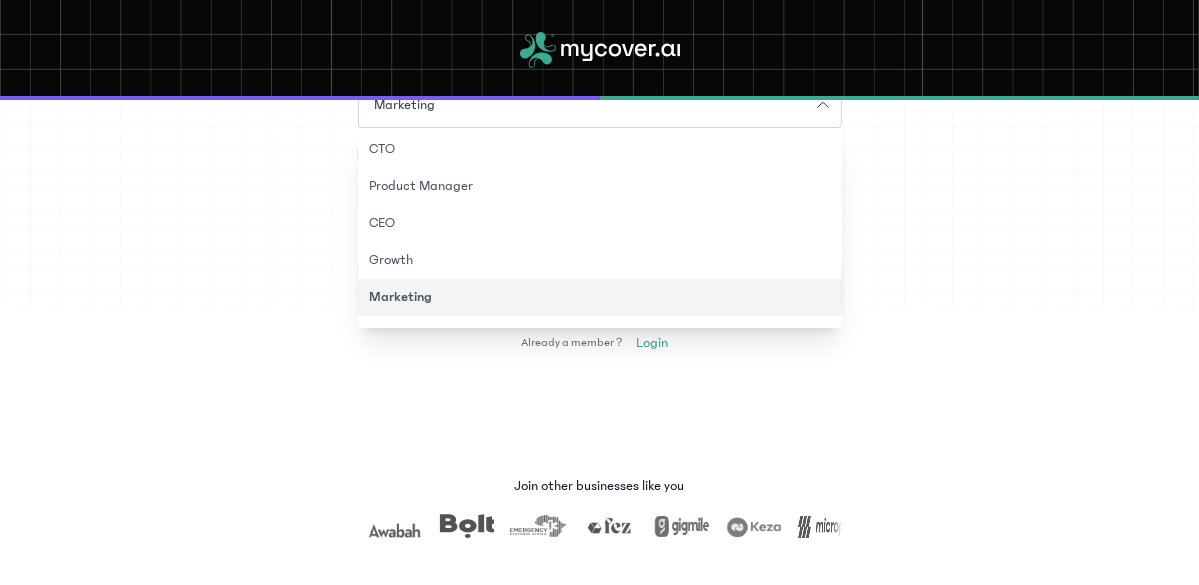 click on "Marketing" 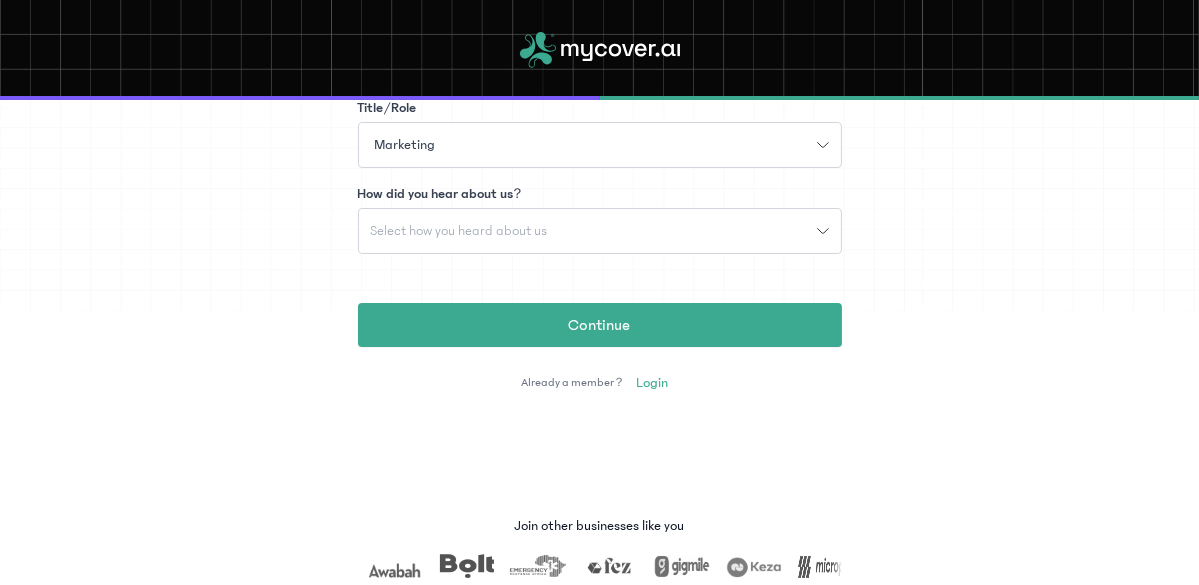 scroll, scrollTop: 406, scrollLeft: 0, axis: vertical 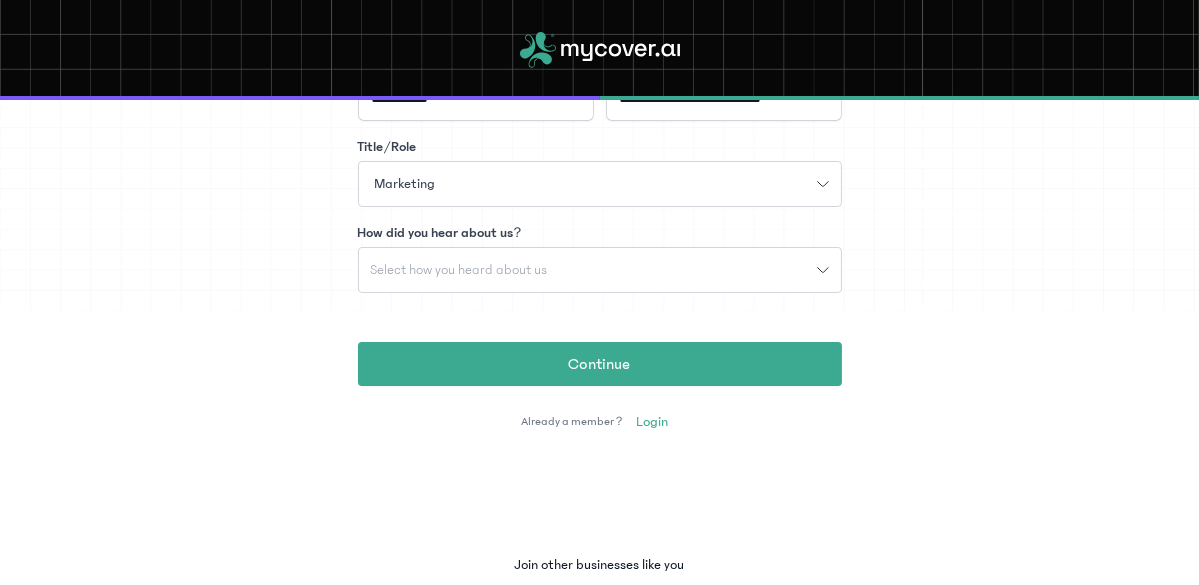 click on "Marketing" 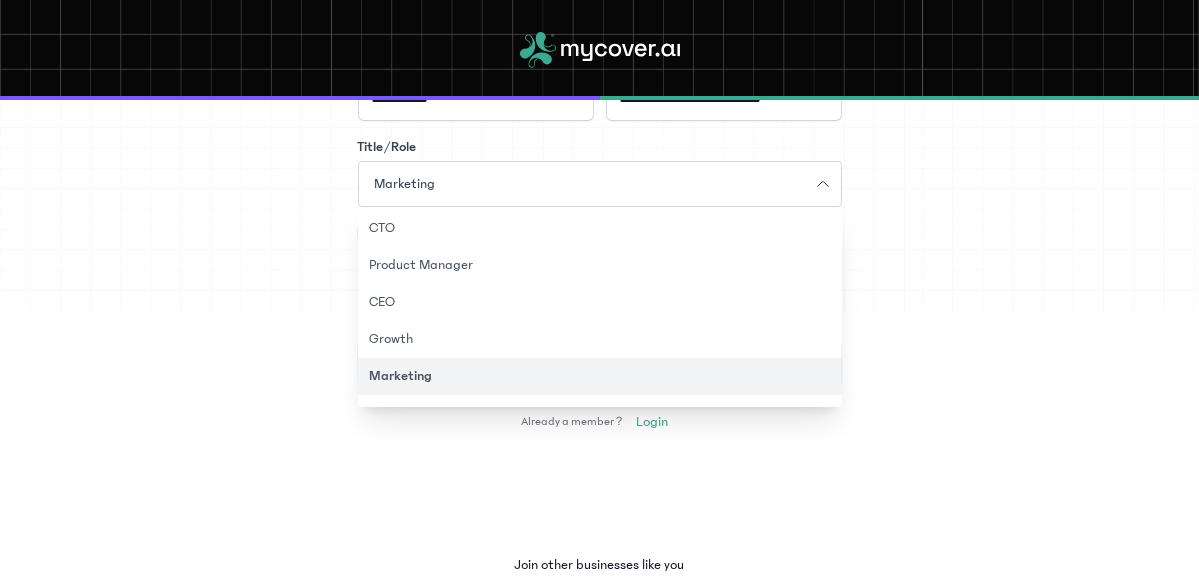 click on "Marketing" 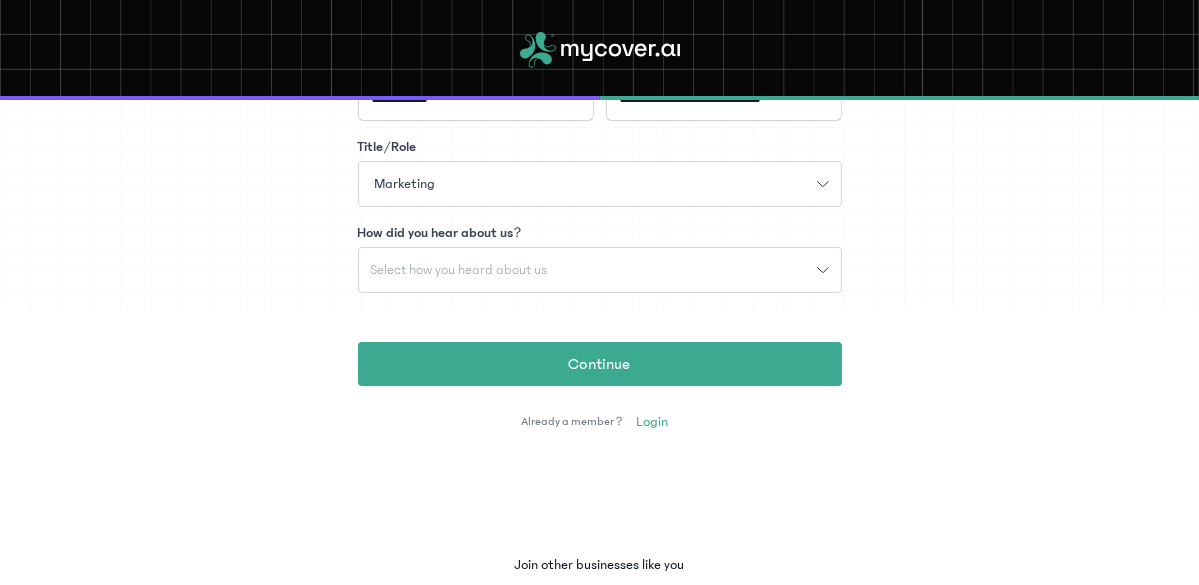 click on "Marketing" at bounding box center [588, 184] 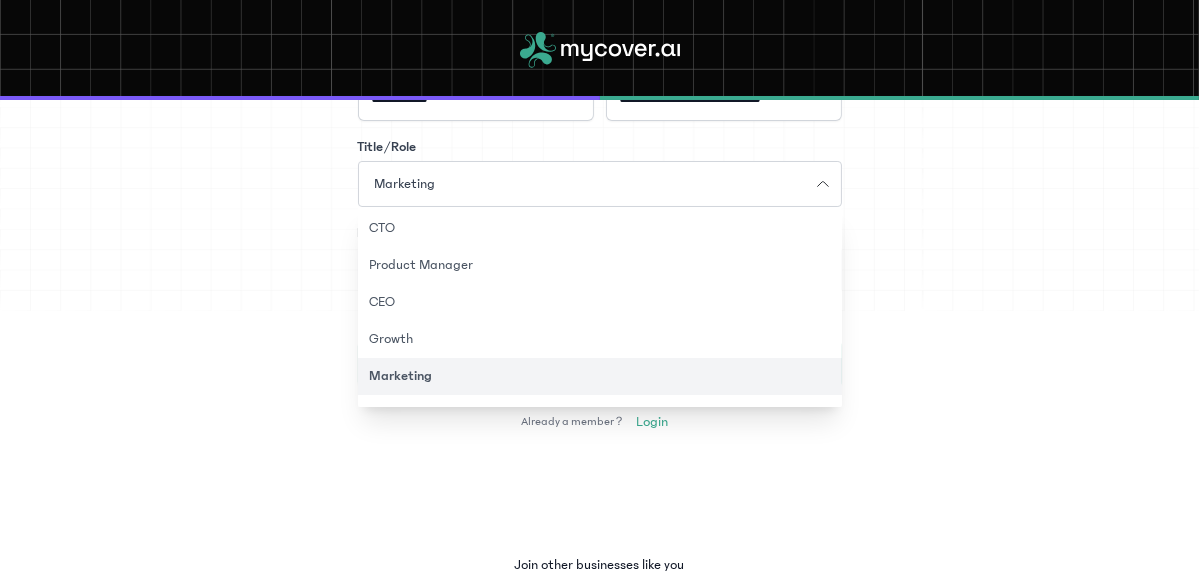 click on "Marketing" at bounding box center [588, 184] 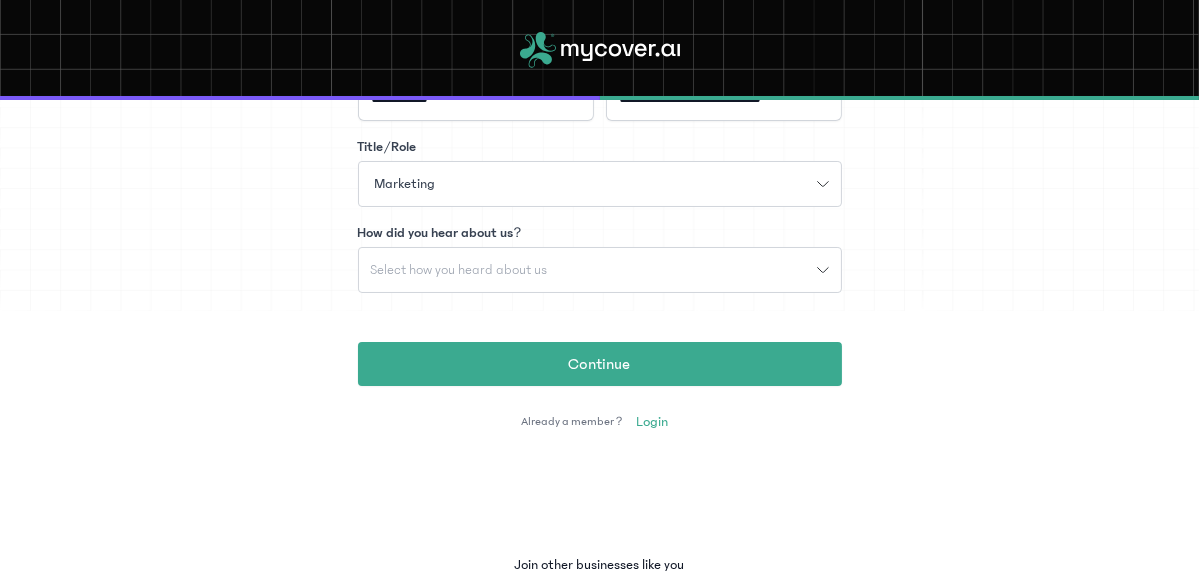 click on "Marketing" at bounding box center [405, 184] 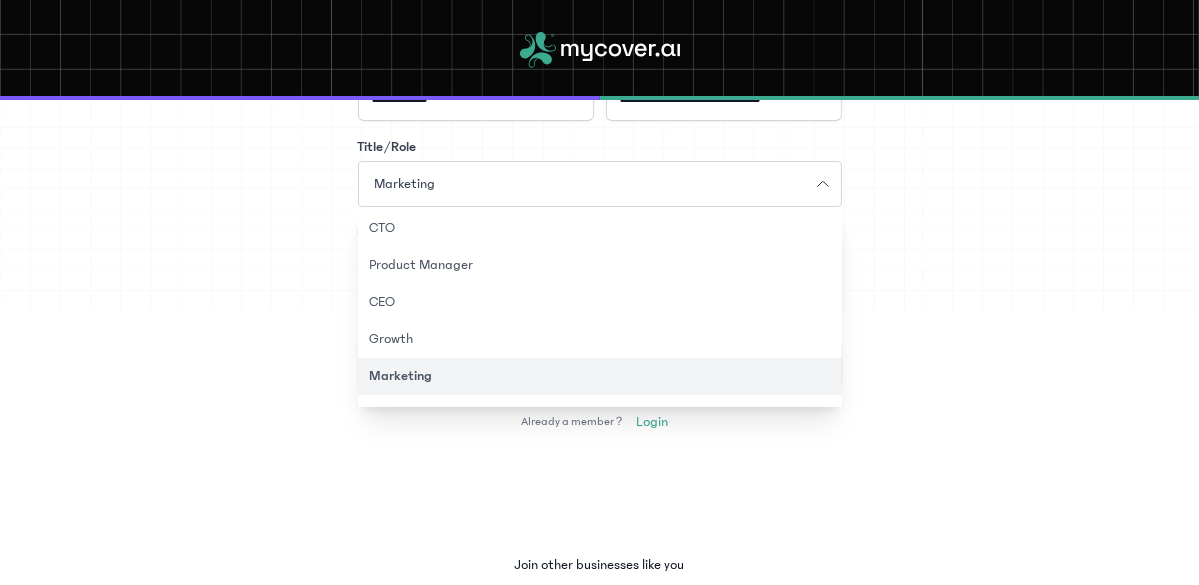 click on "Marketing" at bounding box center (405, 184) 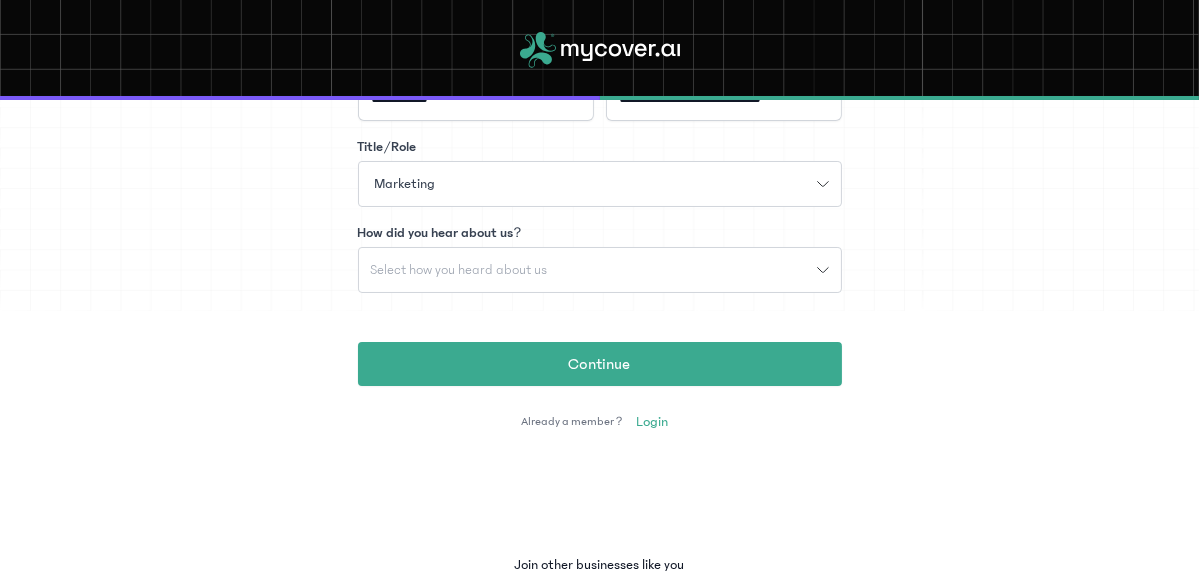 click on "Marketing" at bounding box center (405, 184) 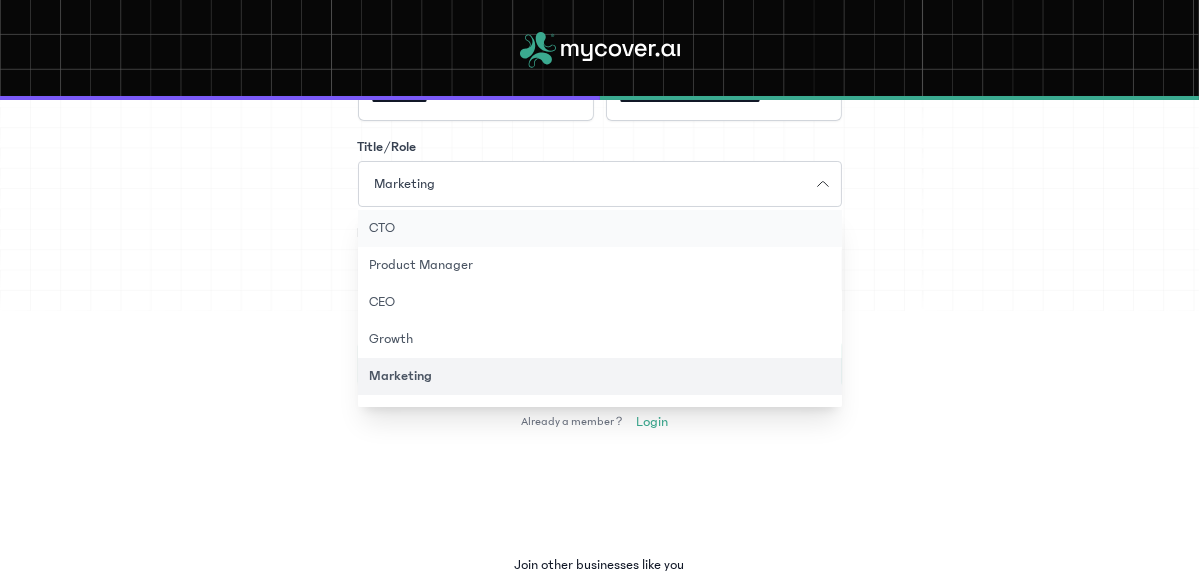 click on "CTO" 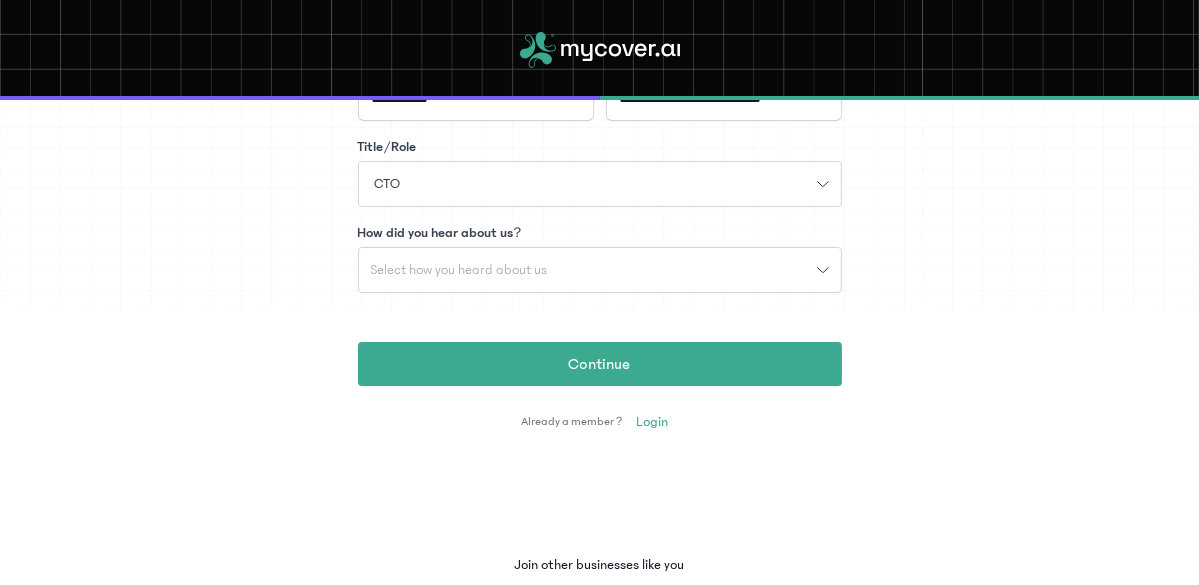 click on "CTO" at bounding box center (388, 184) 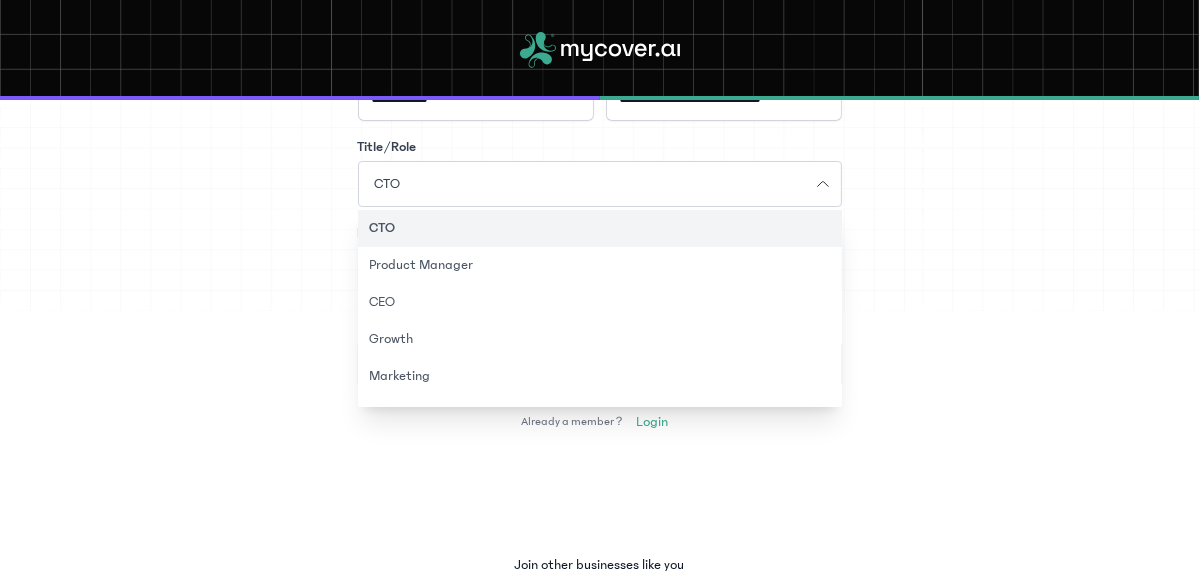click on "CTO" at bounding box center [388, 184] 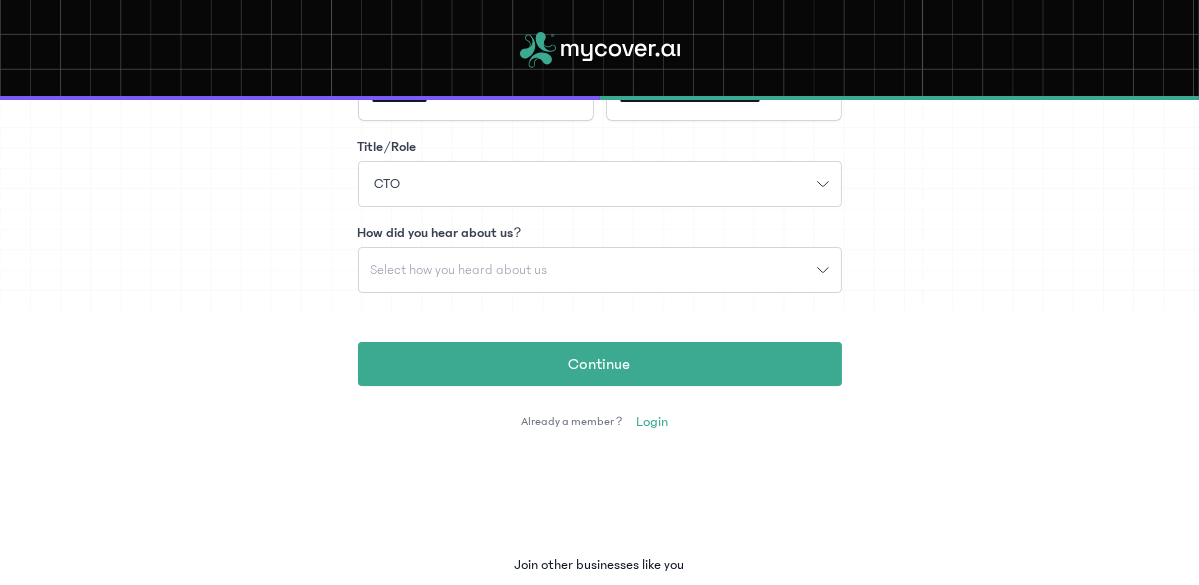 click on "CTO" at bounding box center [388, 184] 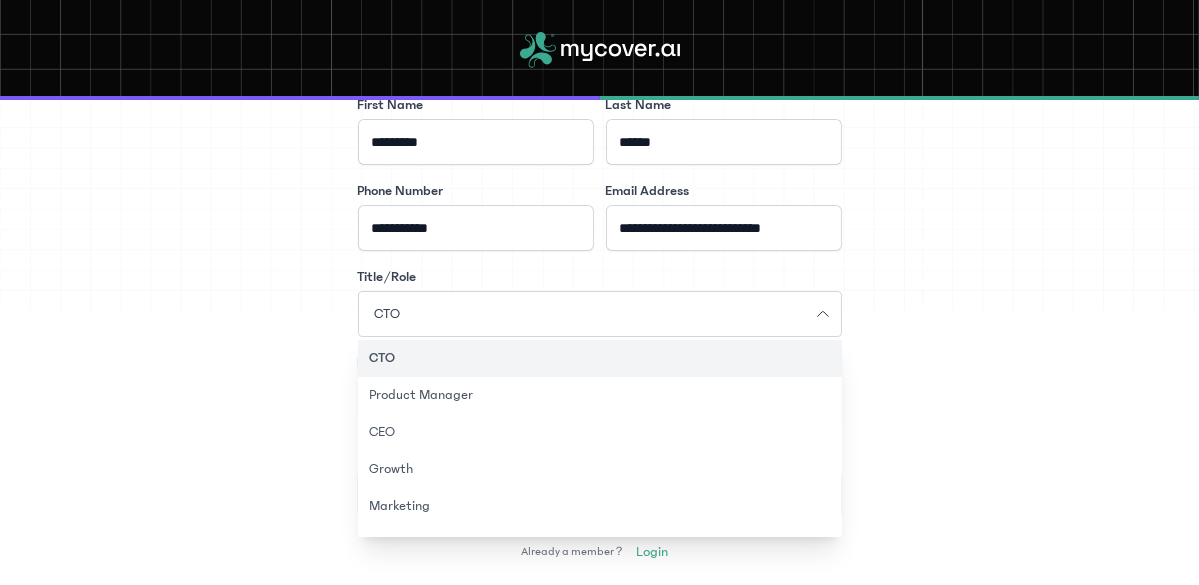 scroll, scrollTop: 315, scrollLeft: 0, axis: vertical 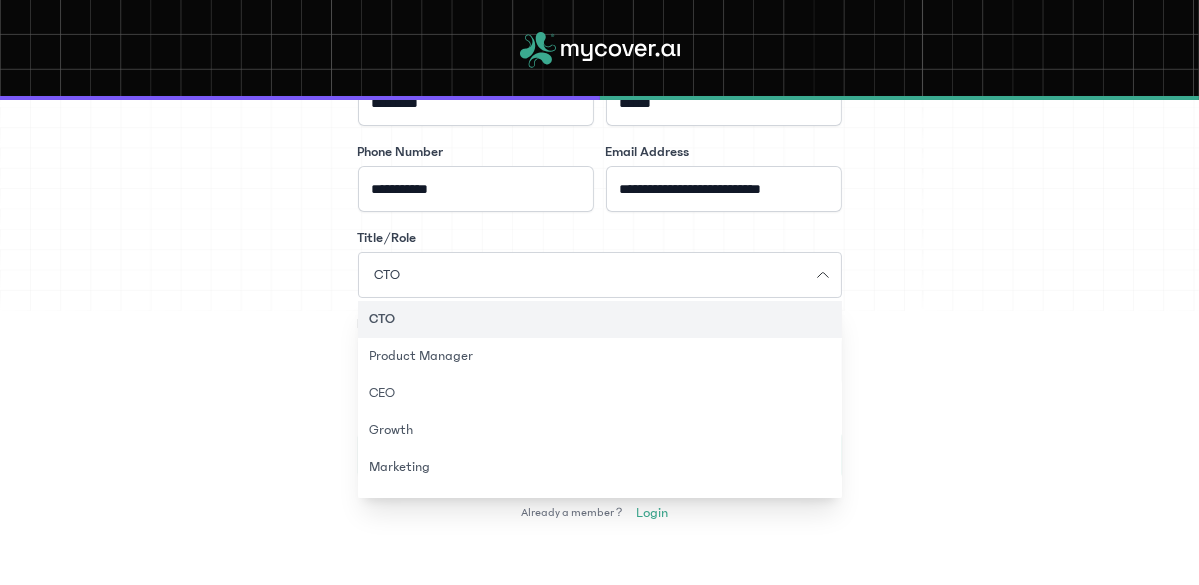 click on "CTO  Product Manager  CEO  Growth  Marketing  Sales  Co-founder  Others" 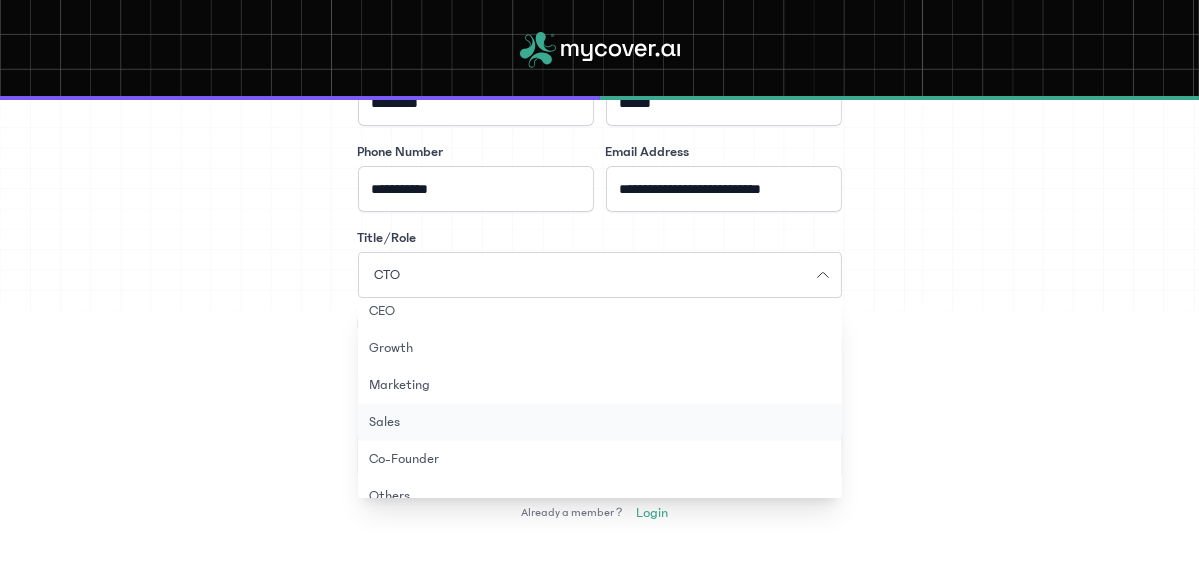 scroll, scrollTop: 78, scrollLeft: 0, axis: vertical 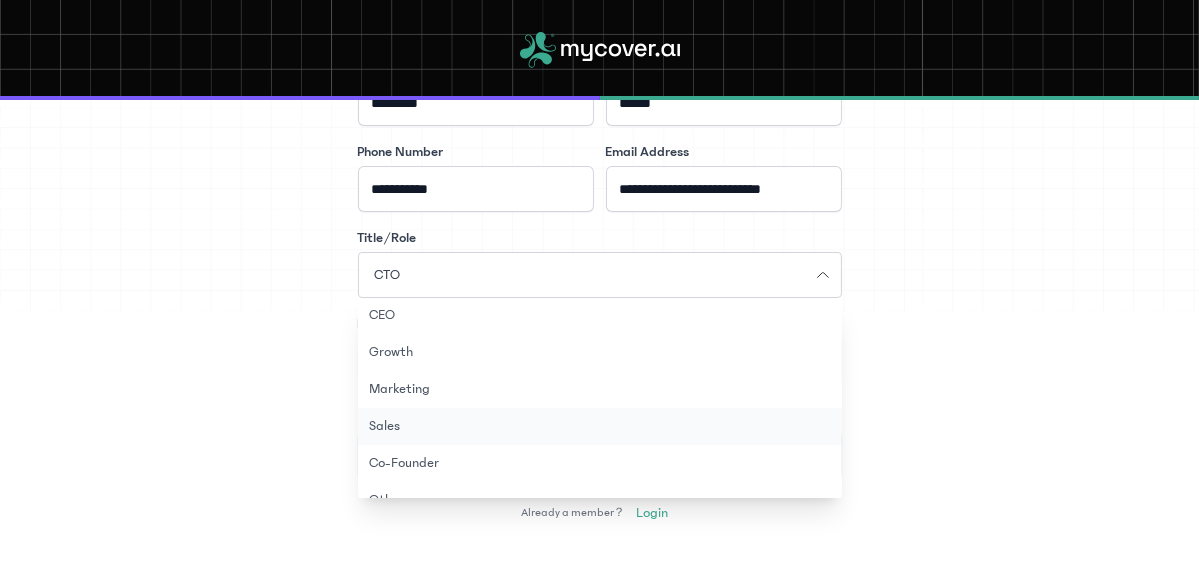 click on "Sales" 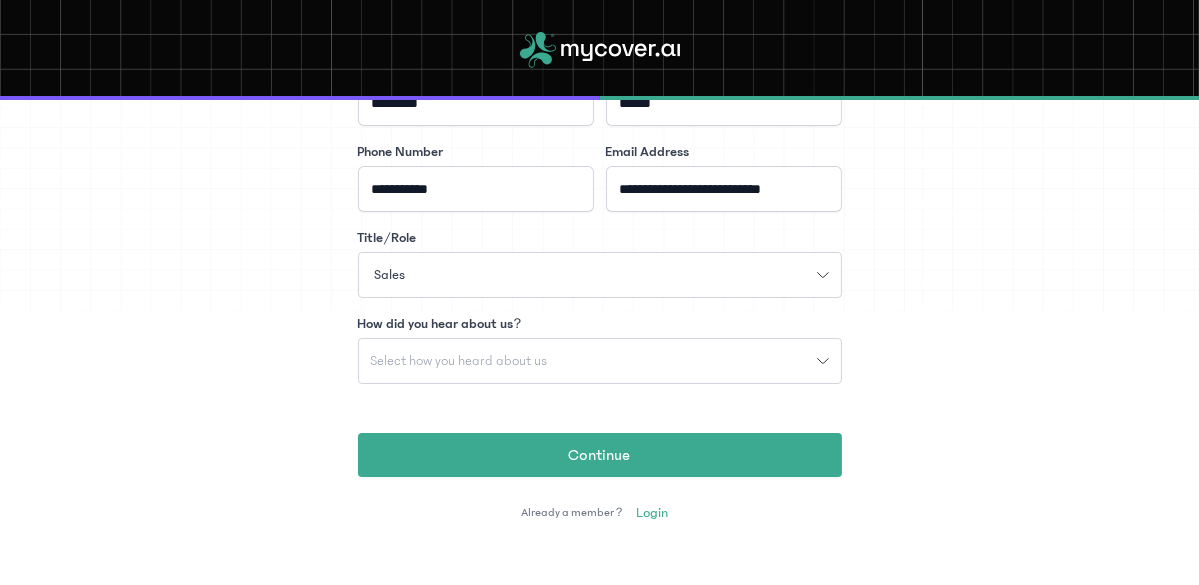 click on "Select how you heard about us" 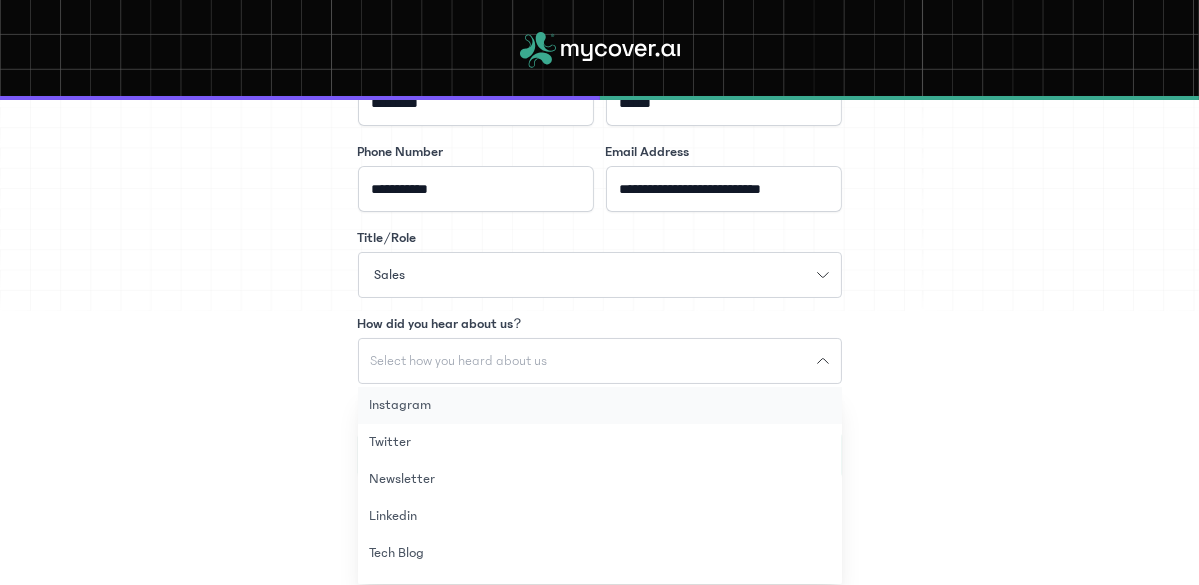 type 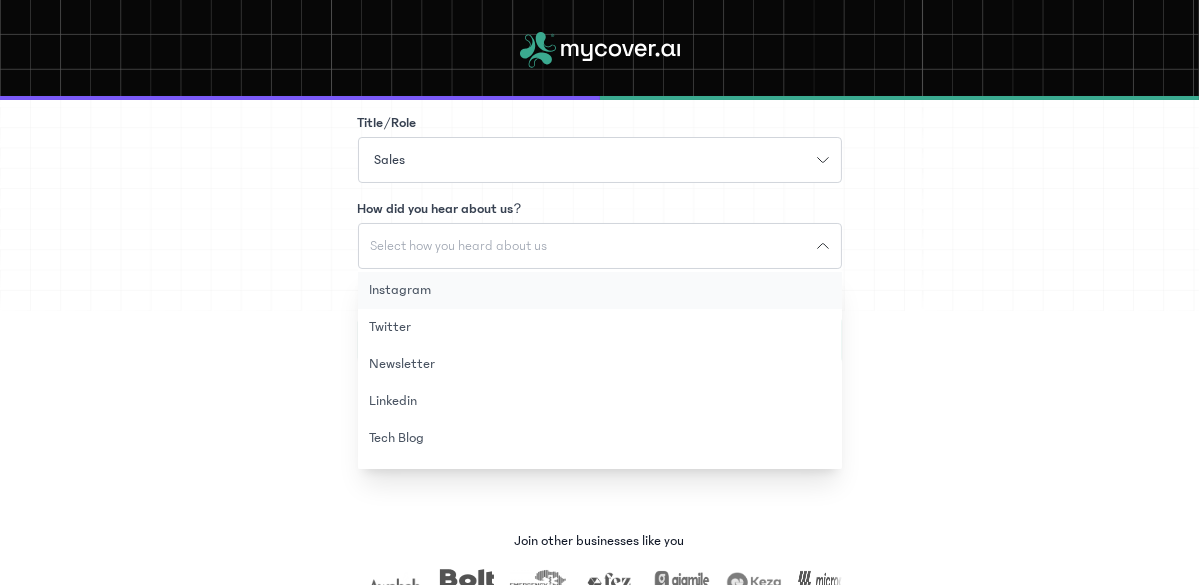 scroll, scrollTop: 434, scrollLeft: 0, axis: vertical 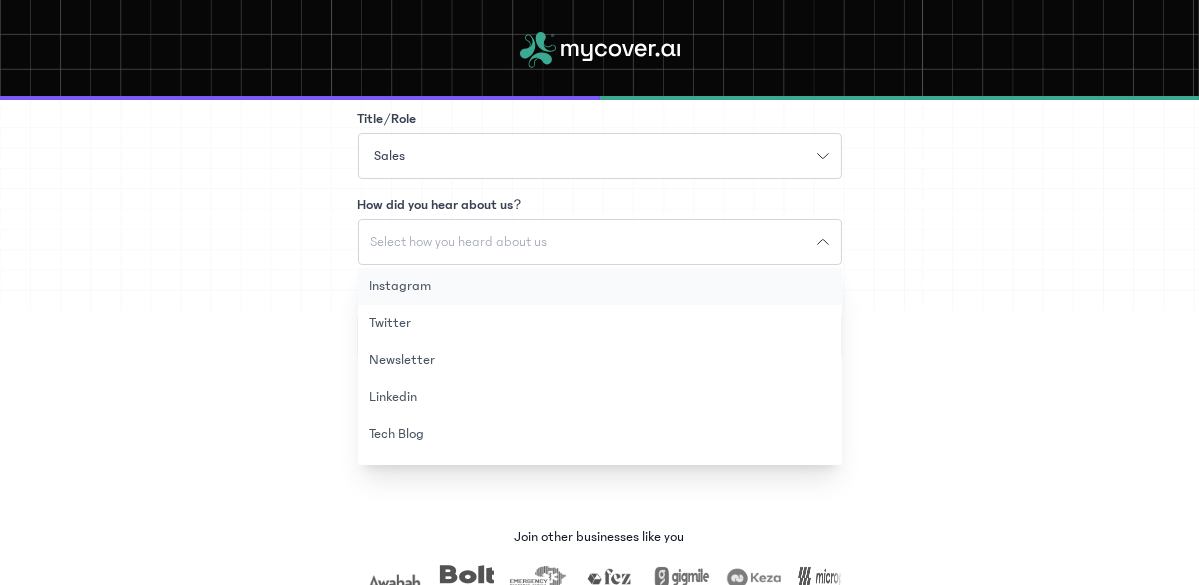 click on "Linkedin" 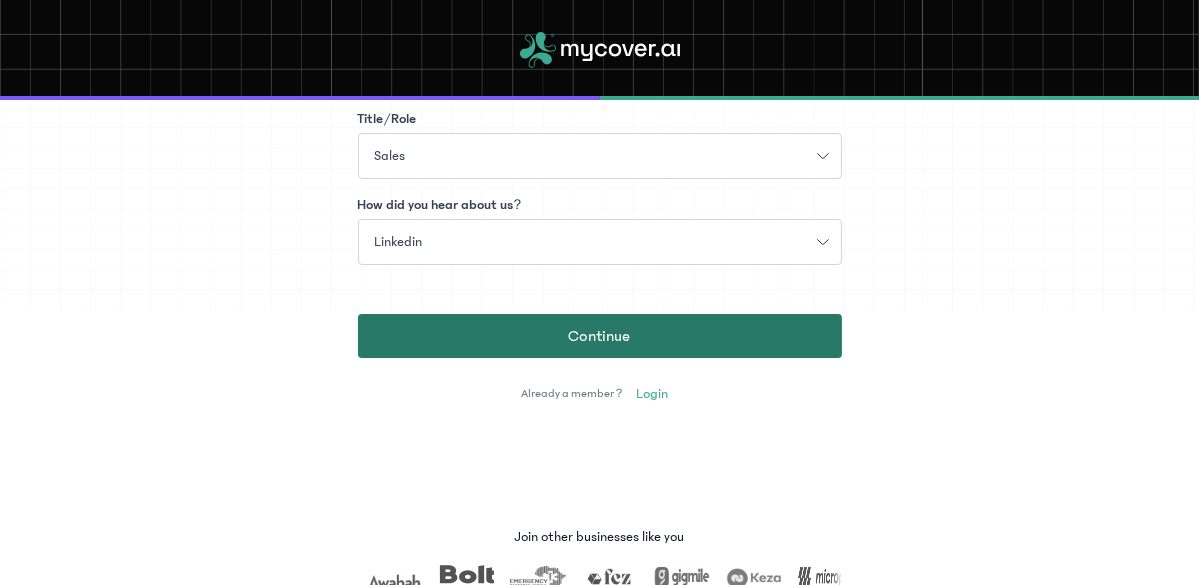 click on "Continue" at bounding box center (600, 336) 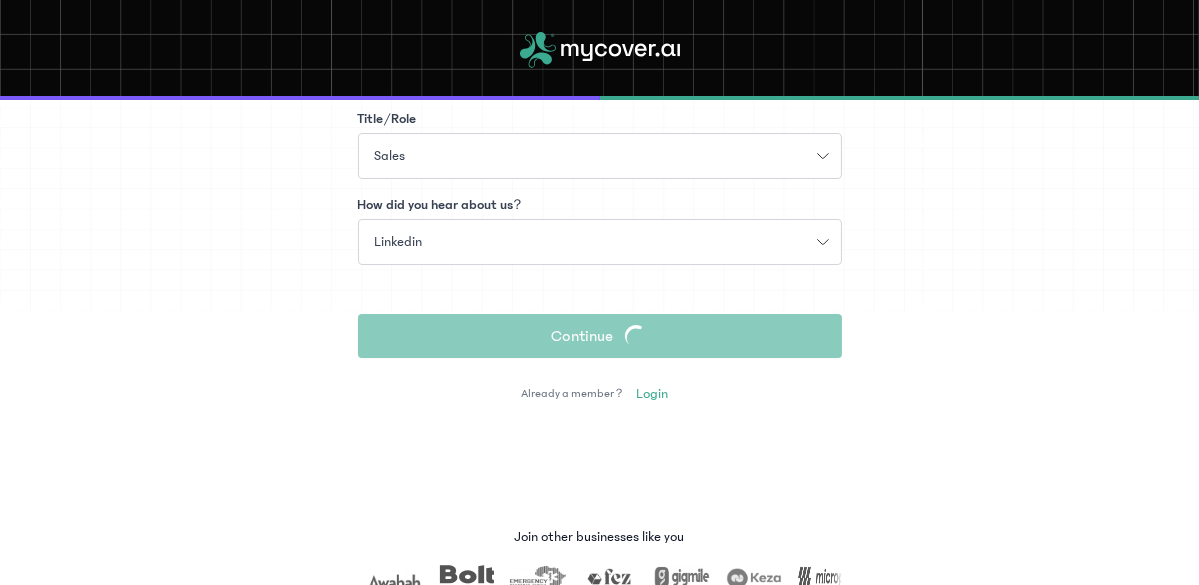 click on "Continue Already a member ? Login" 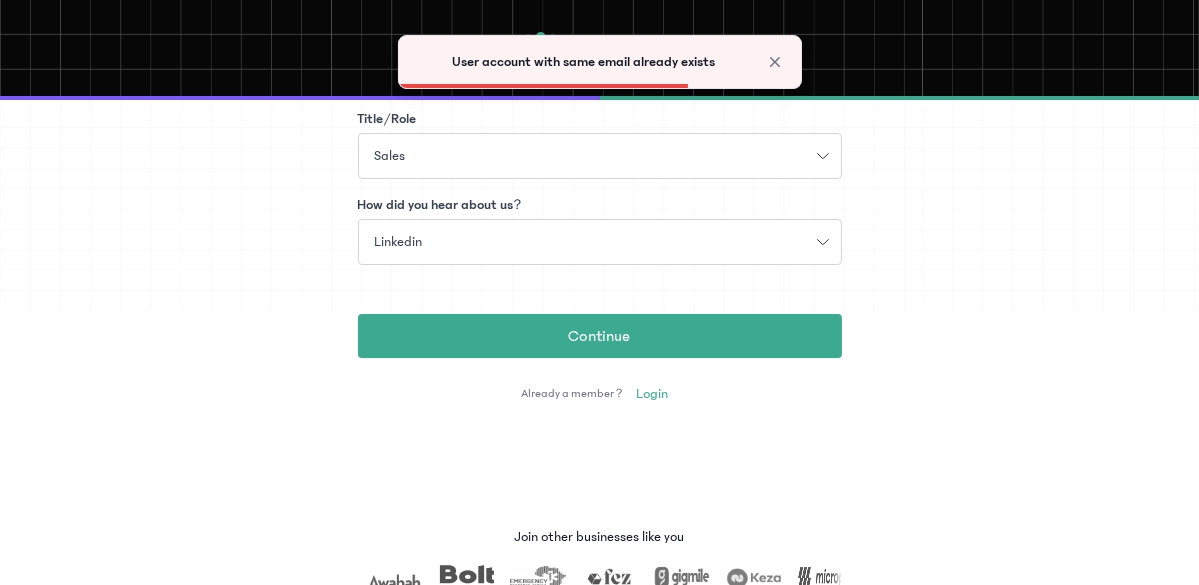 click on "Already a member ?" at bounding box center (571, 394) 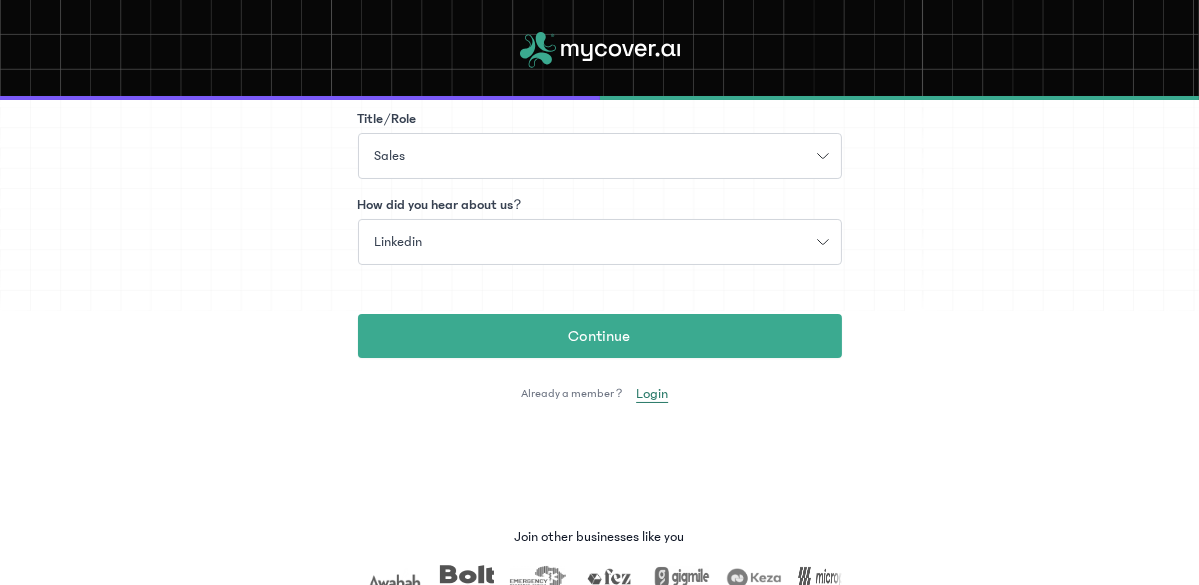 click on "Login" 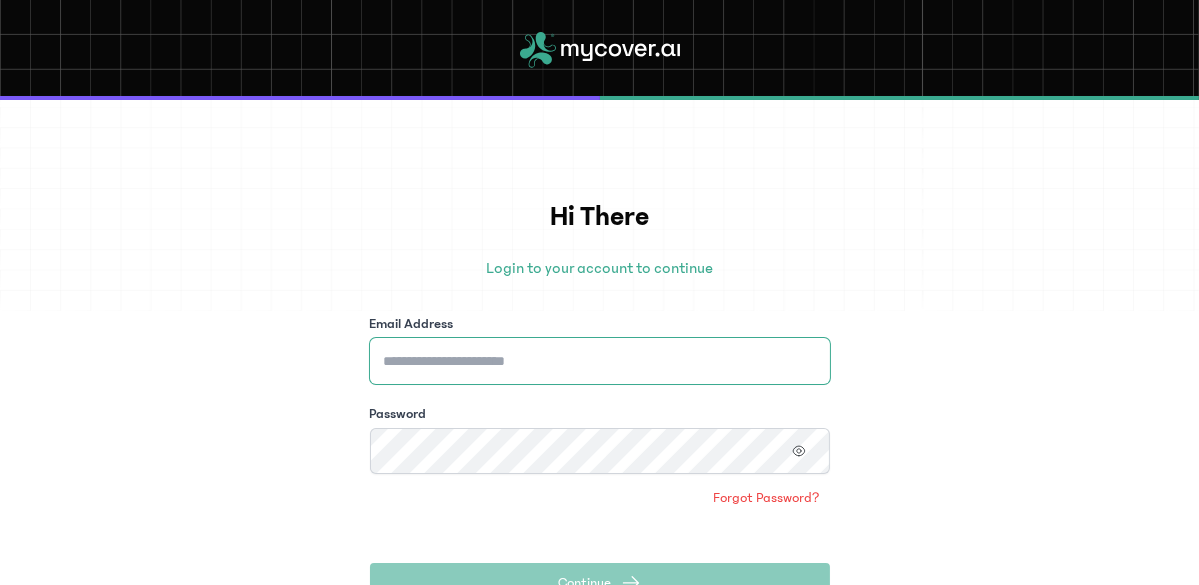 click on "Email Address" at bounding box center [600, 361] 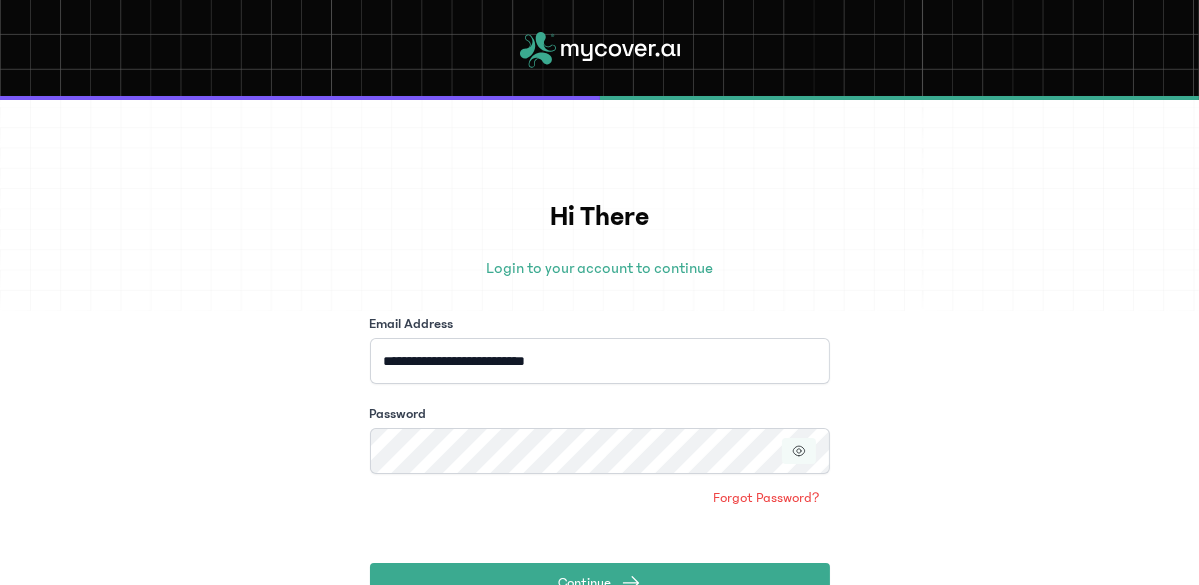 click 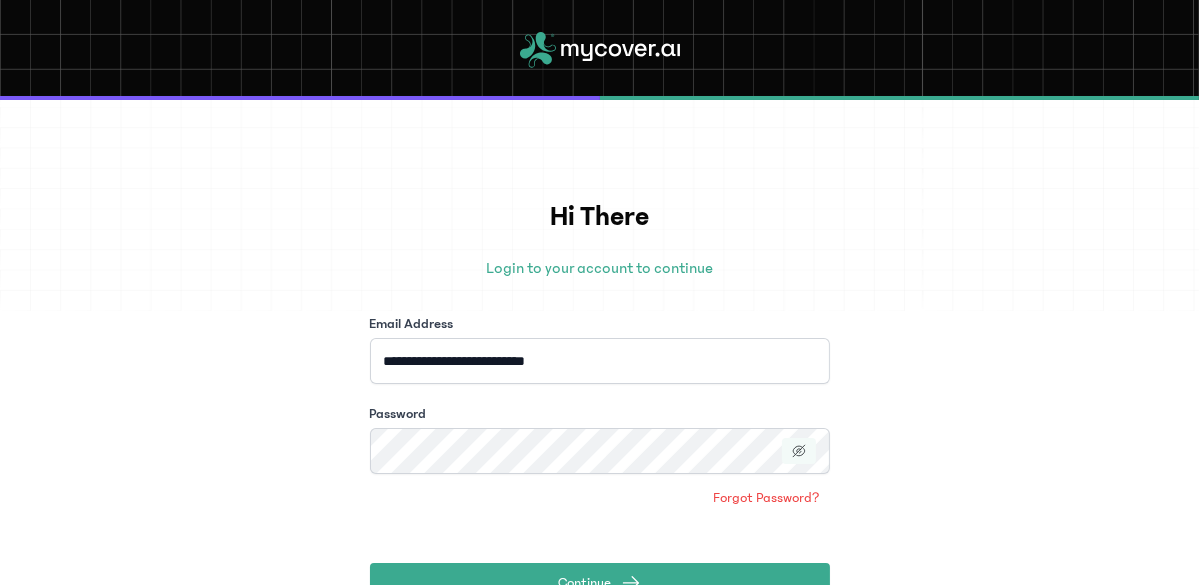 click 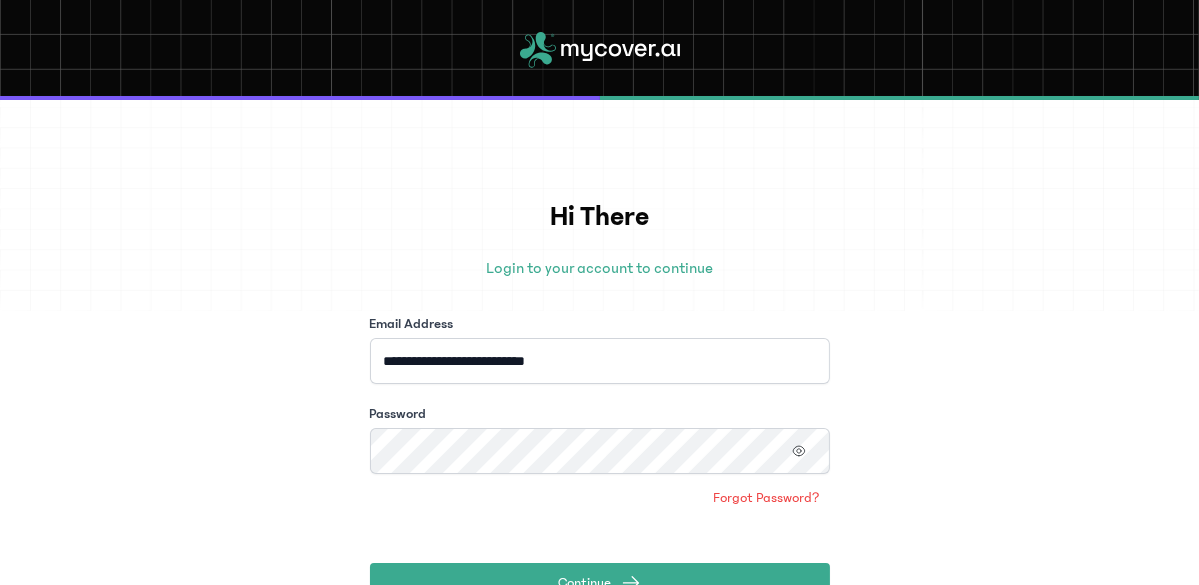 click on "**********" 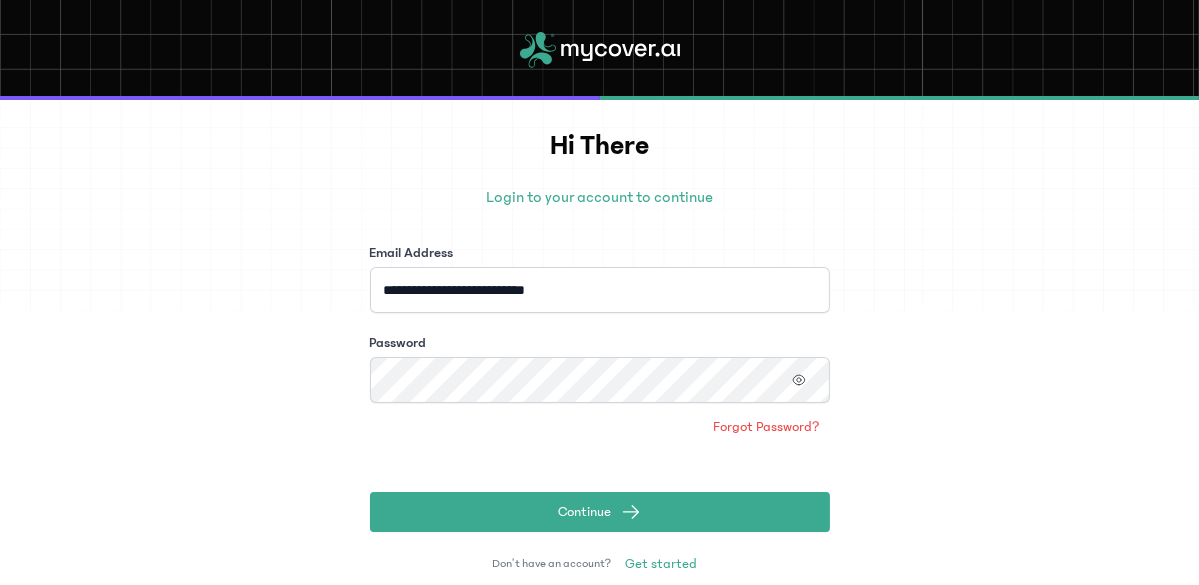 scroll, scrollTop: 78, scrollLeft: 0, axis: vertical 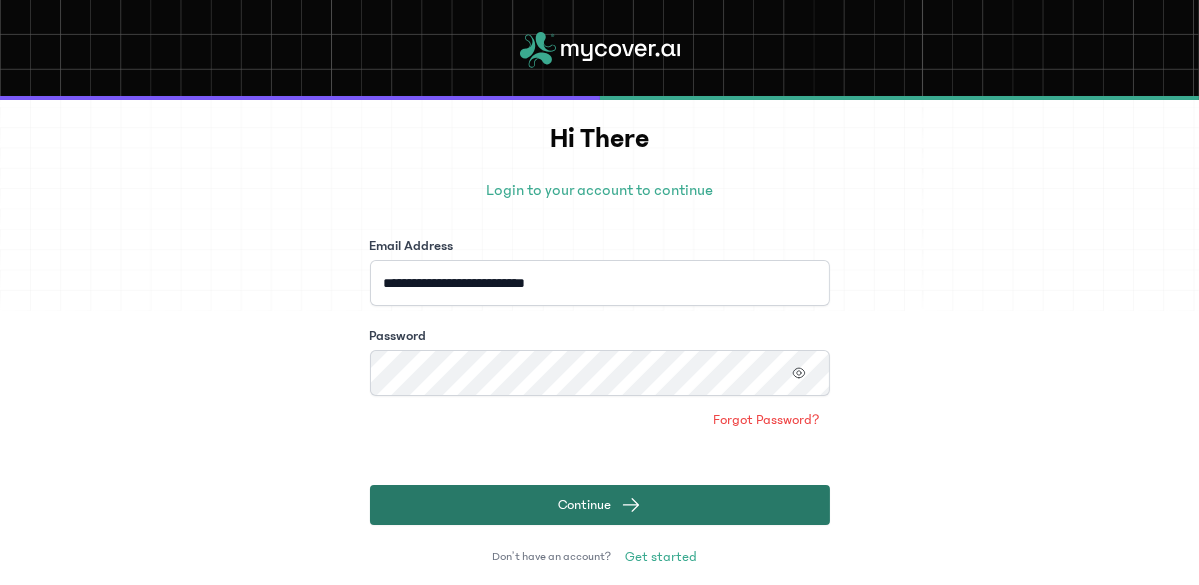 click on "Continue" 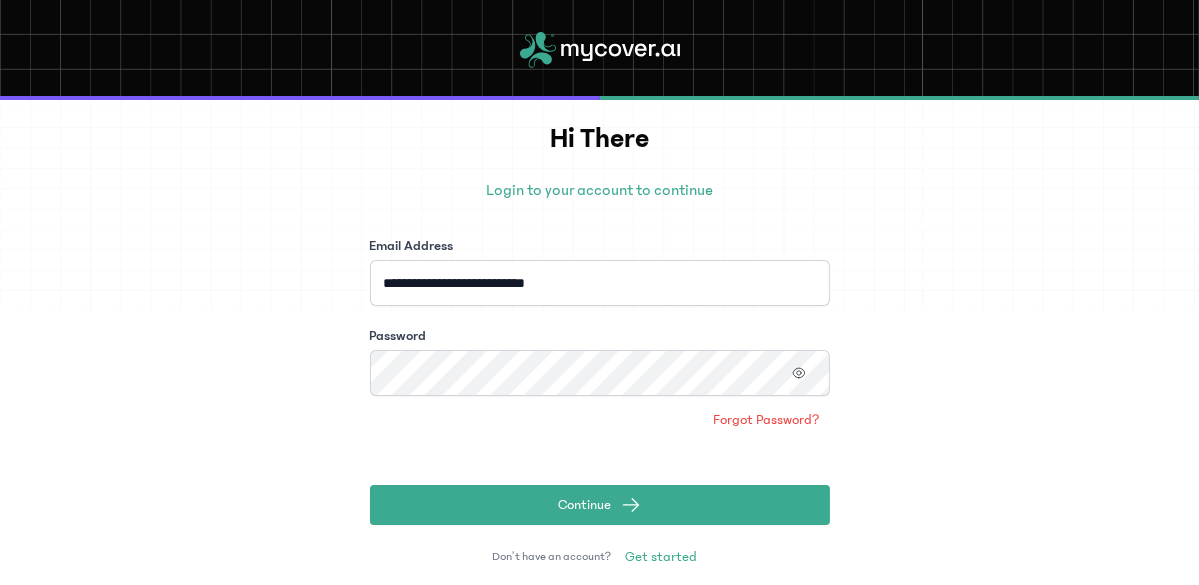 click on "**********" at bounding box center (600, 380) 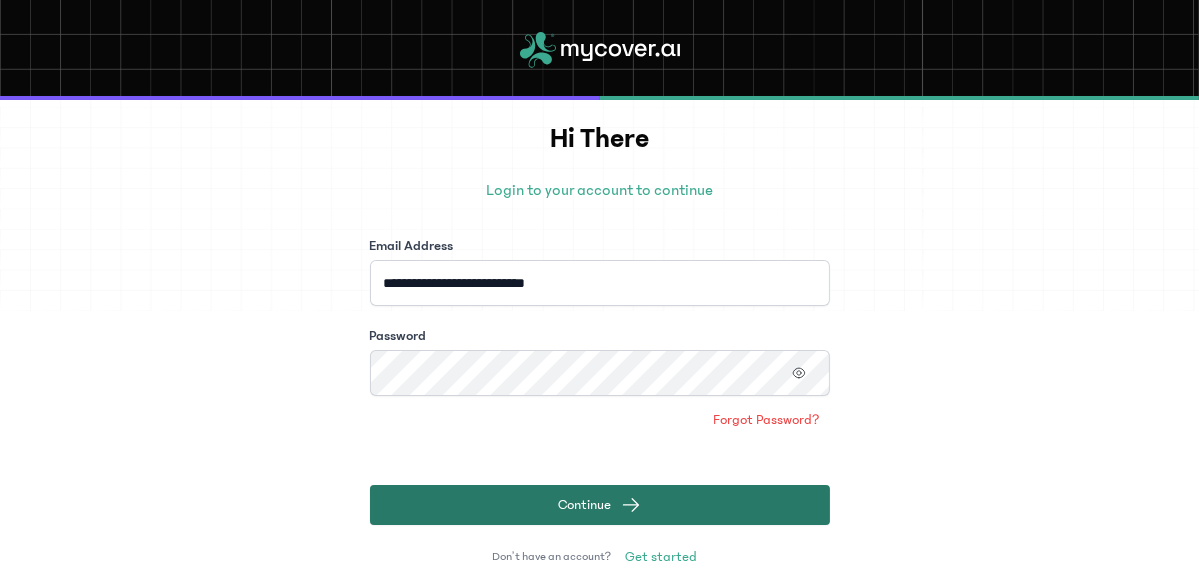 click on "Continue" 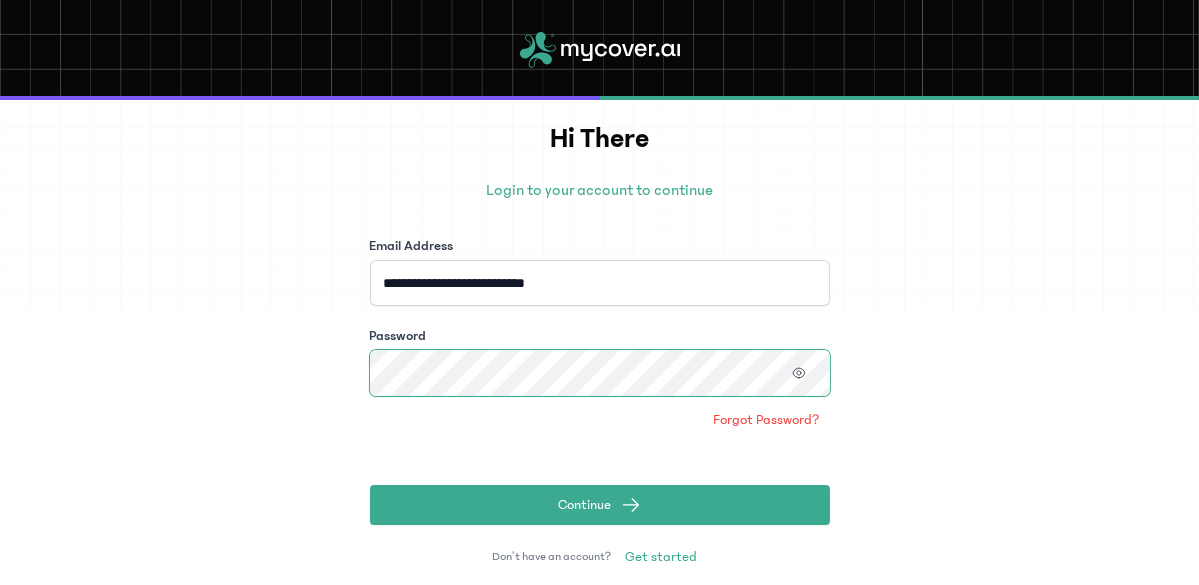 click on "**********" at bounding box center (599, 342) 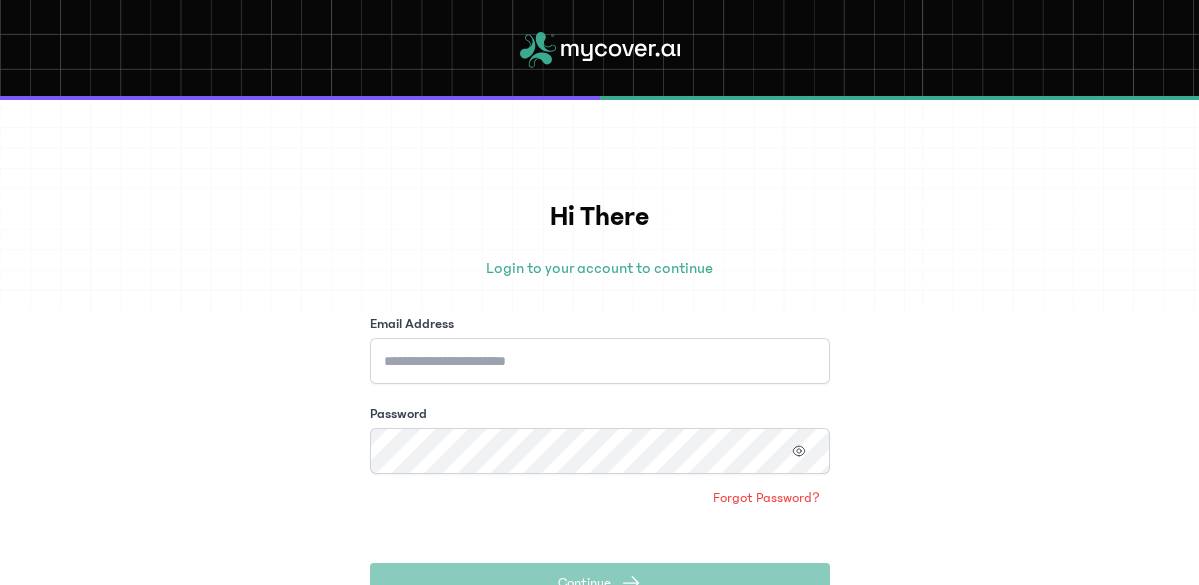 scroll, scrollTop: 0, scrollLeft: 0, axis: both 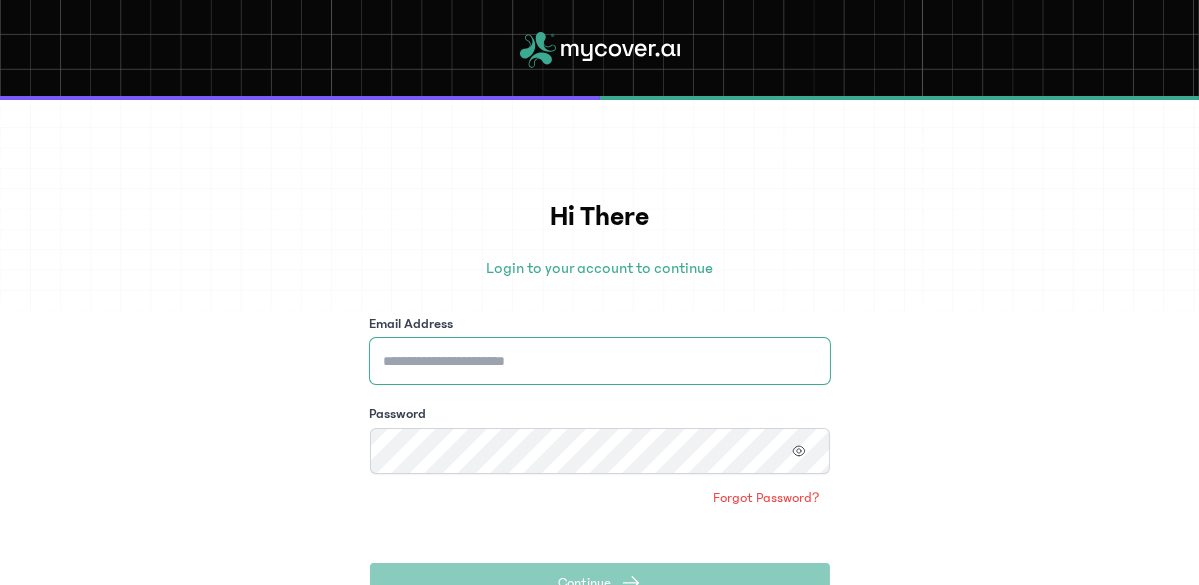 click on "Email Address" at bounding box center [600, 361] 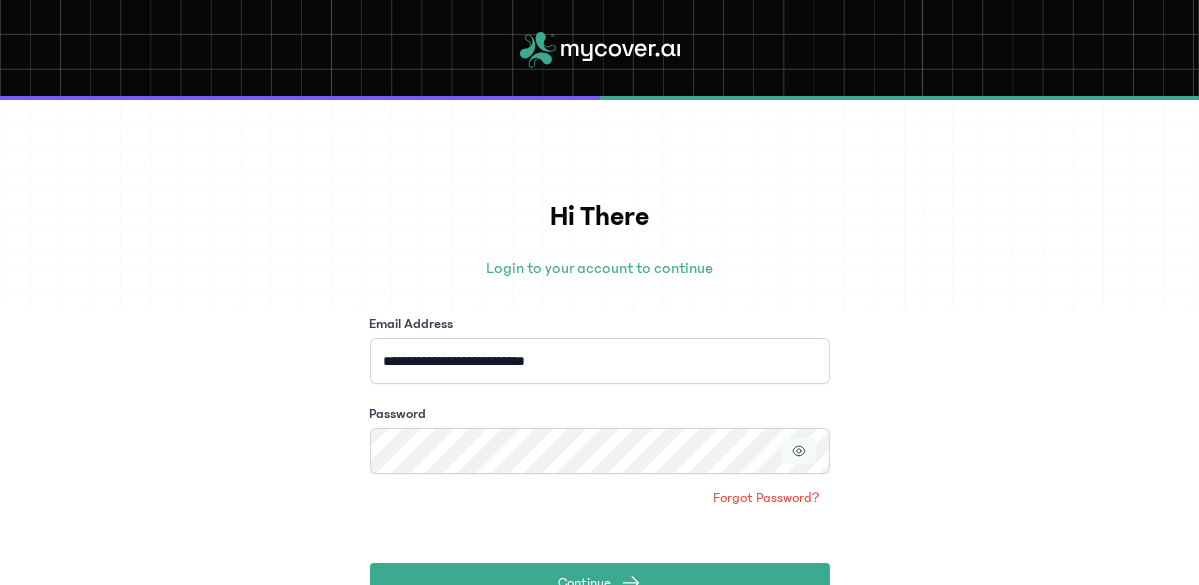 click 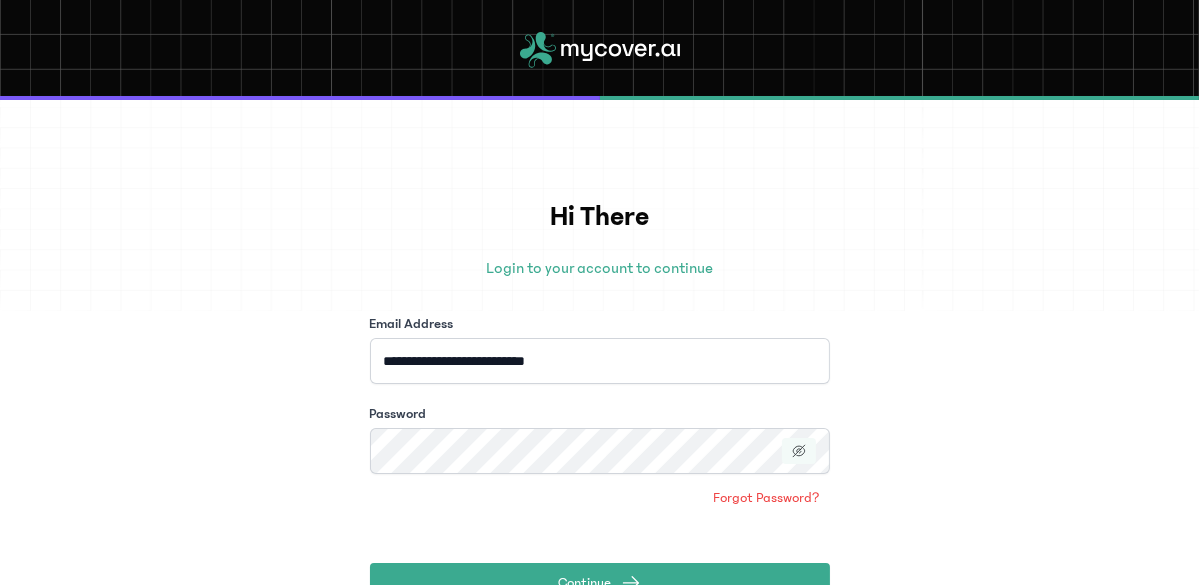 click 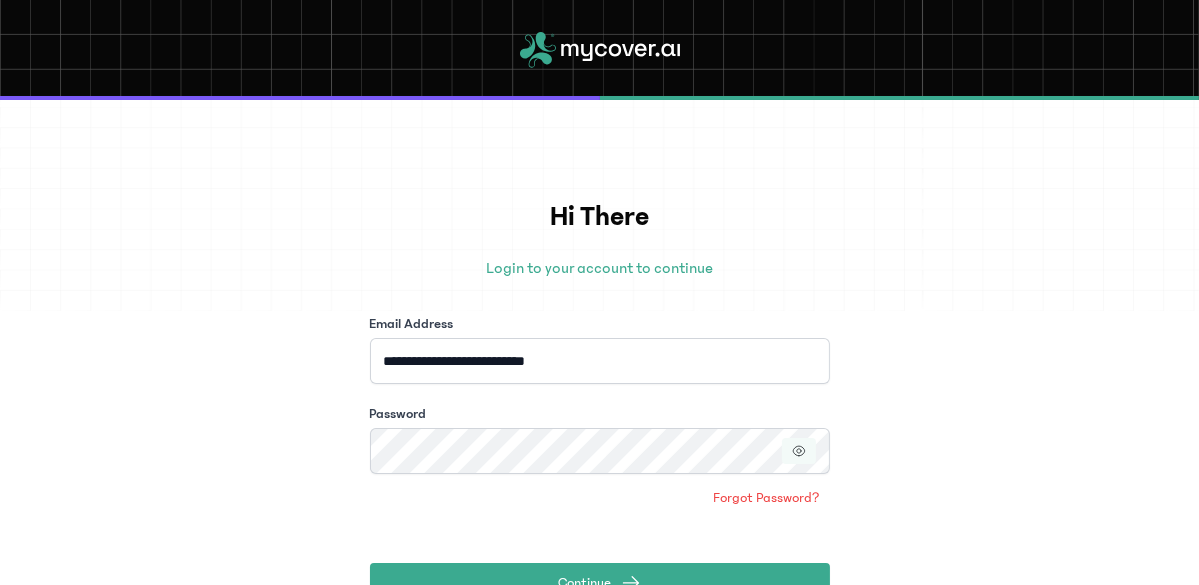 click 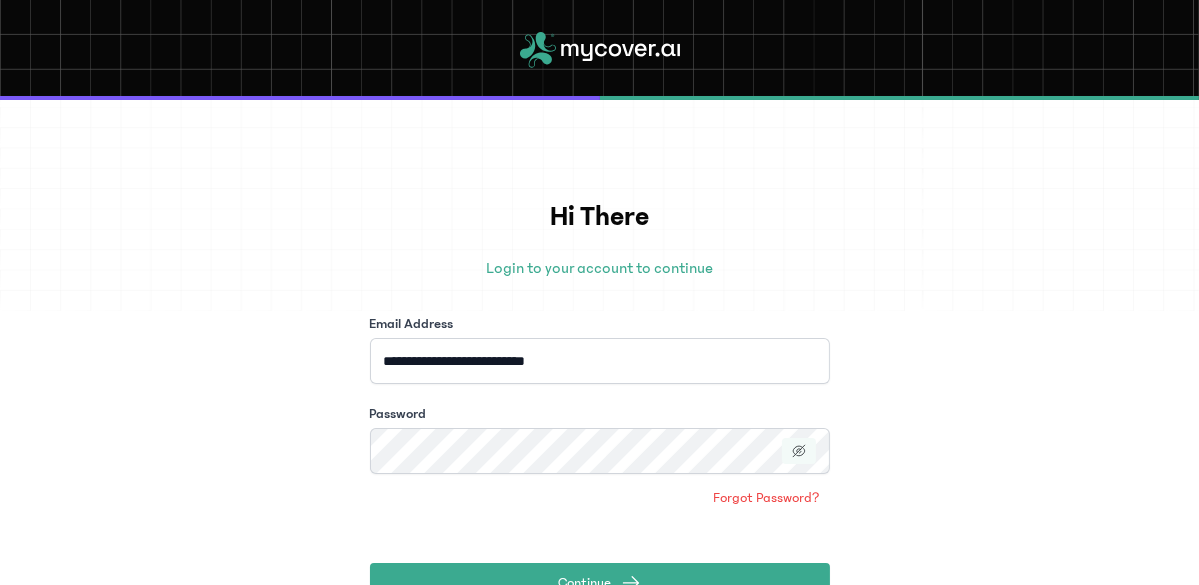 click 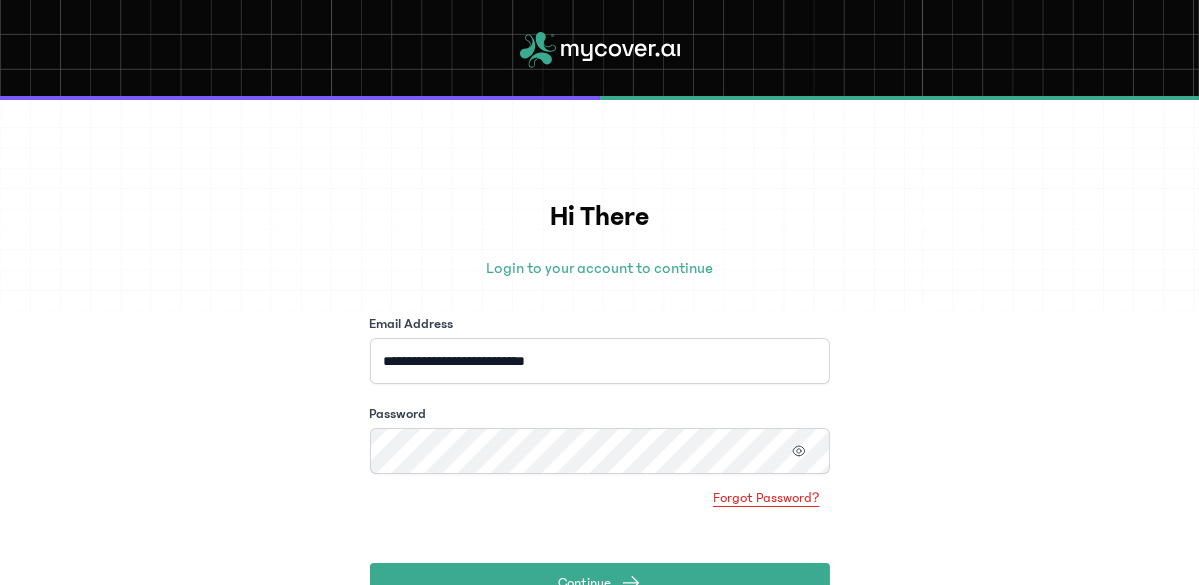 click on "Forgot Password?" 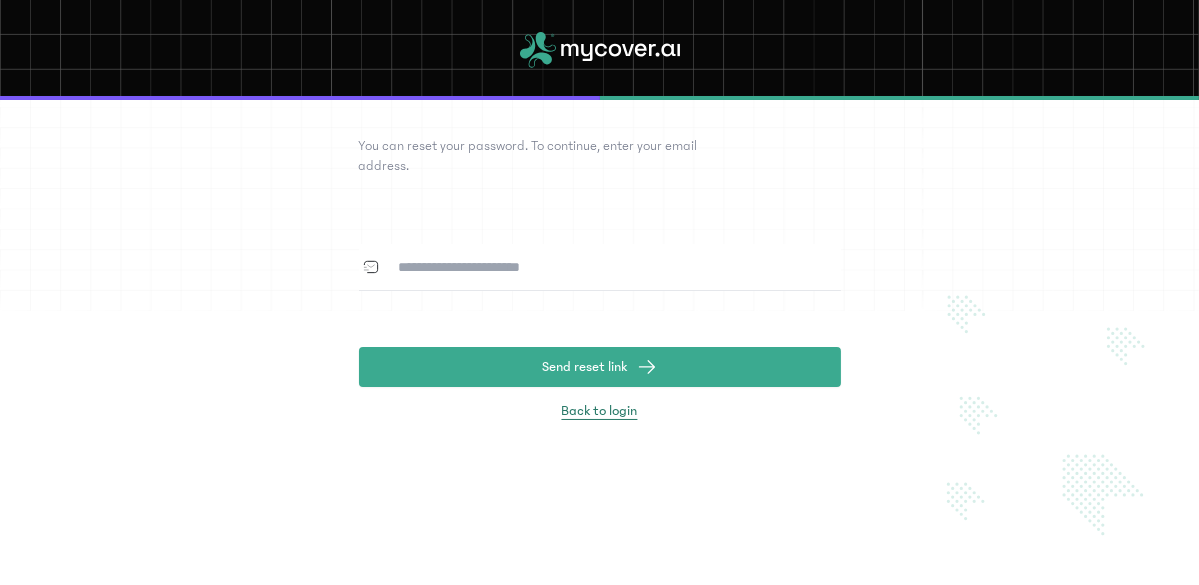 click on "Back to login" at bounding box center [600, 411] 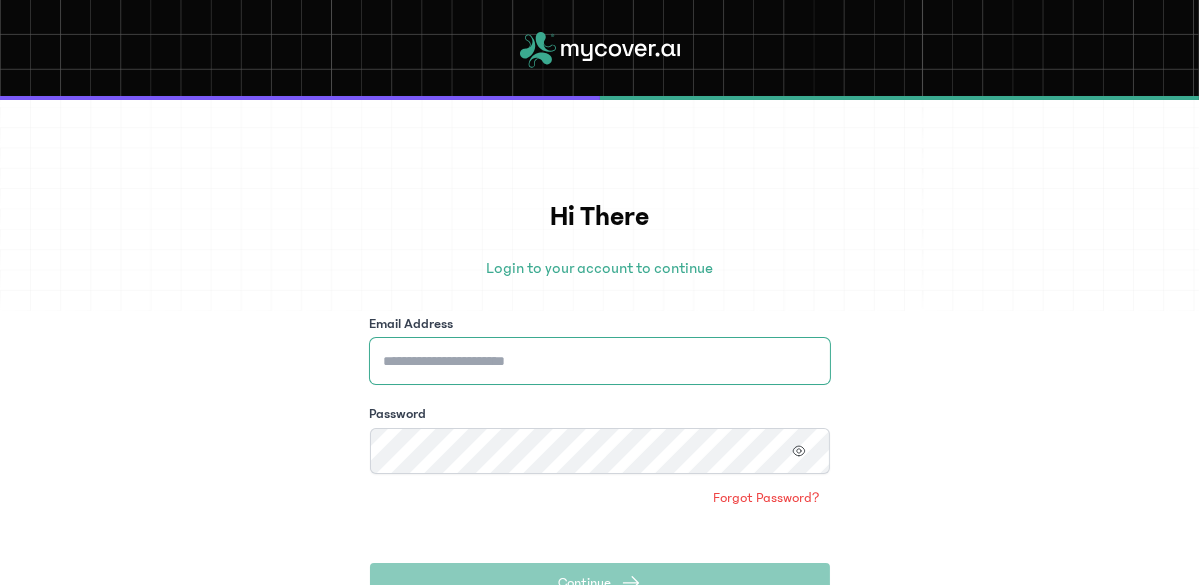 click on "Email Address" at bounding box center (600, 361) 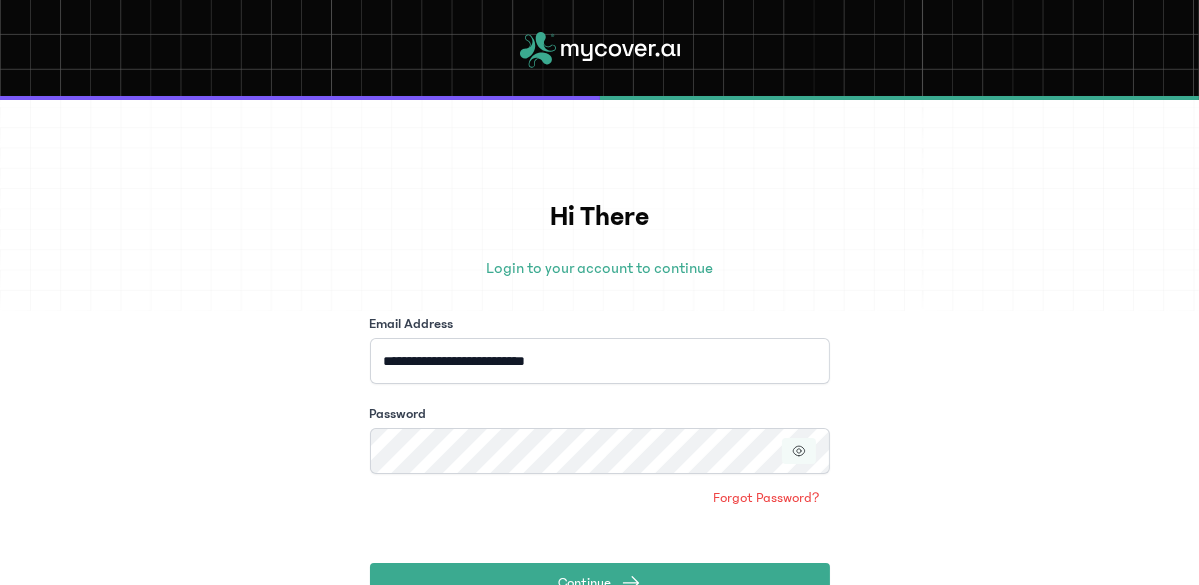 click 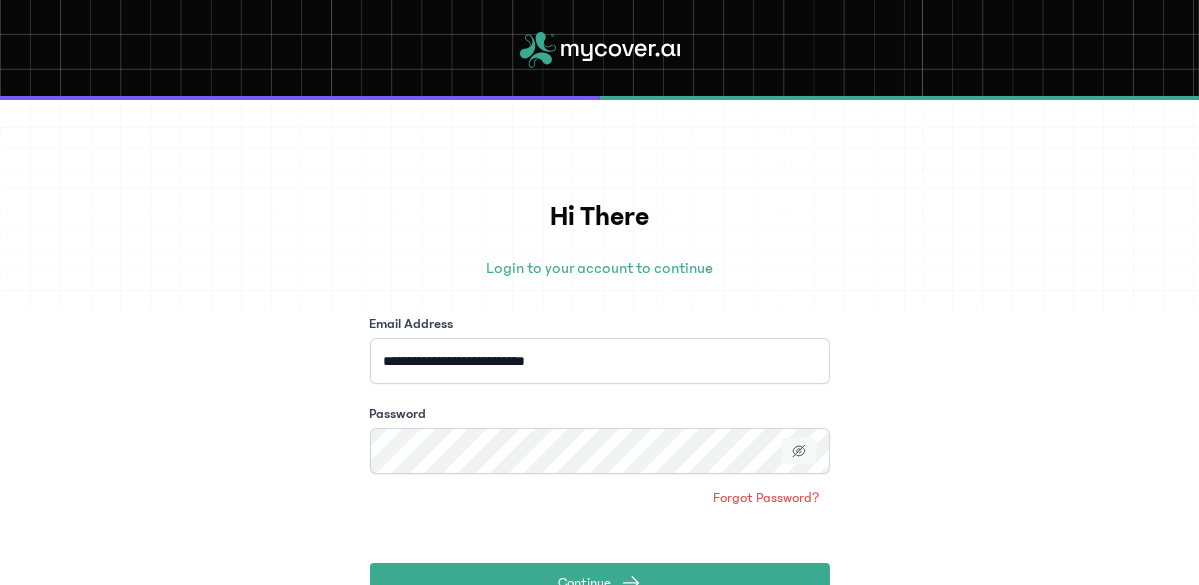 click 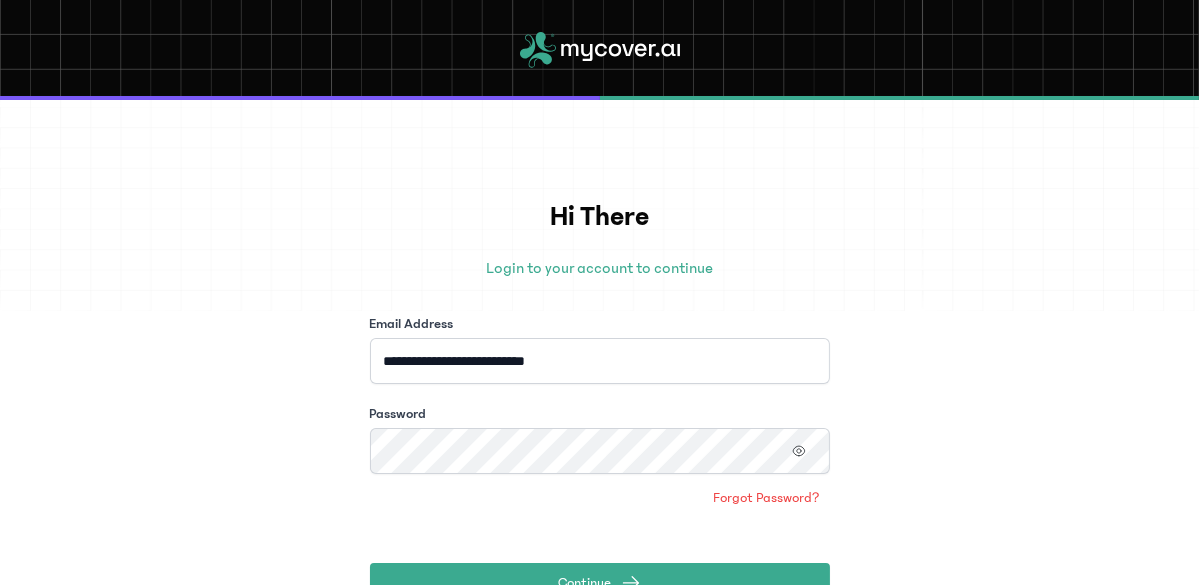 click on "**********" at bounding box center (599, 342) 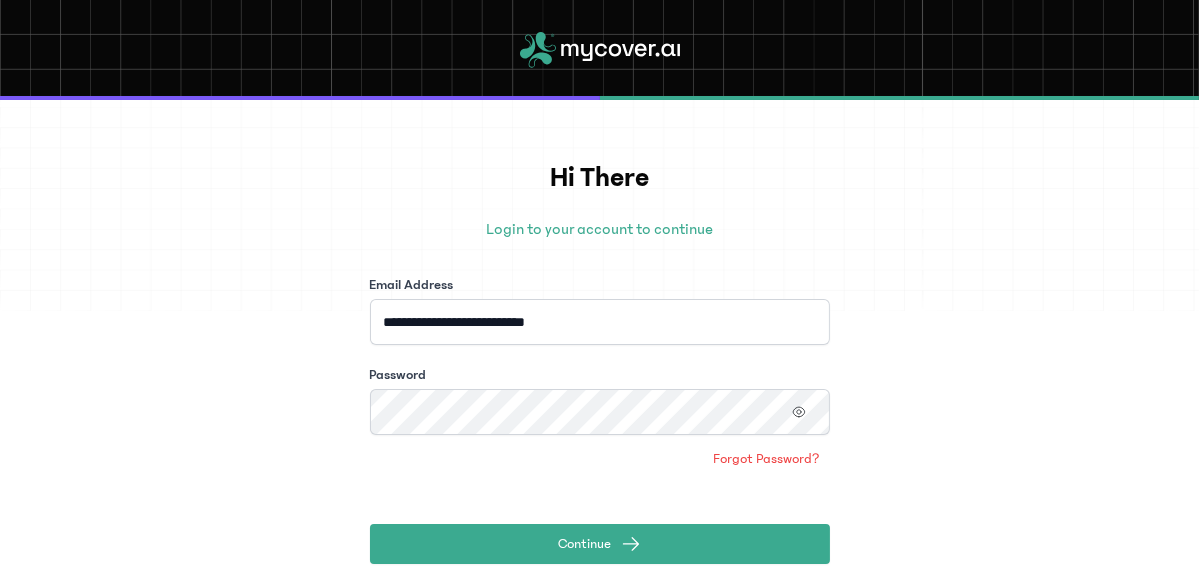 scroll, scrollTop: 78, scrollLeft: 0, axis: vertical 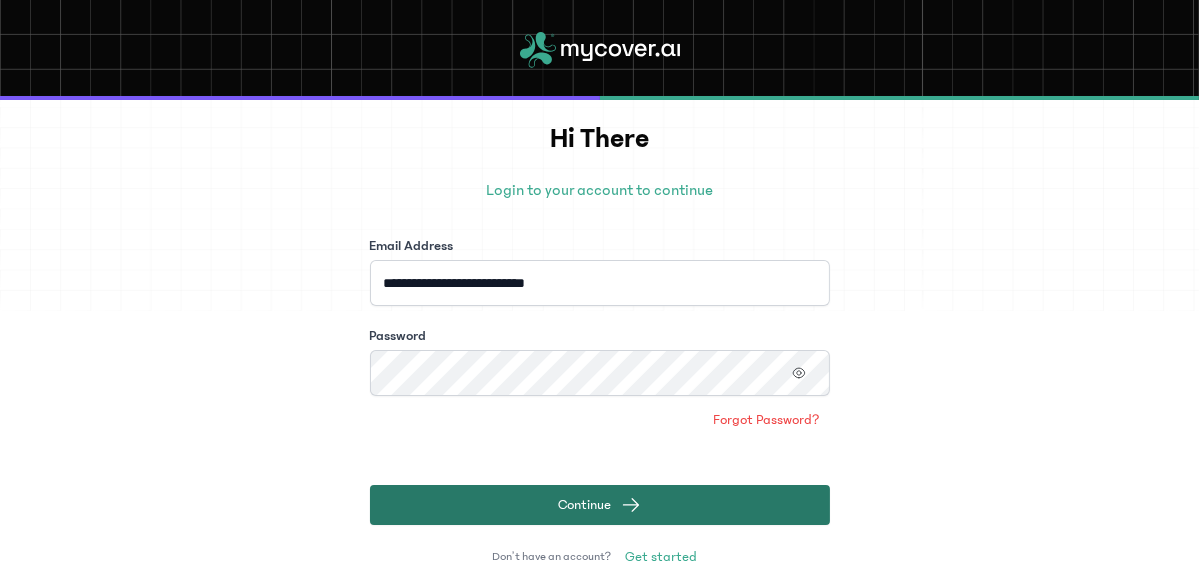click on "Continue" 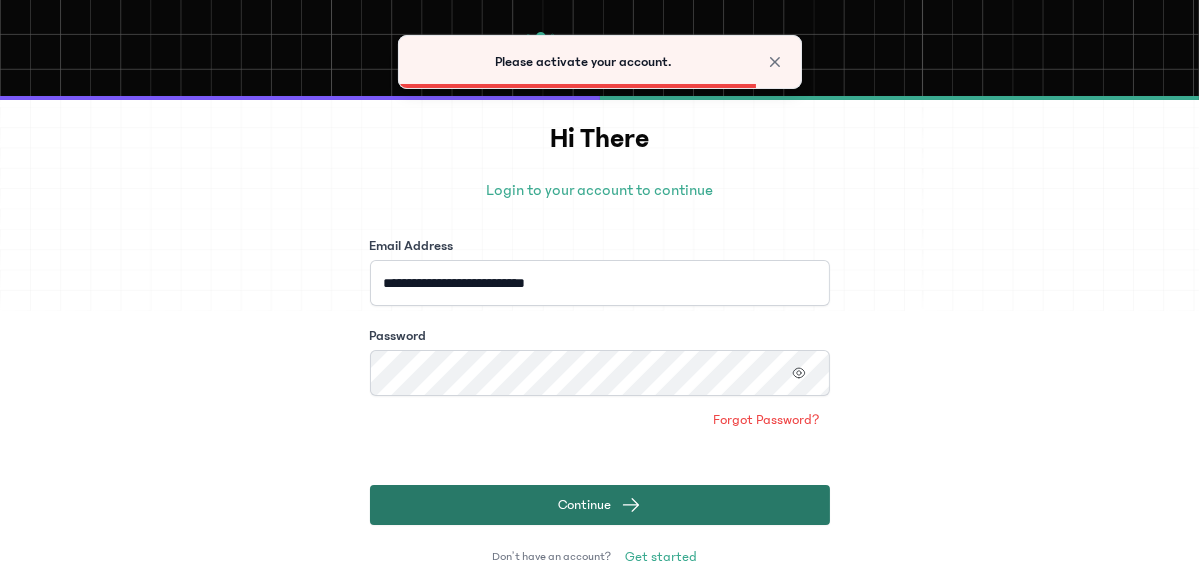 click on "Continue" 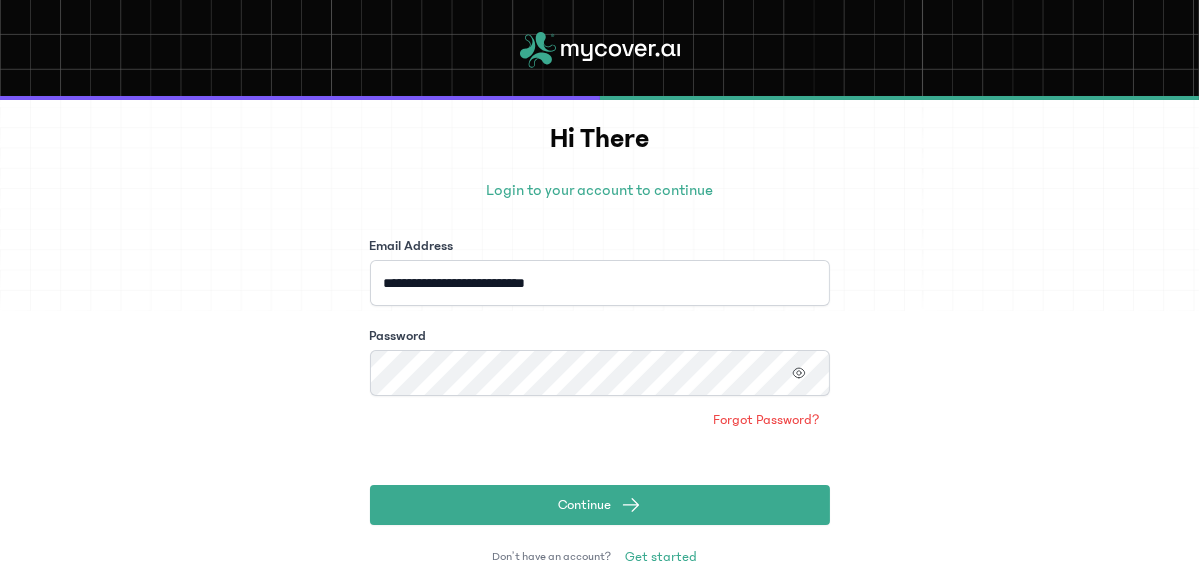 click on "Hi There" at bounding box center [600, 139] 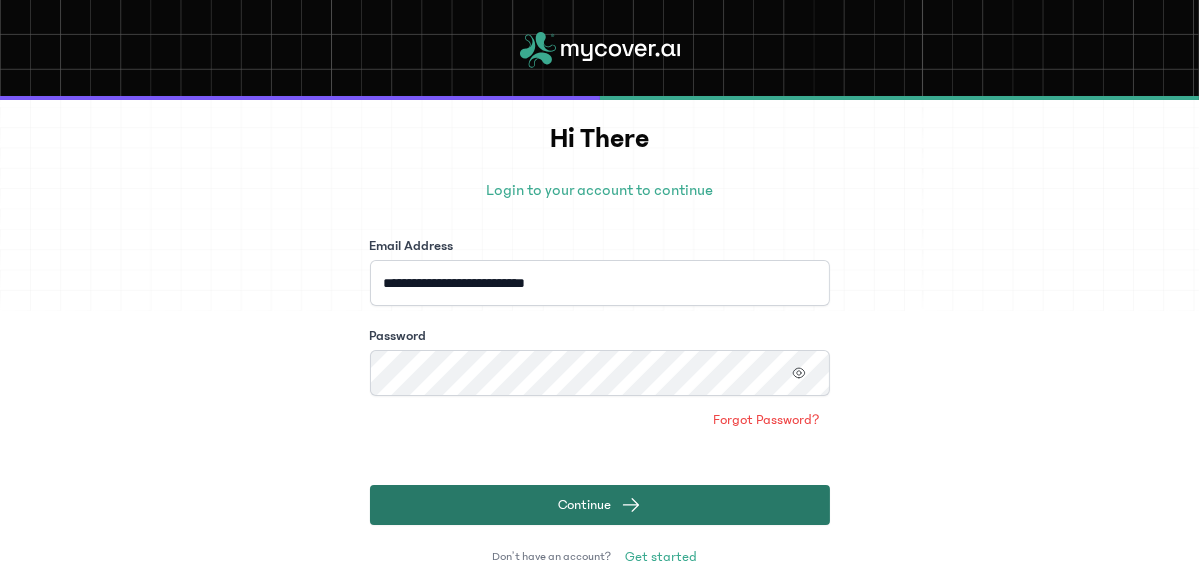 click on "Continue" 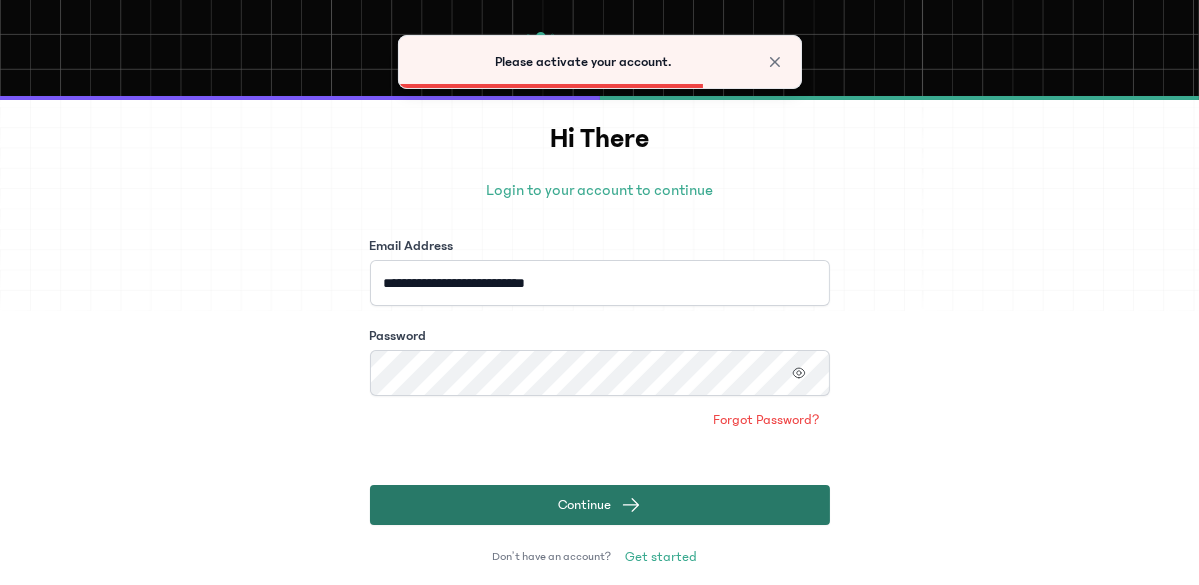 click on "Continue" 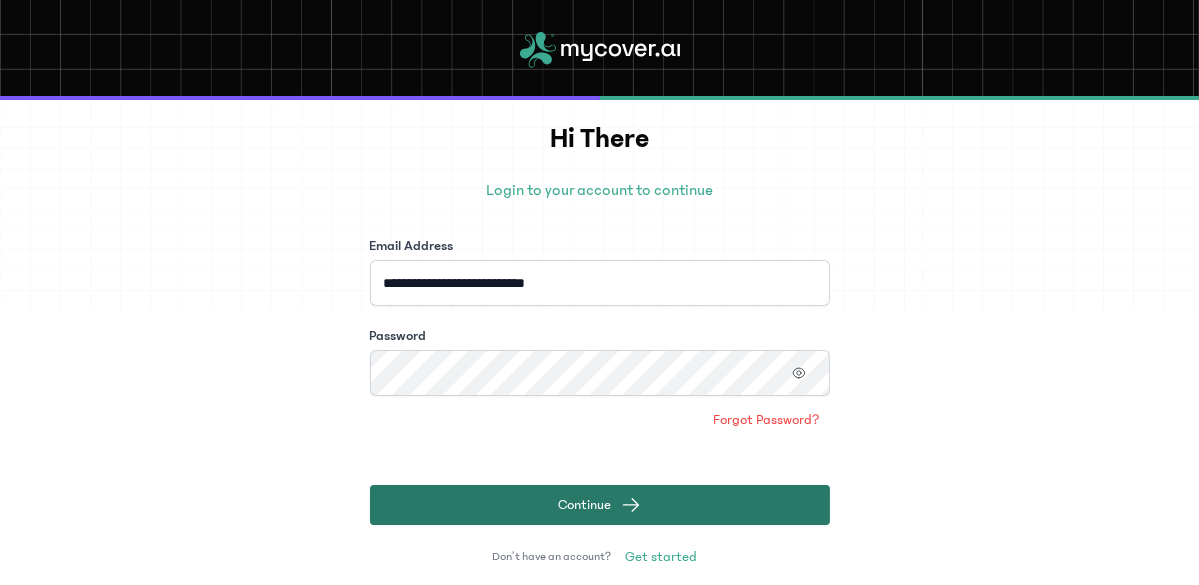 click on "Continue" 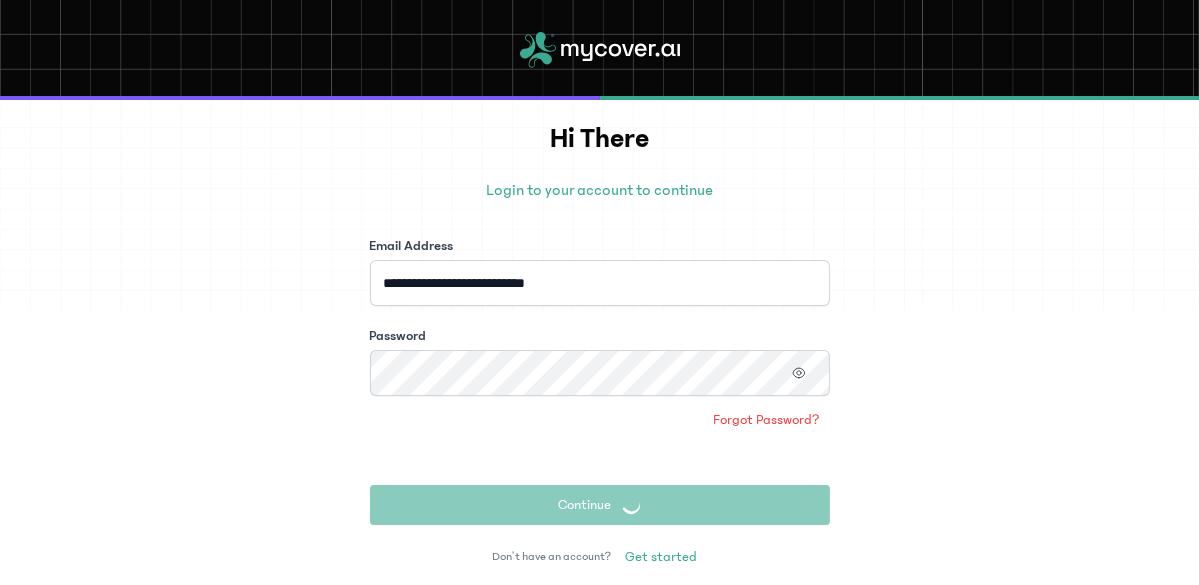 click on "Continue" 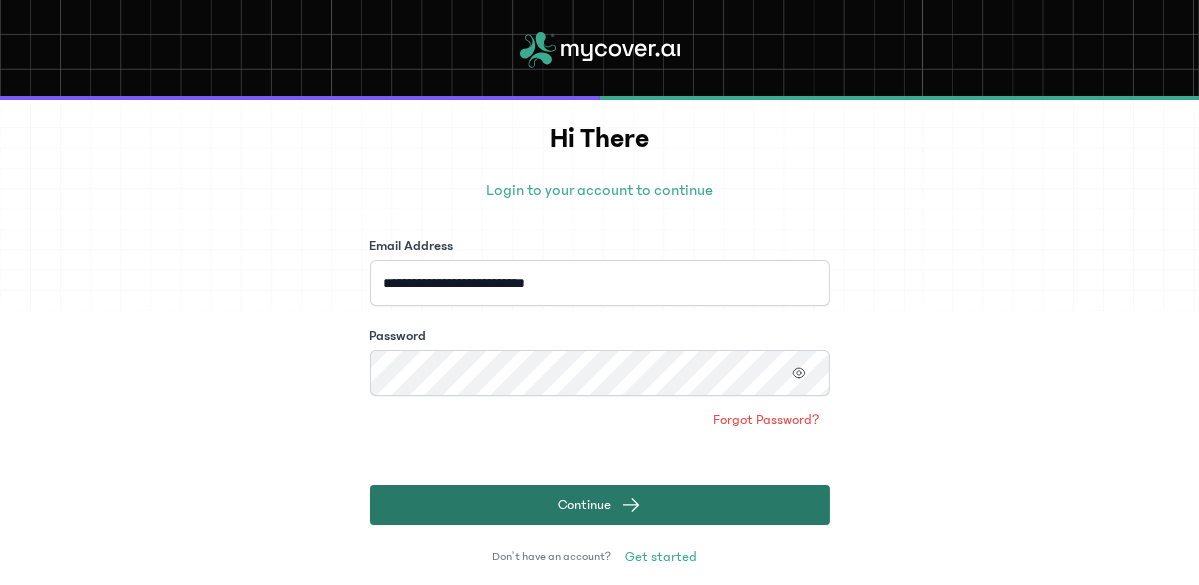 click on "Continue" 